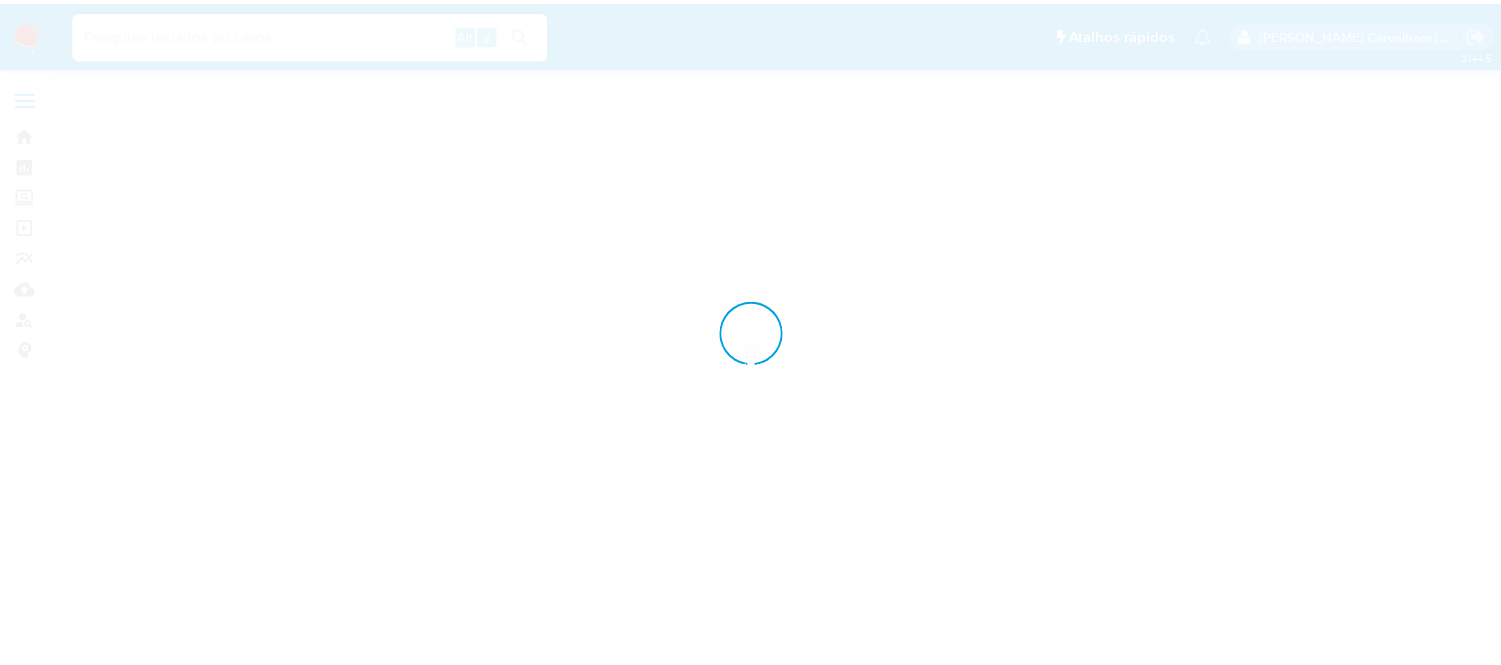 scroll, scrollTop: 0, scrollLeft: 0, axis: both 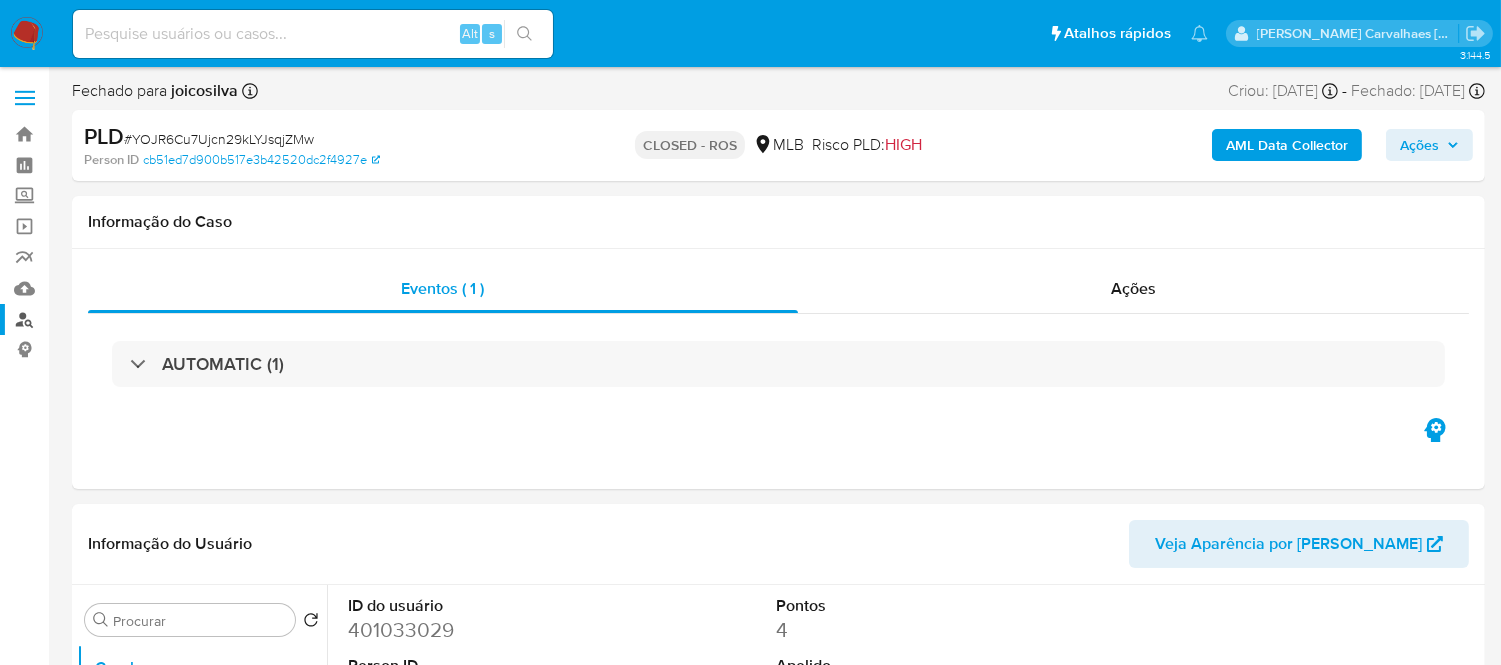 select on "10" 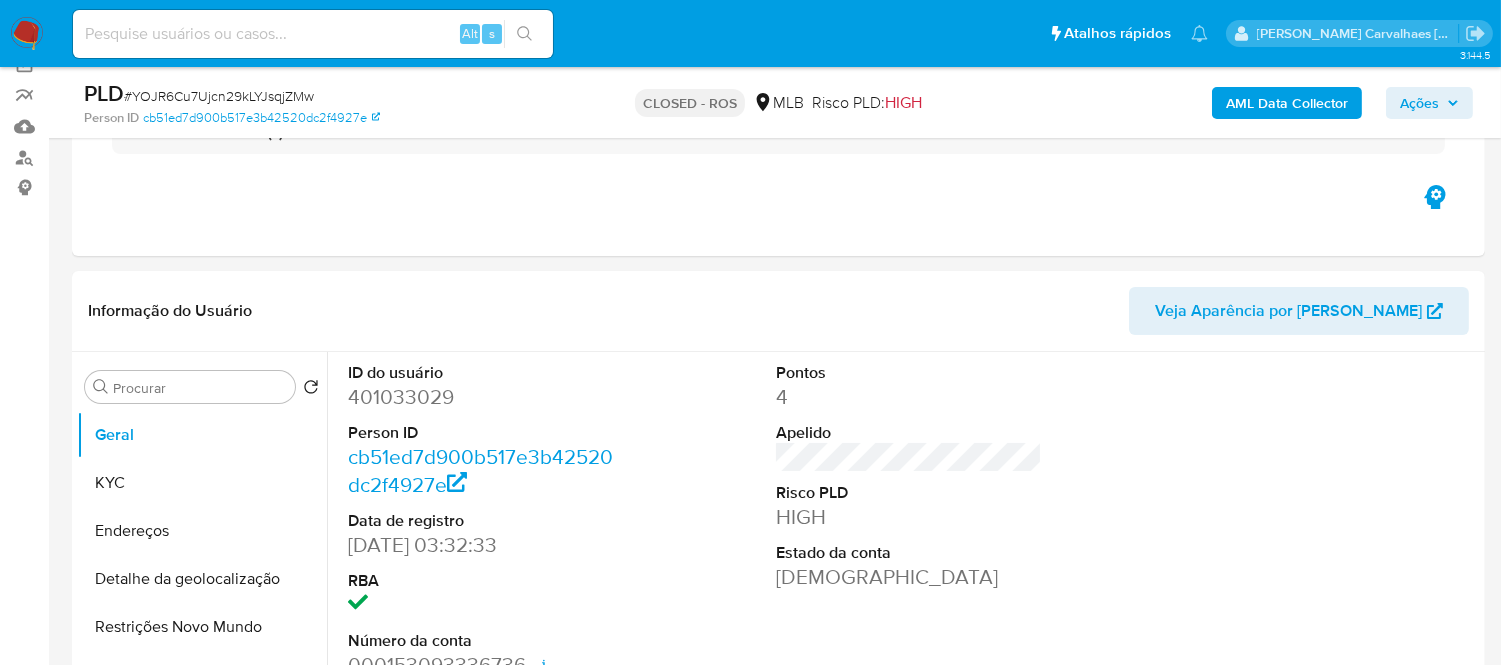 scroll, scrollTop: 0, scrollLeft: 0, axis: both 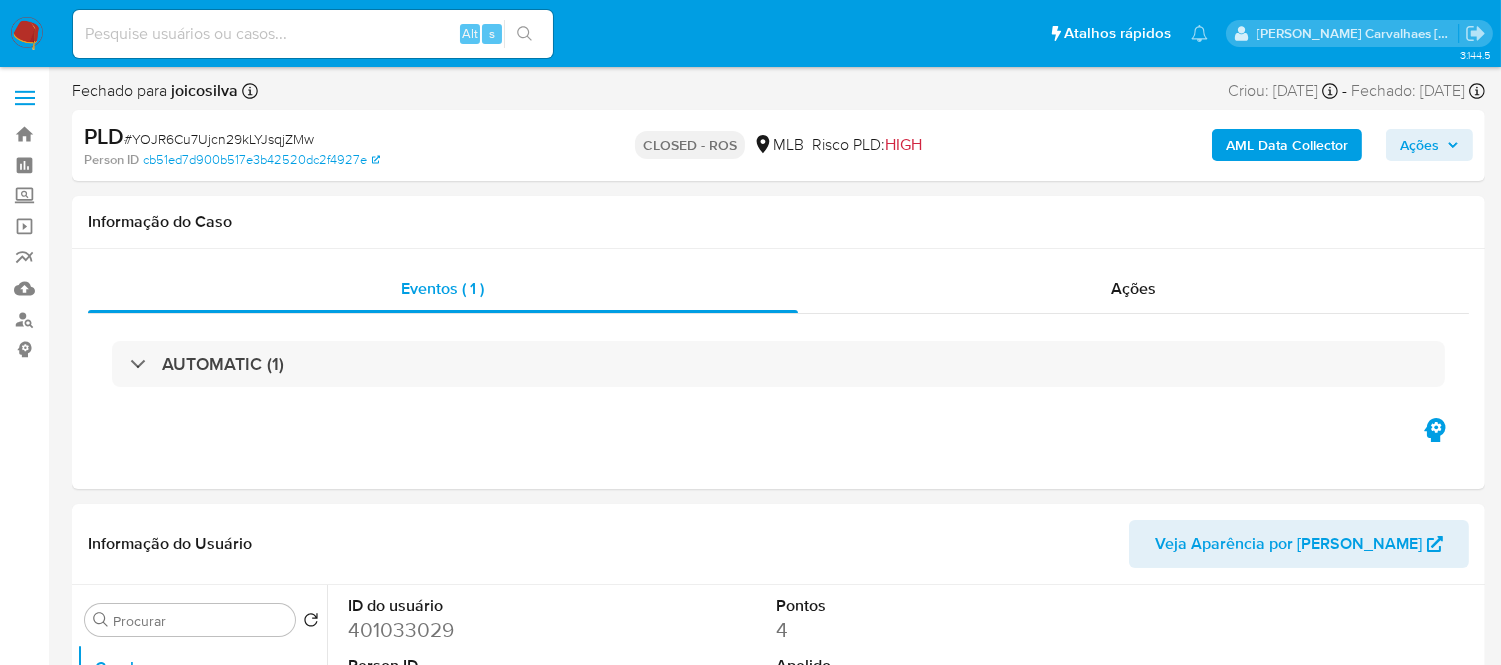 click at bounding box center [313, 34] 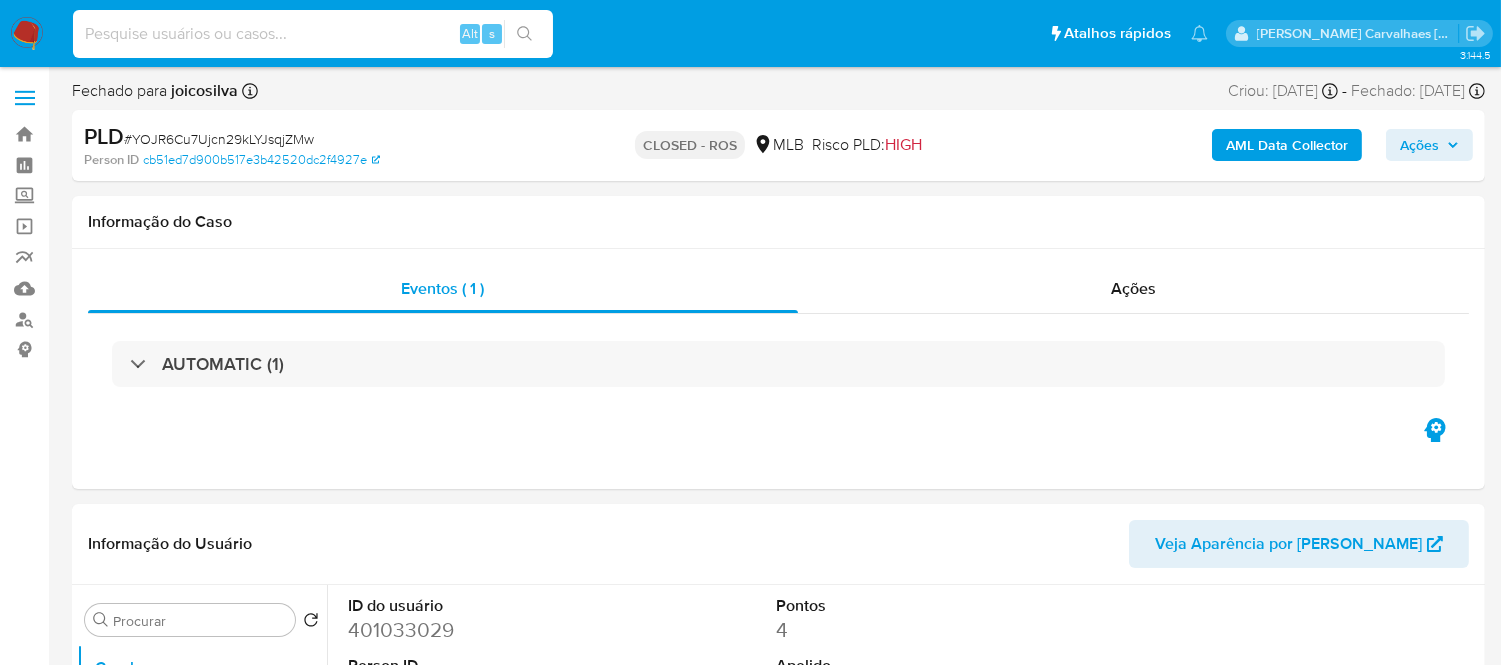 paste on "JNSixuUndU24VXEfUnzRwvgn" 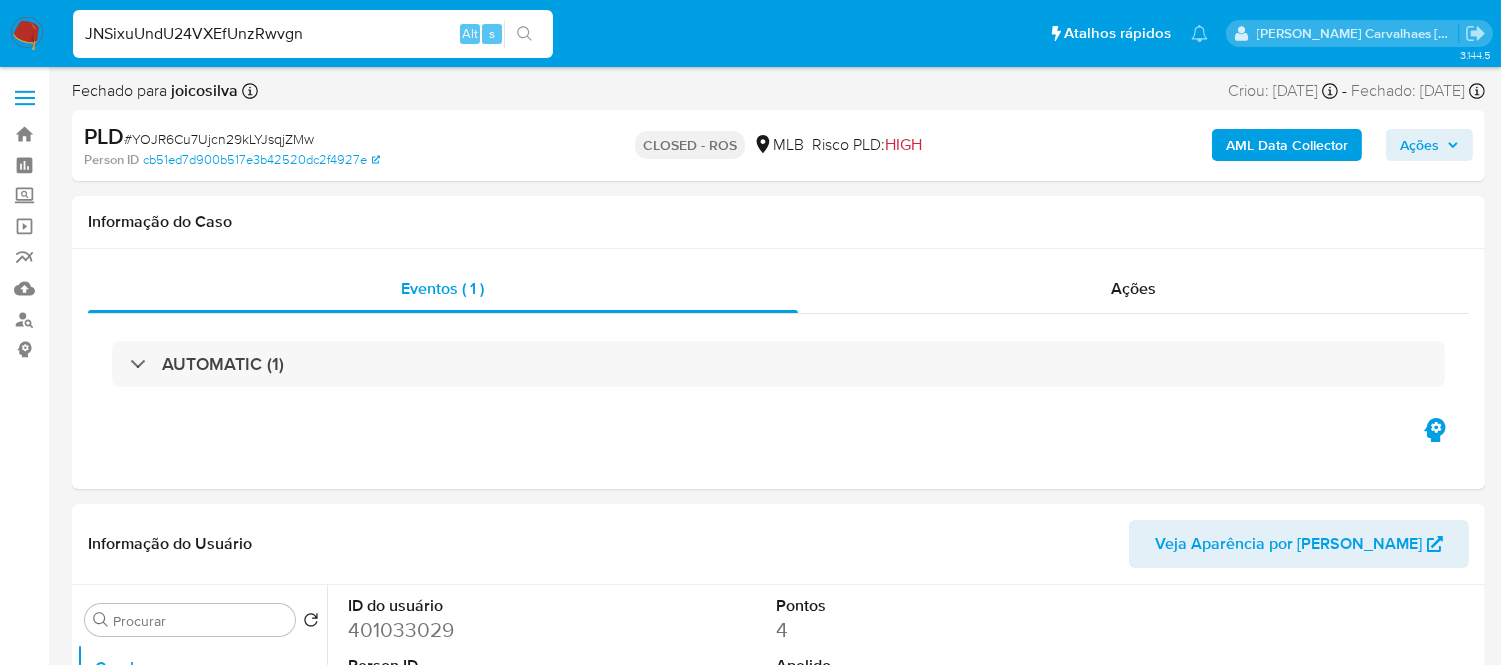 type on "JNSixuUndU24VXEfUnzRwvgn" 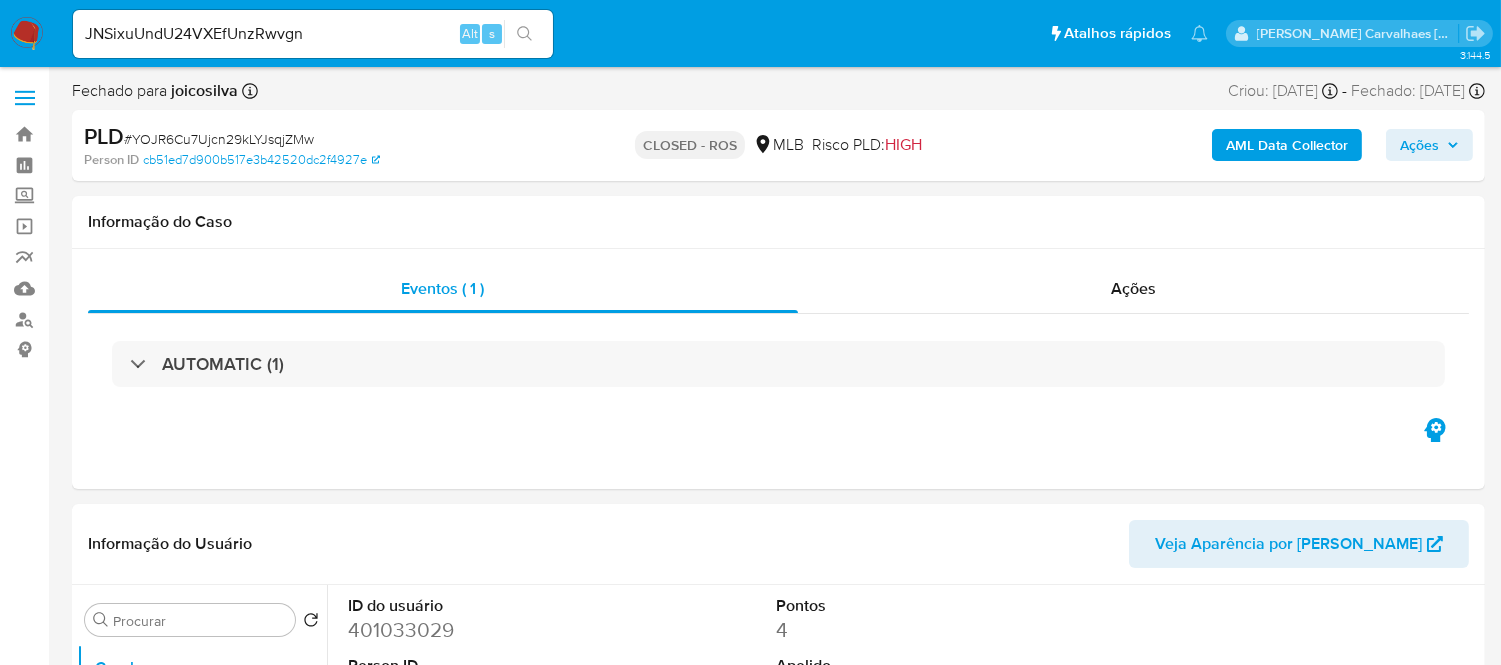click 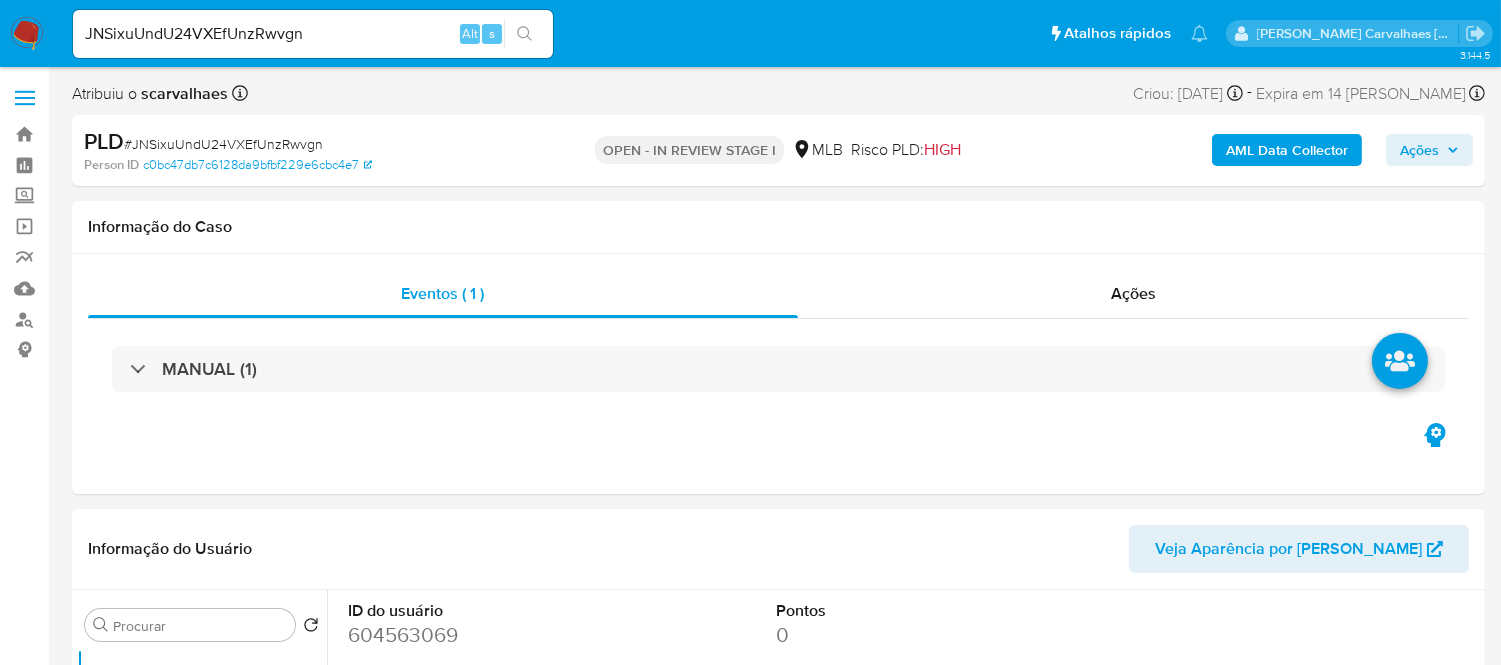 select on "10" 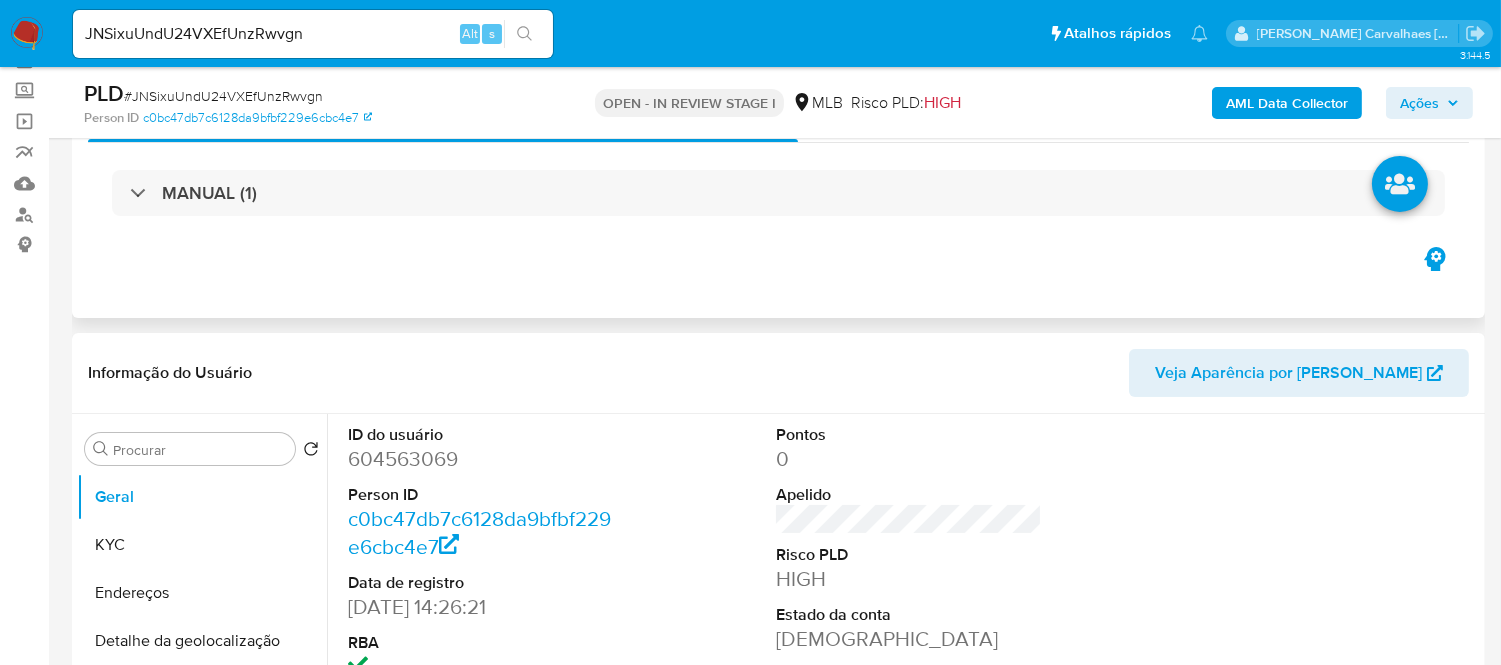 scroll, scrollTop: 111, scrollLeft: 0, axis: vertical 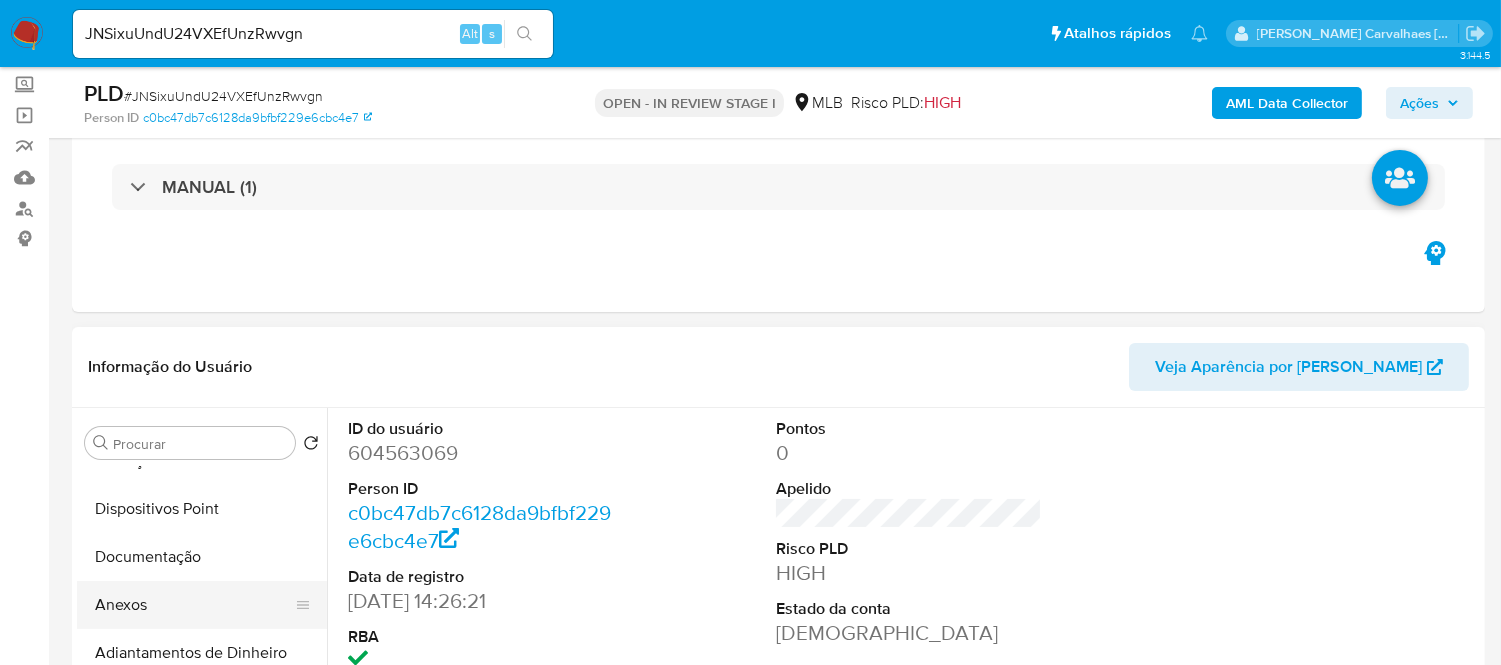 click on "Anexos" at bounding box center (194, 605) 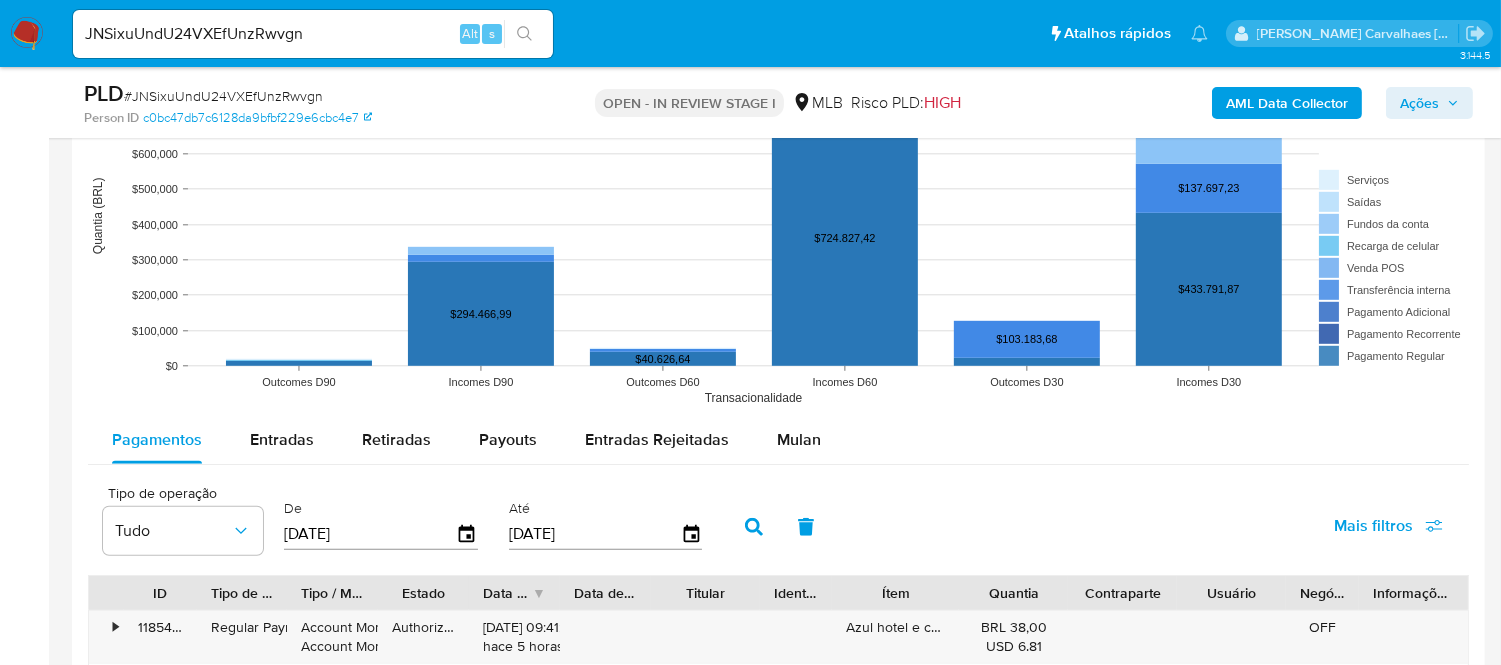 scroll, scrollTop: 2000, scrollLeft: 0, axis: vertical 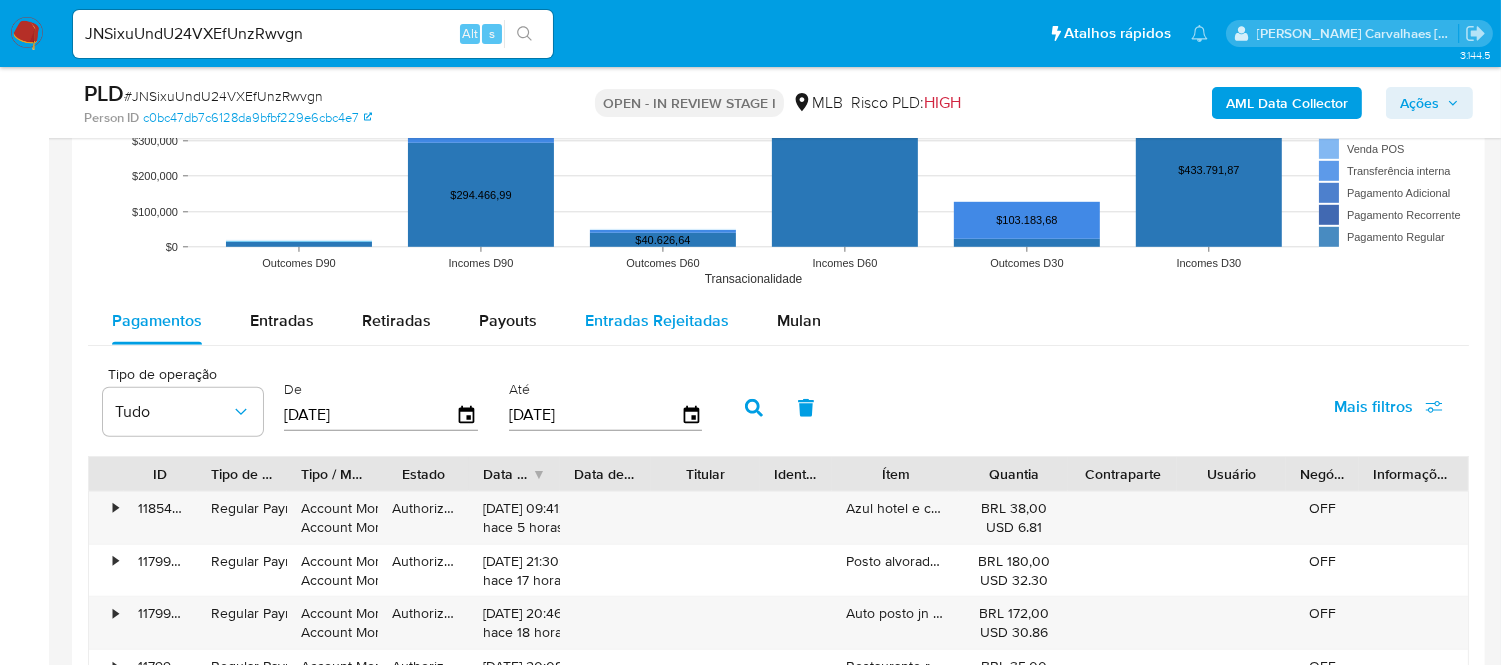 click on "Entradas Rejeitadas" at bounding box center (657, 320) 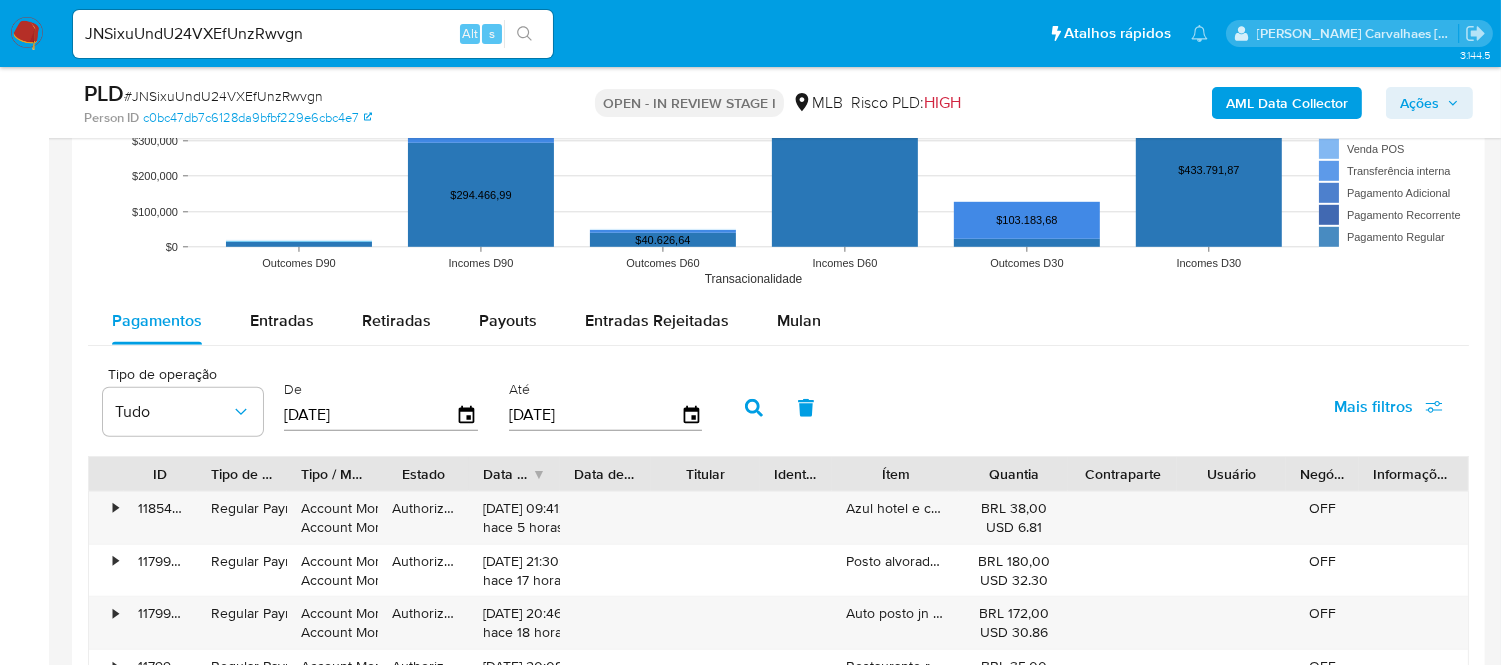 select on "10" 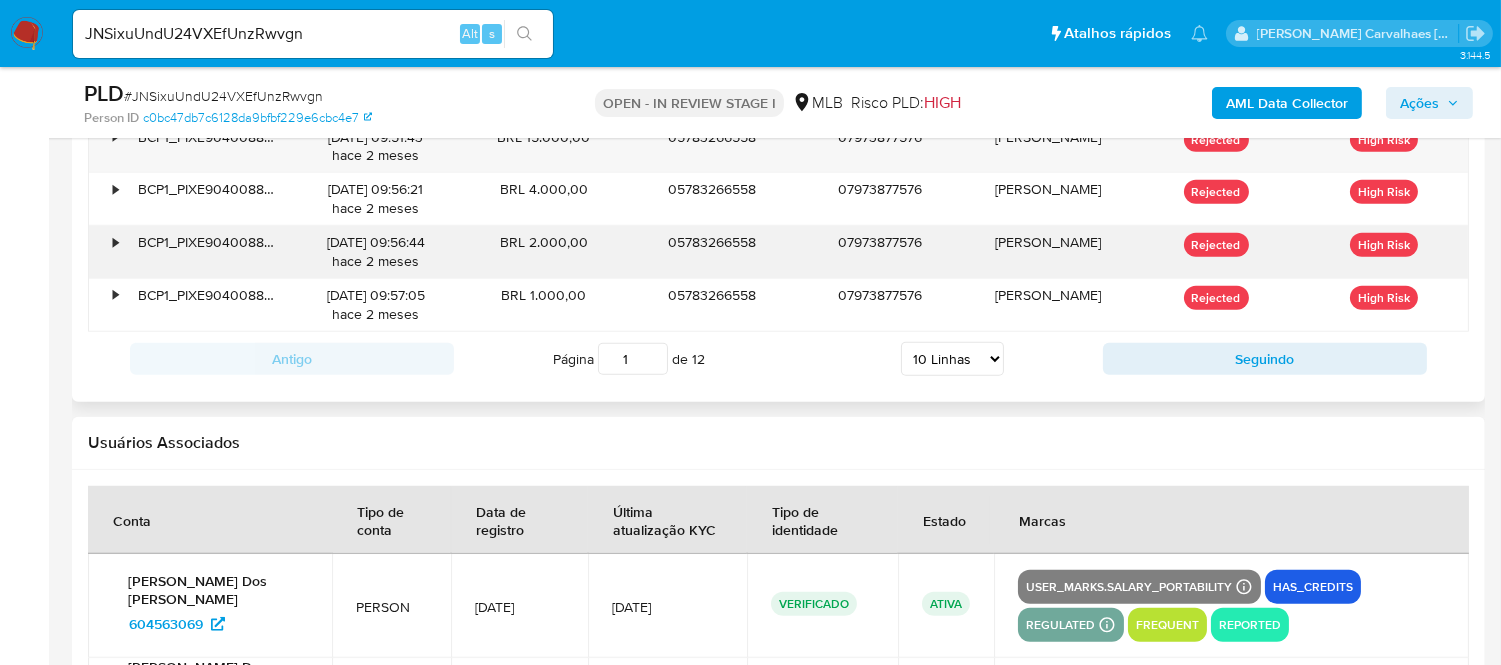 scroll, scrollTop: 2555, scrollLeft: 0, axis: vertical 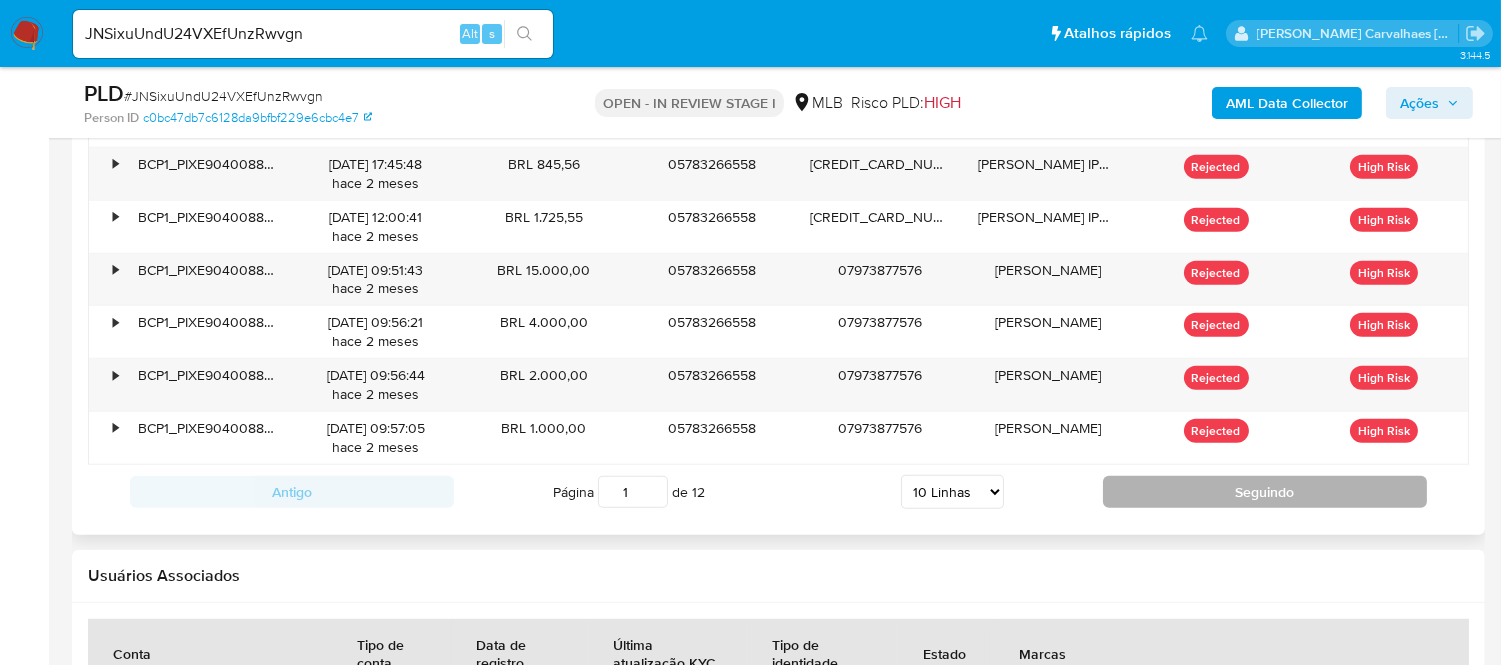 click on "Seguindo" at bounding box center [1265, 492] 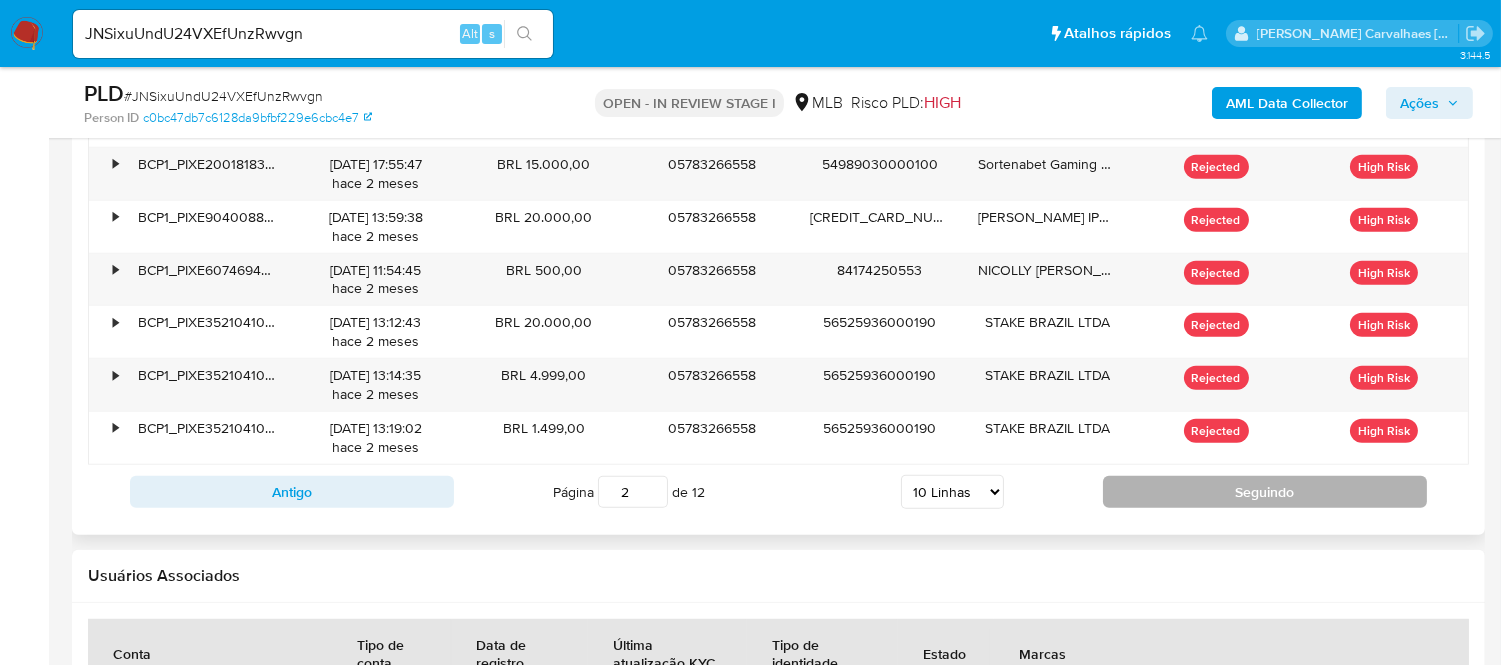click on "Seguindo" at bounding box center (1265, 492) 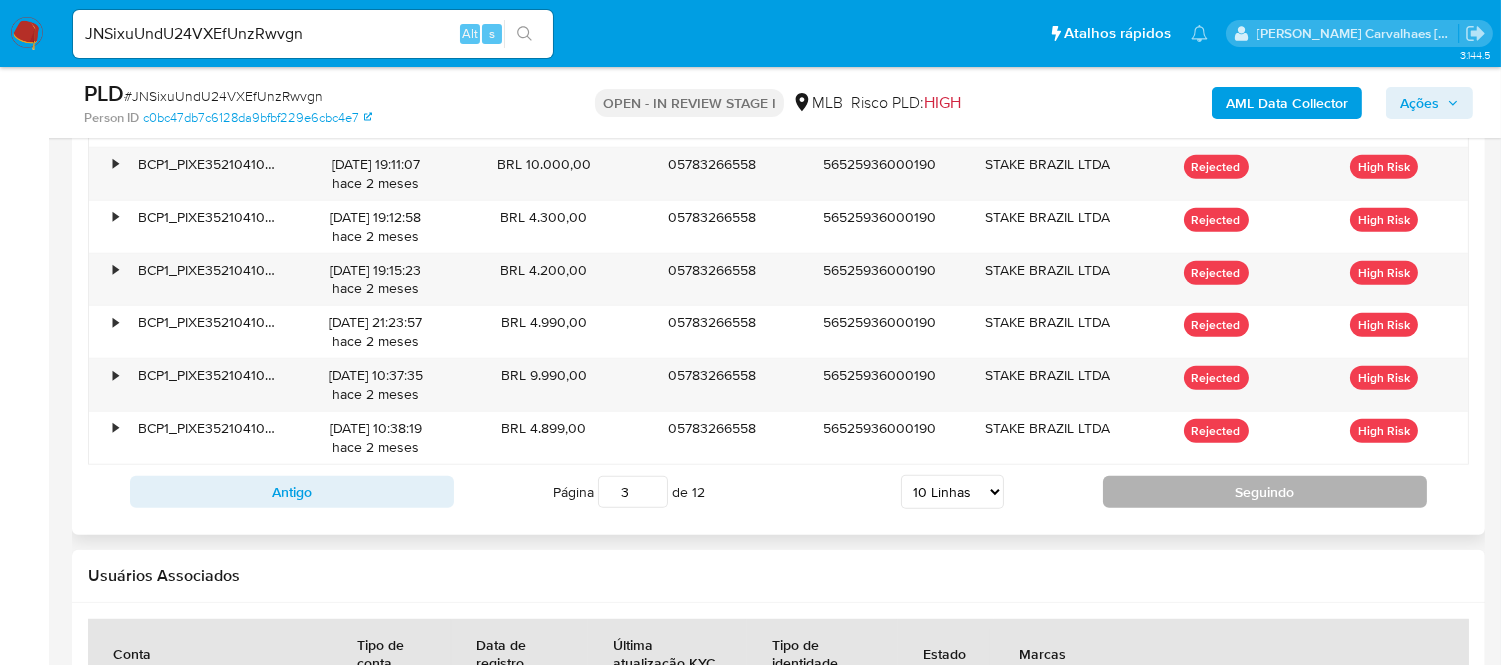 click on "Seguindo" at bounding box center (1265, 492) 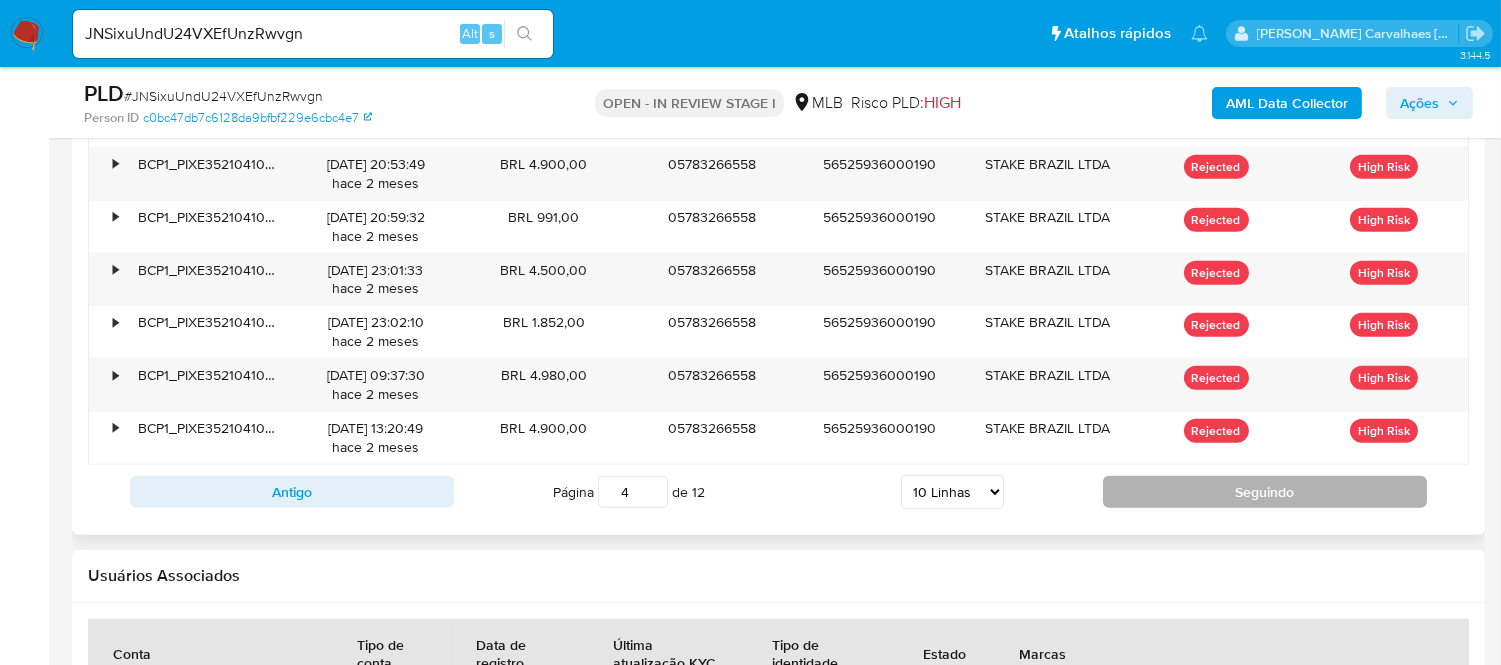 click on "Seguindo" at bounding box center [1265, 492] 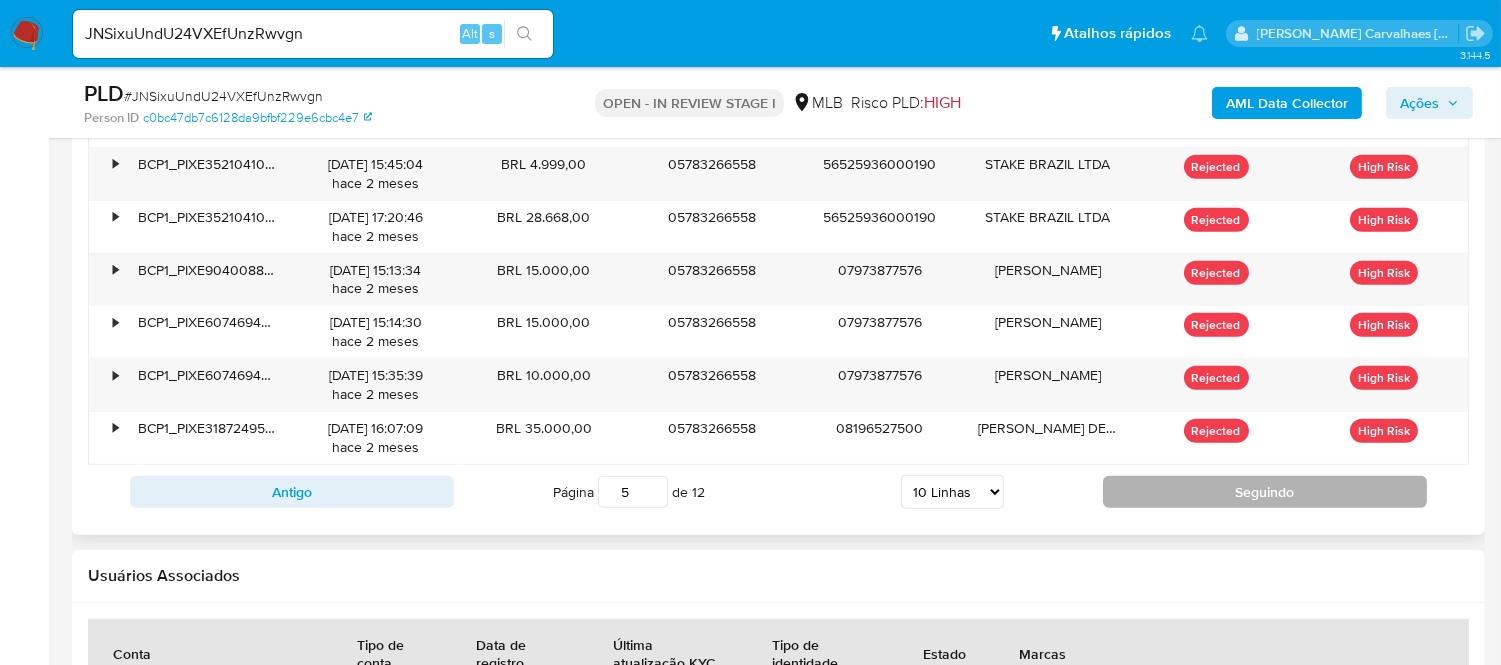 click on "Seguindo" at bounding box center (1265, 492) 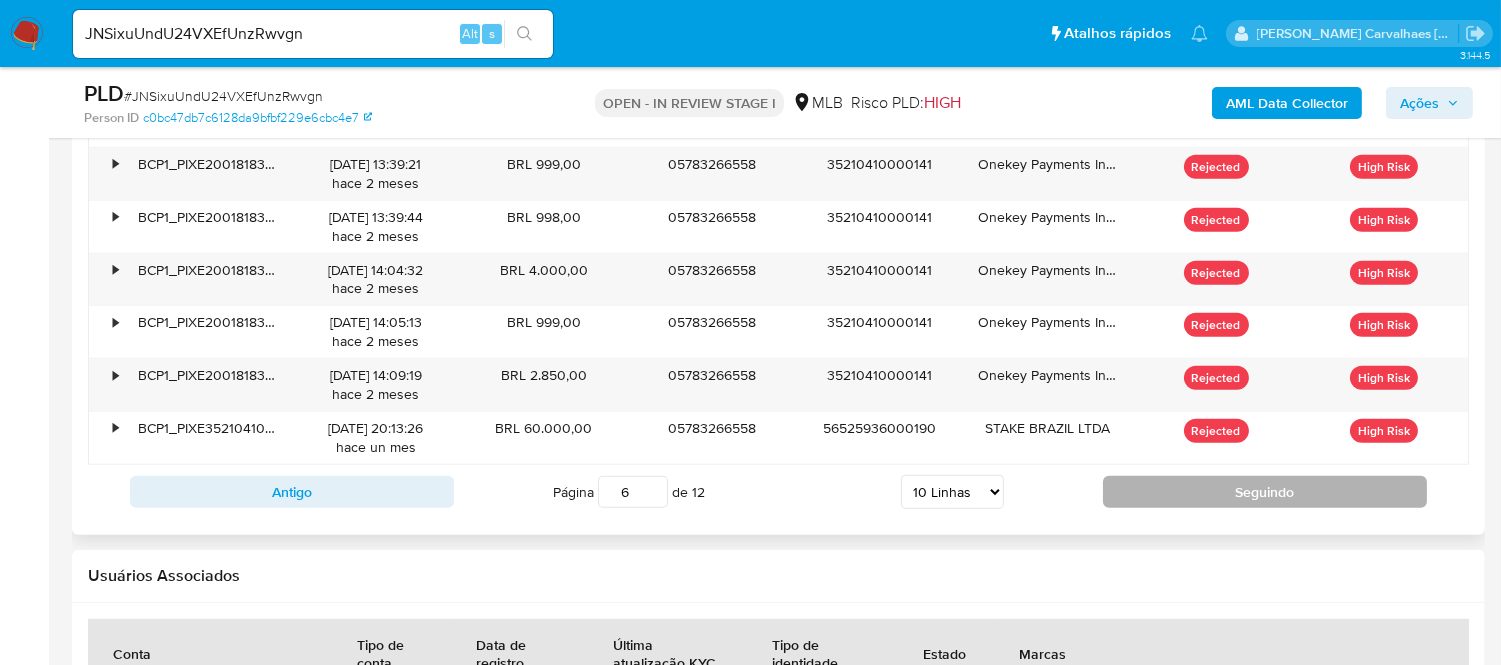 click on "Seguindo" at bounding box center (1265, 492) 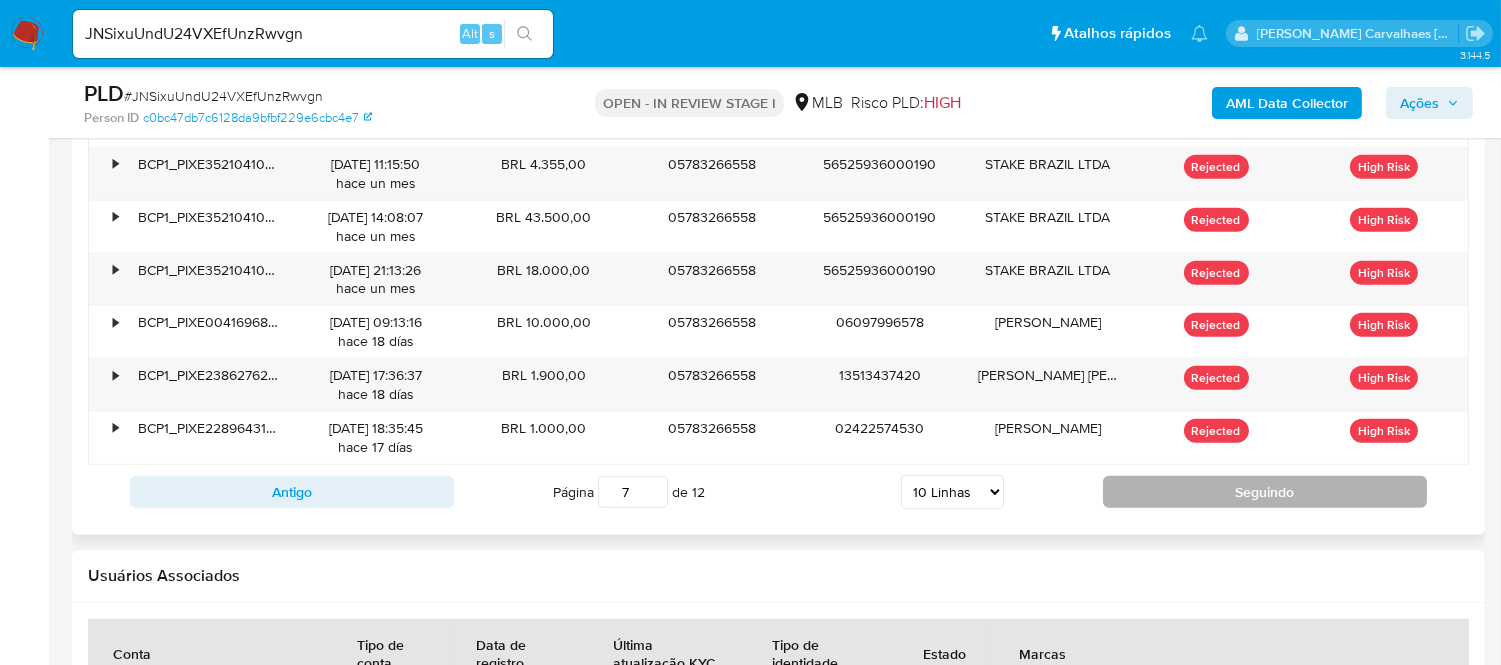 click on "Seguindo" at bounding box center [1265, 492] 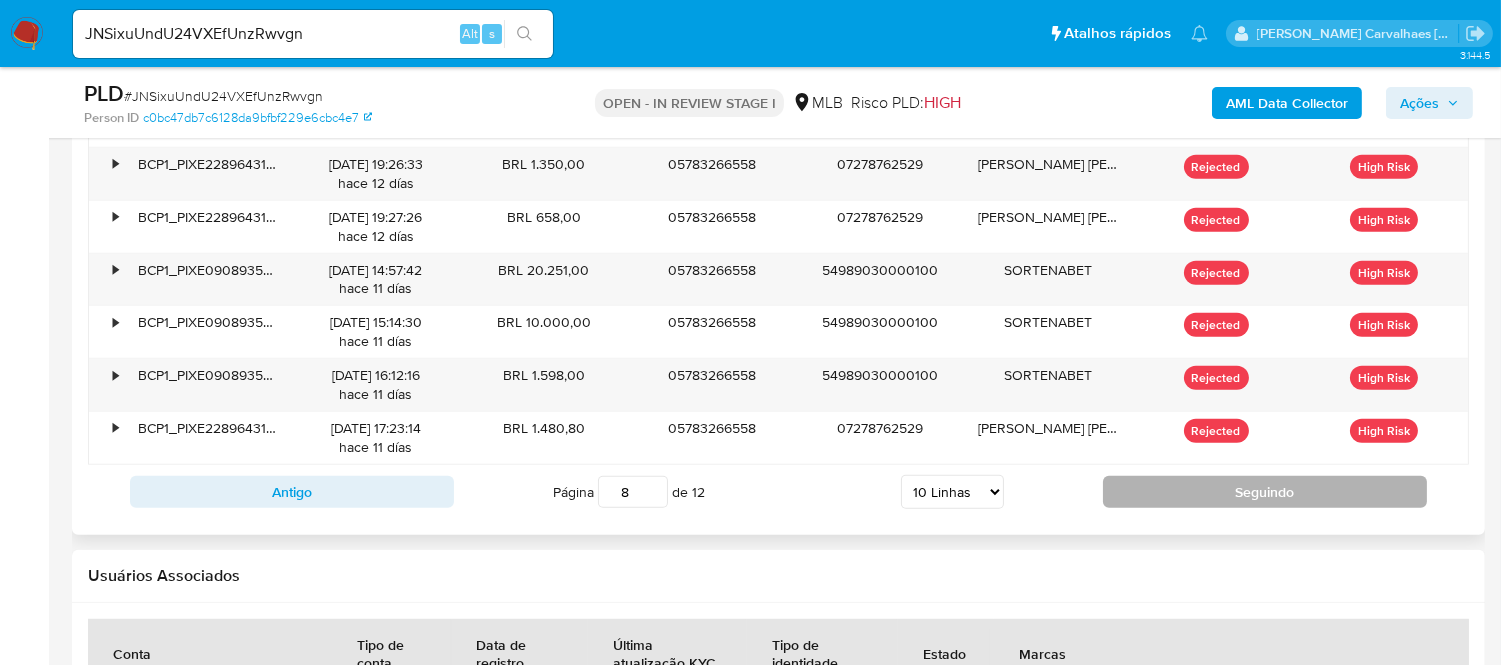 click on "Seguindo" at bounding box center (1265, 492) 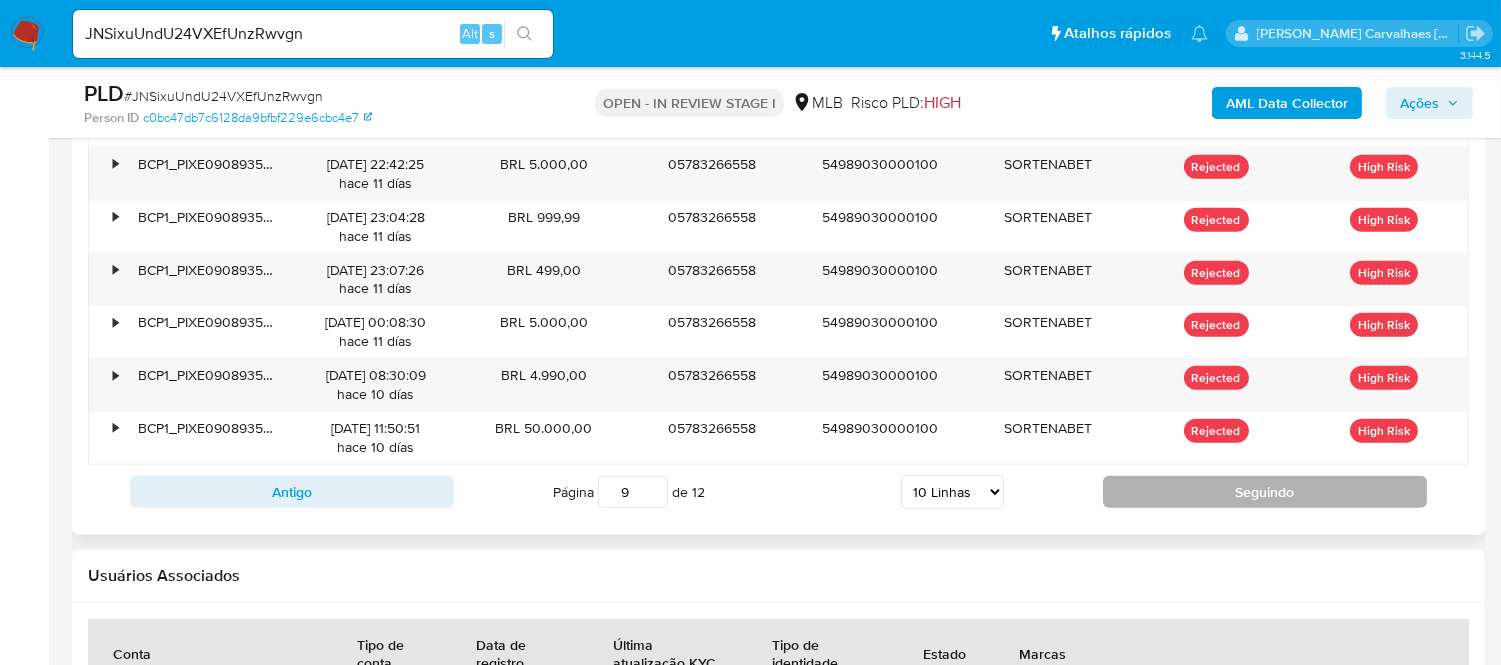 click on "Seguindo" at bounding box center [1265, 492] 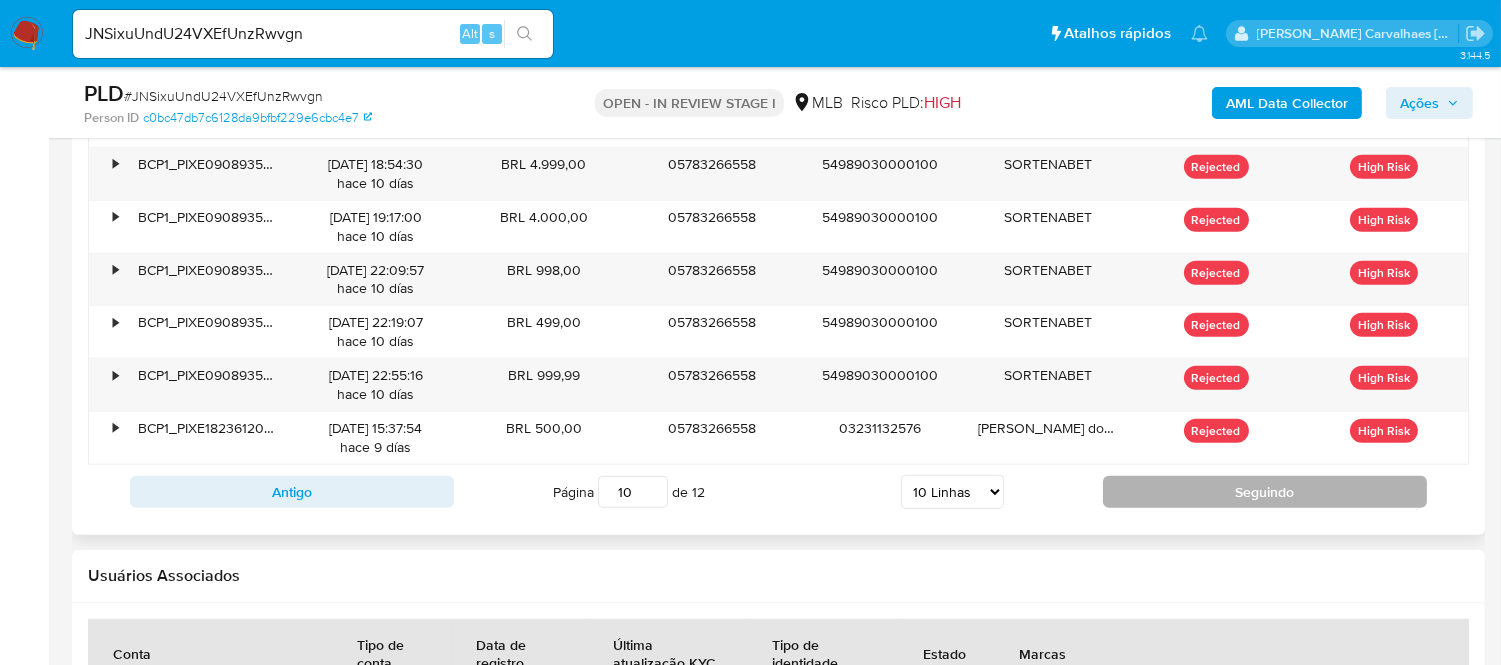 click on "Seguindo" at bounding box center [1265, 492] 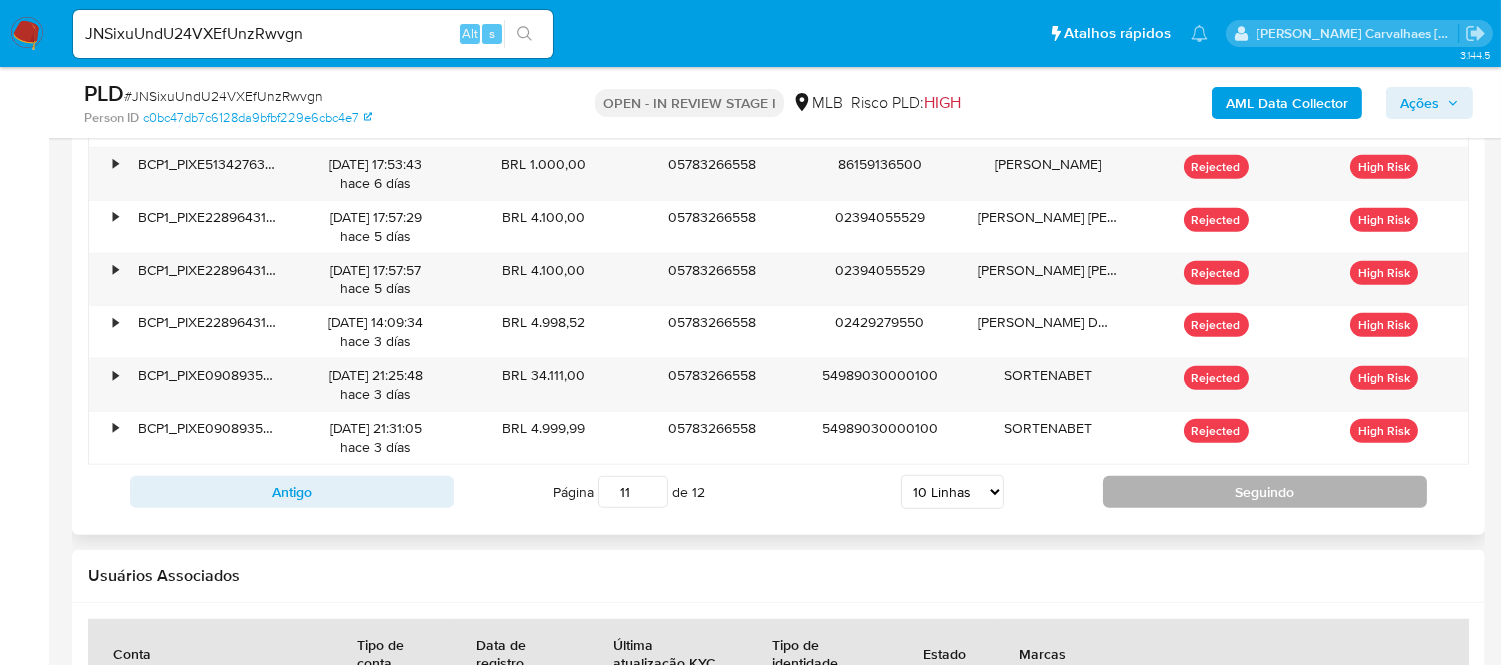 click on "Seguindo" at bounding box center [1265, 492] 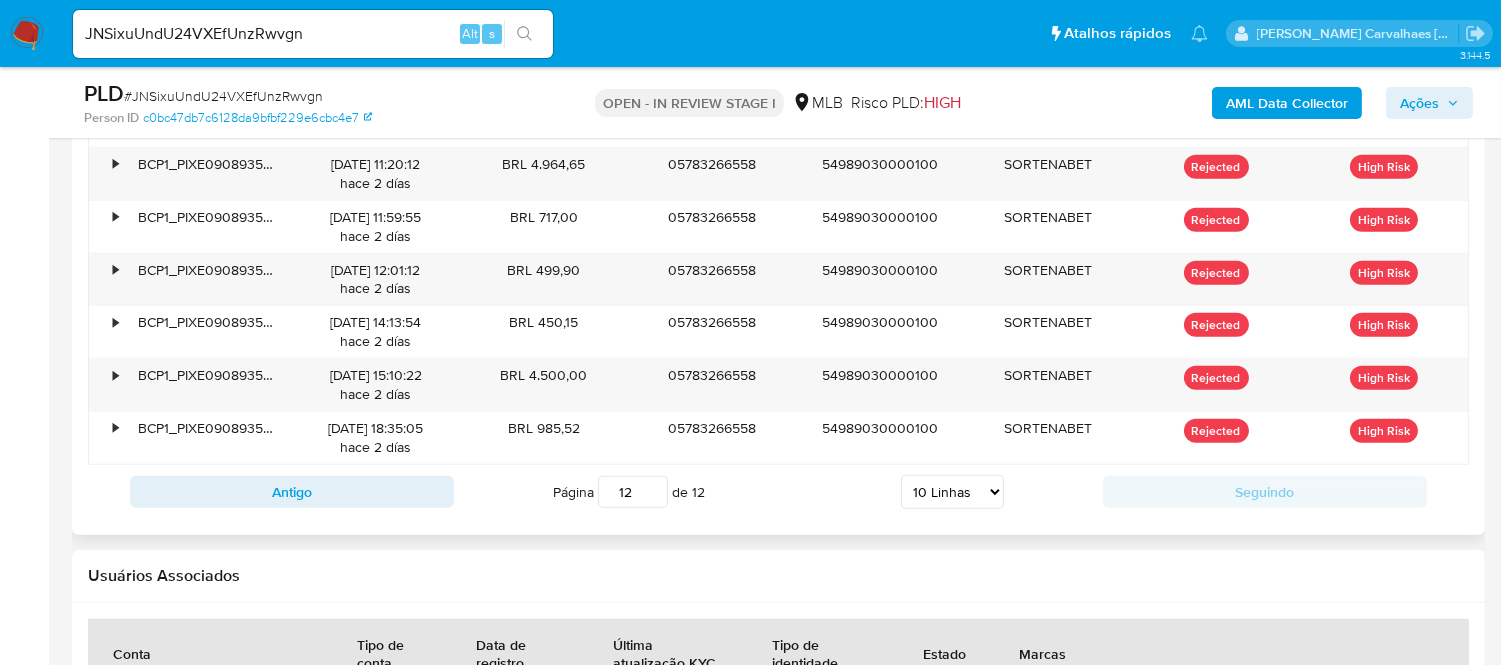 click on "12" at bounding box center (633, 492) 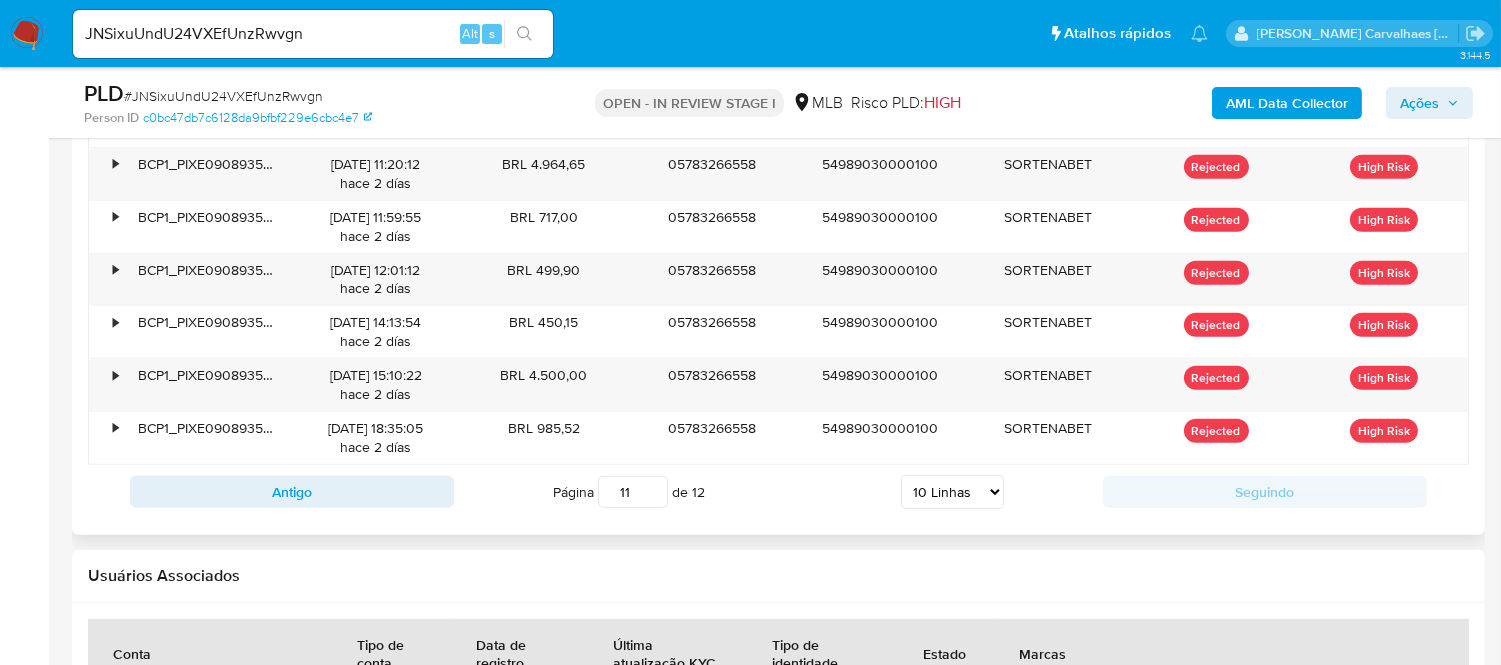 click on "11" at bounding box center [633, 492] 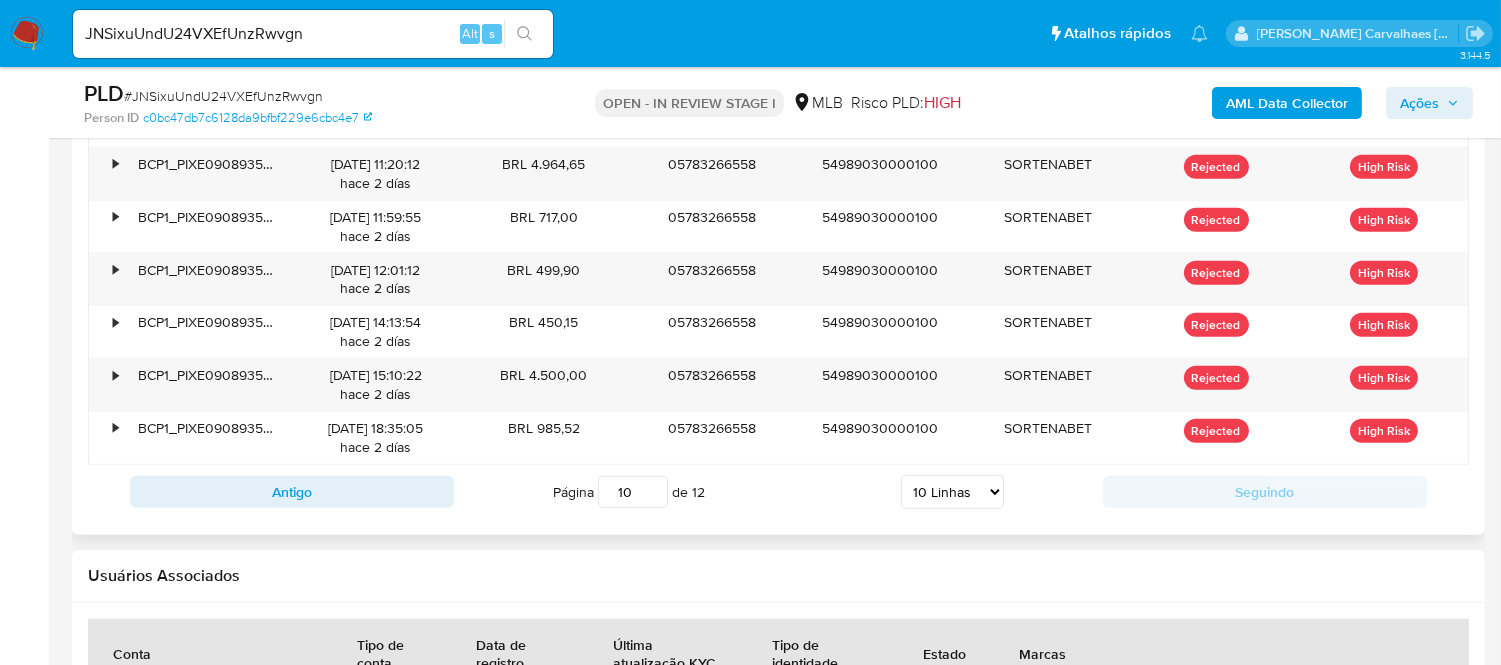 click on "10" at bounding box center (633, 492) 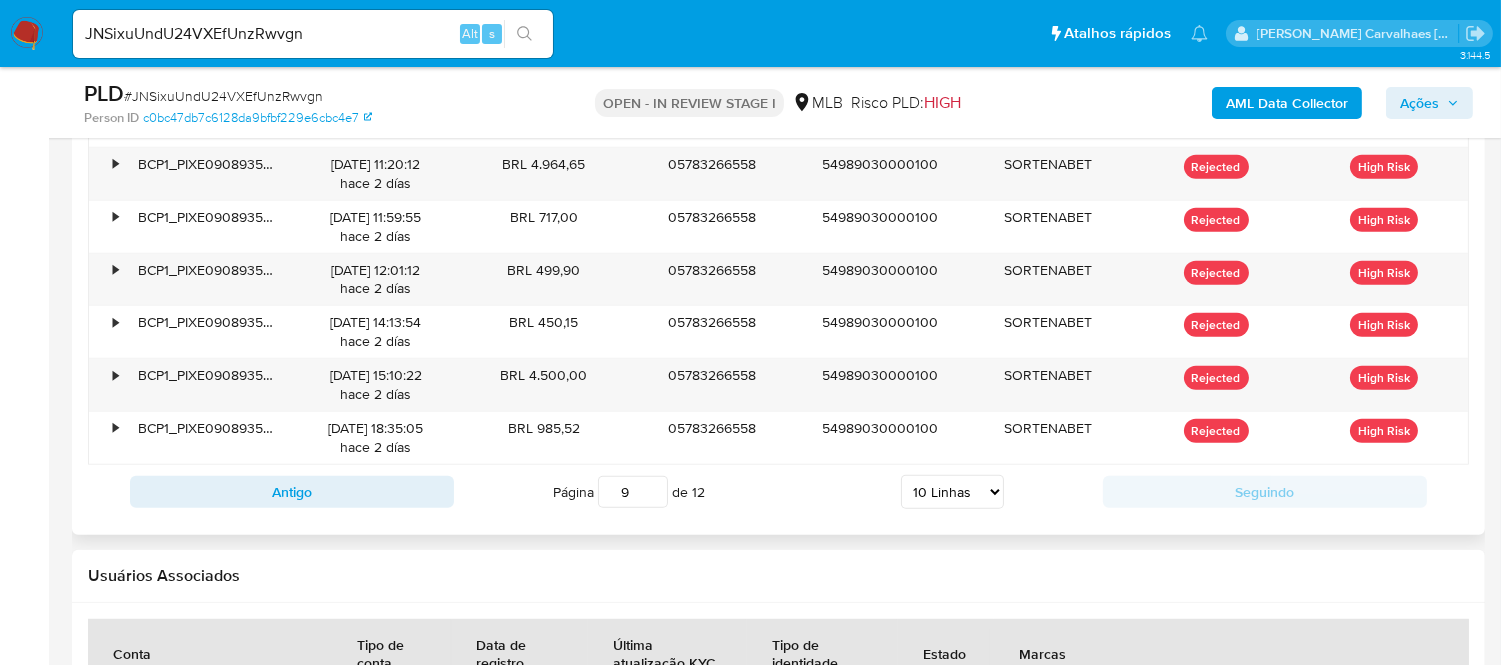 click on "9" at bounding box center (633, 492) 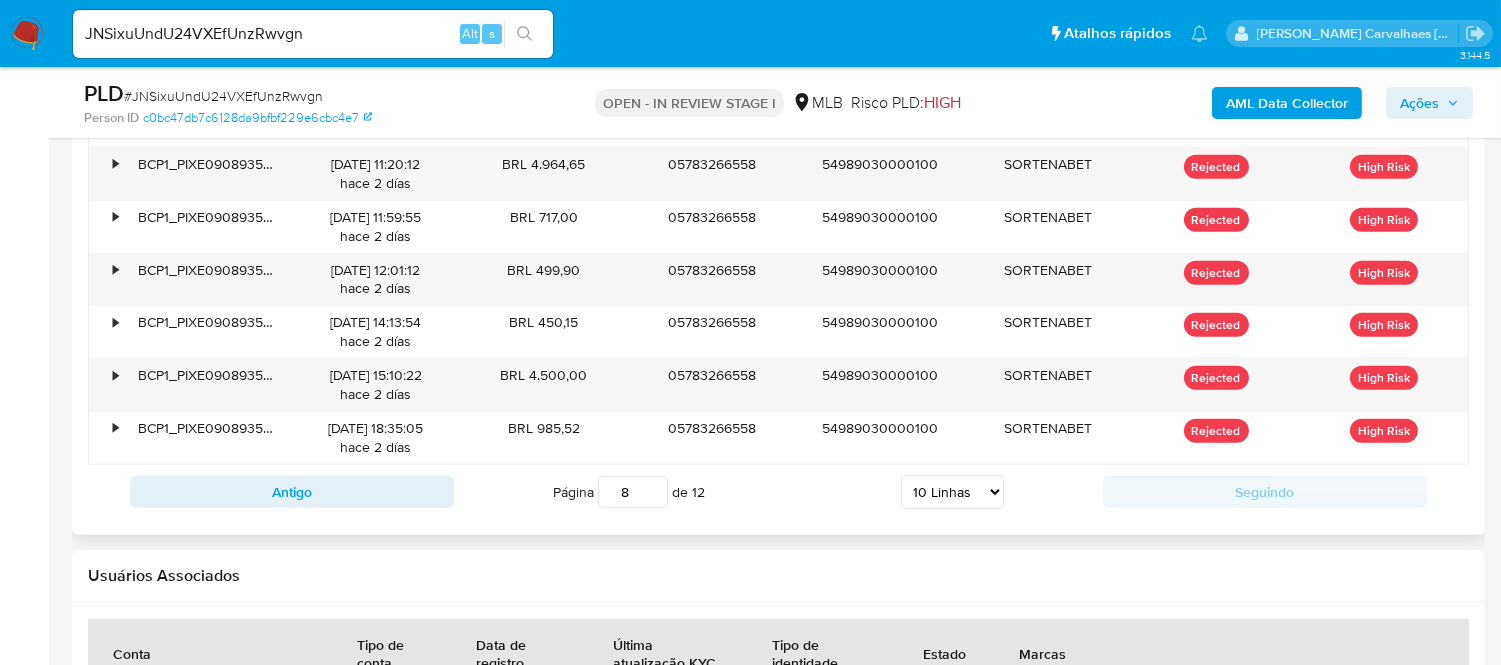 click on "8" at bounding box center [633, 492] 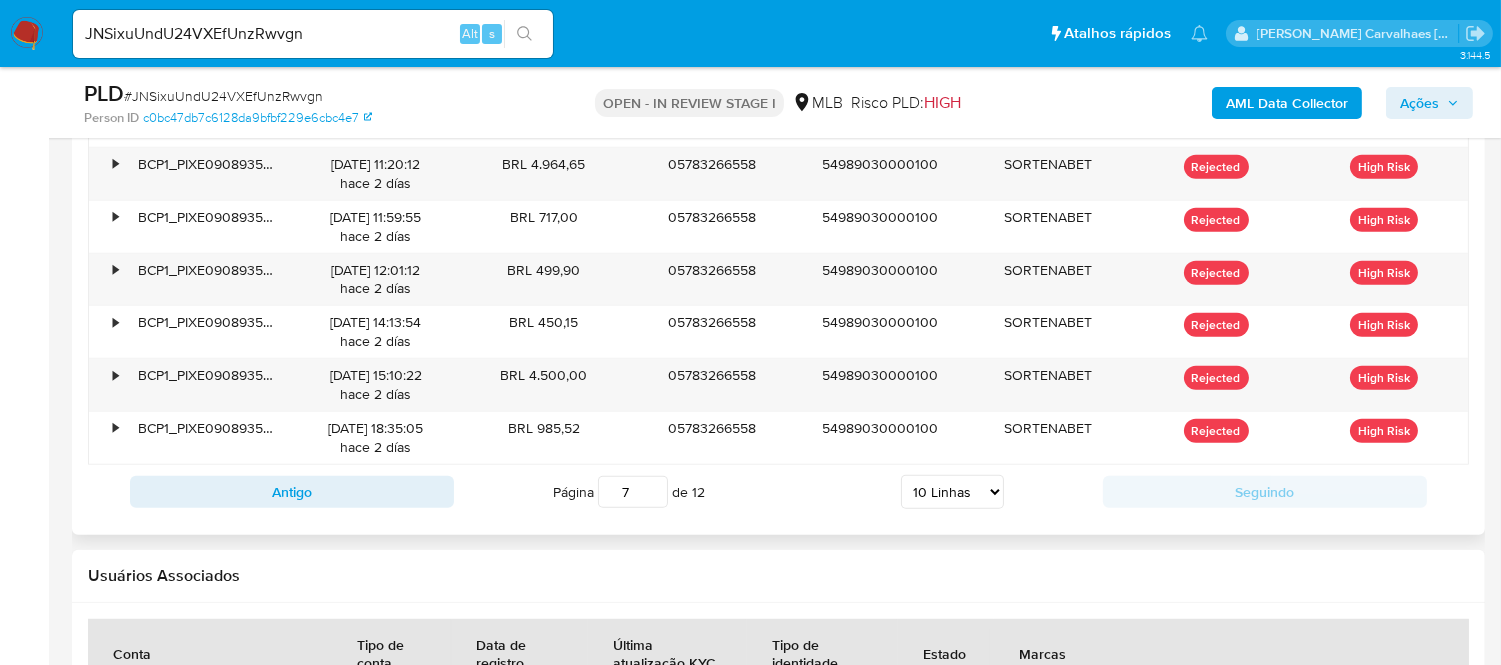 click on "7" at bounding box center (633, 492) 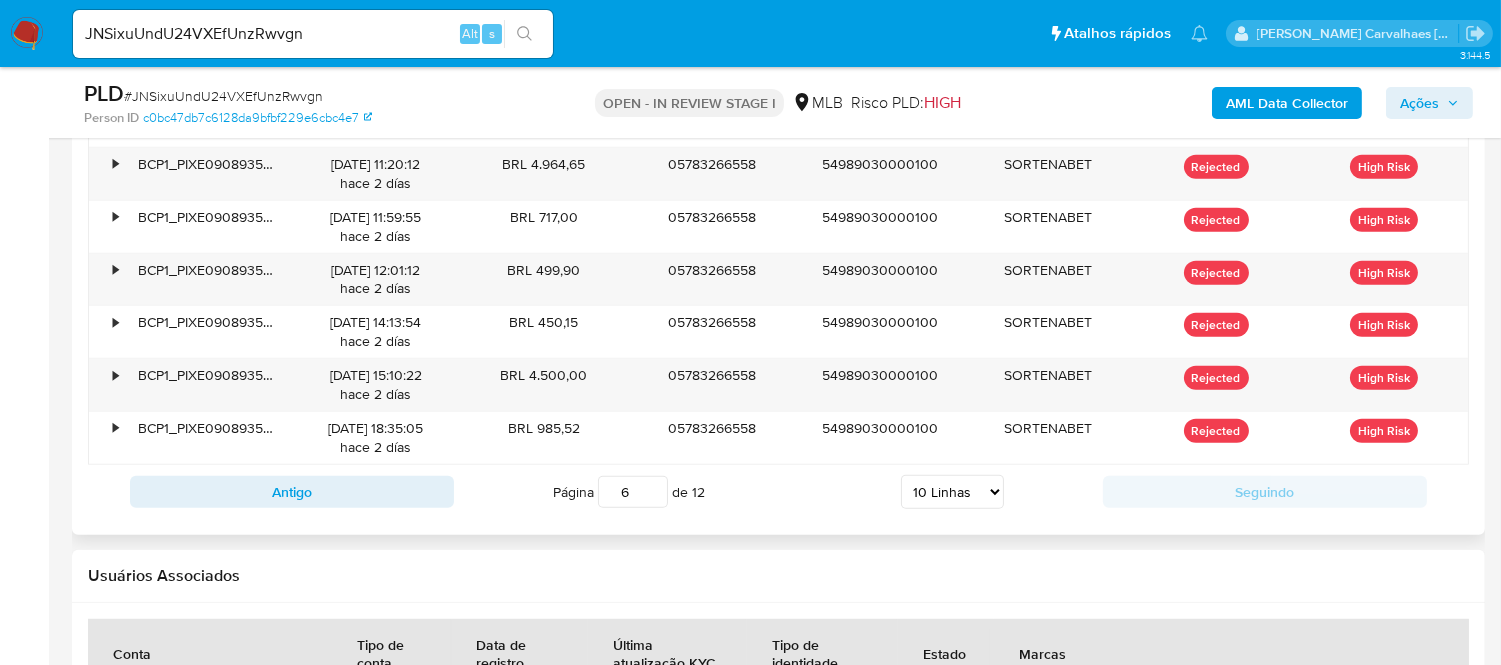 click on "6" at bounding box center (633, 492) 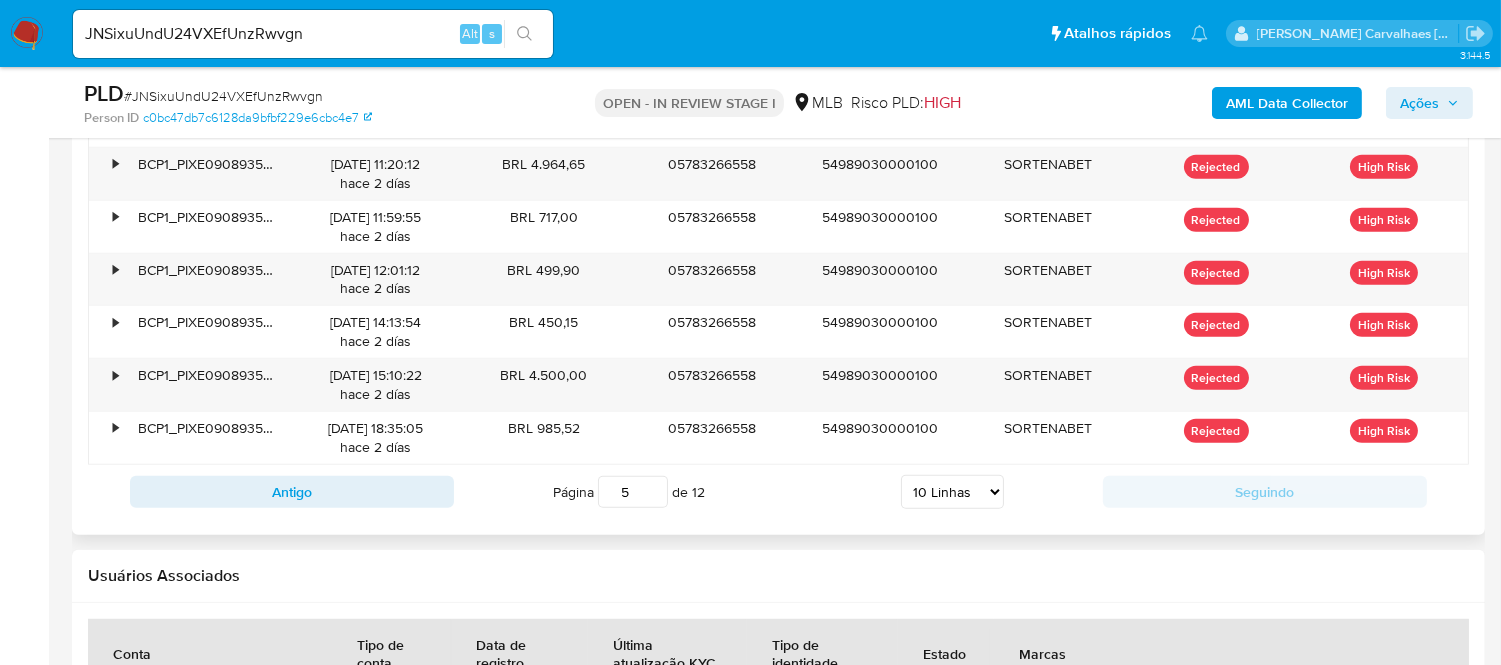 click on "5" at bounding box center [633, 492] 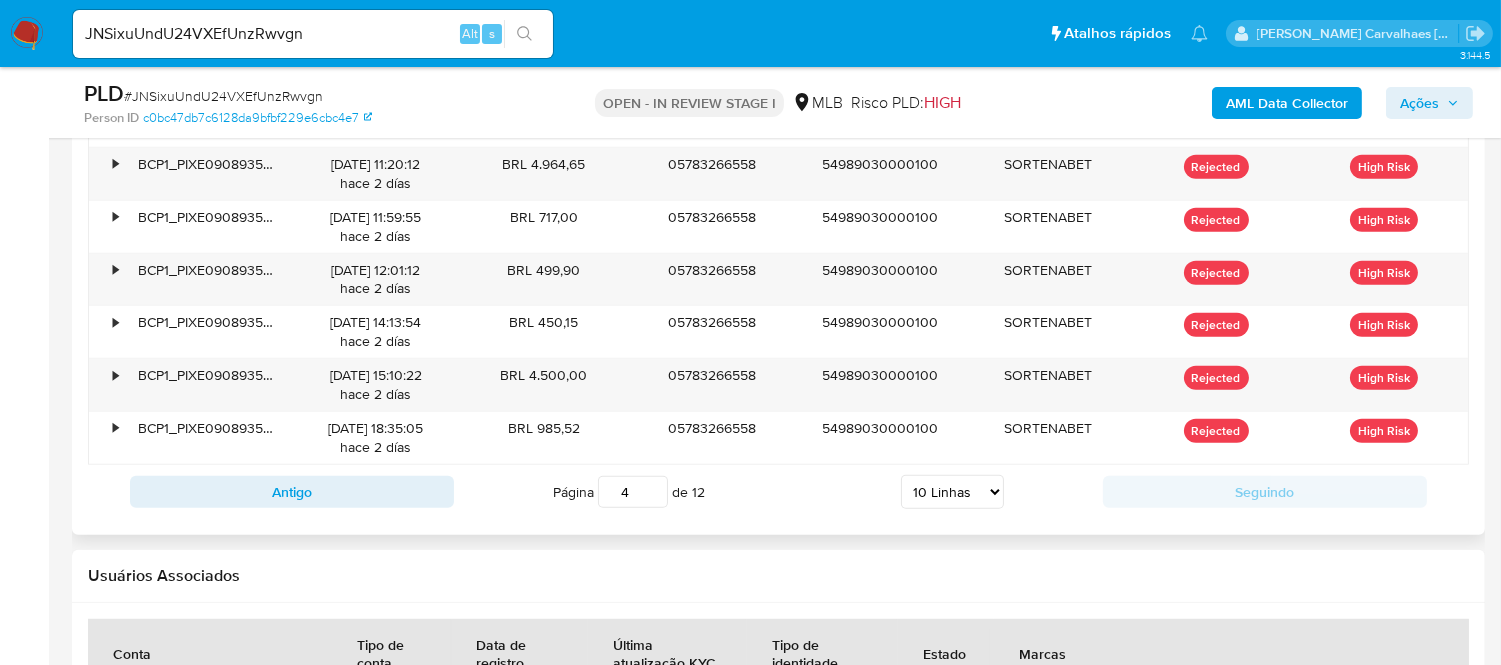 click on "4" at bounding box center (633, 492) 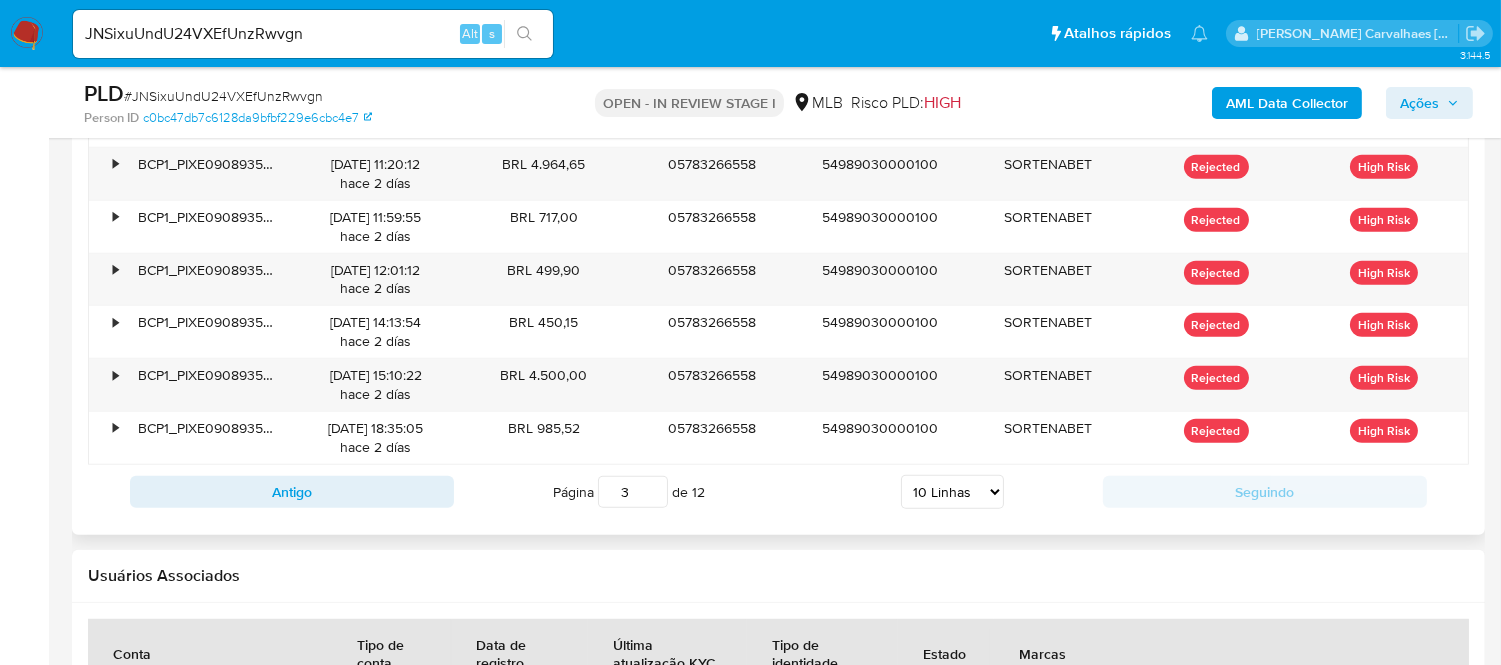 click on "3" at bounding box center (633, 492) 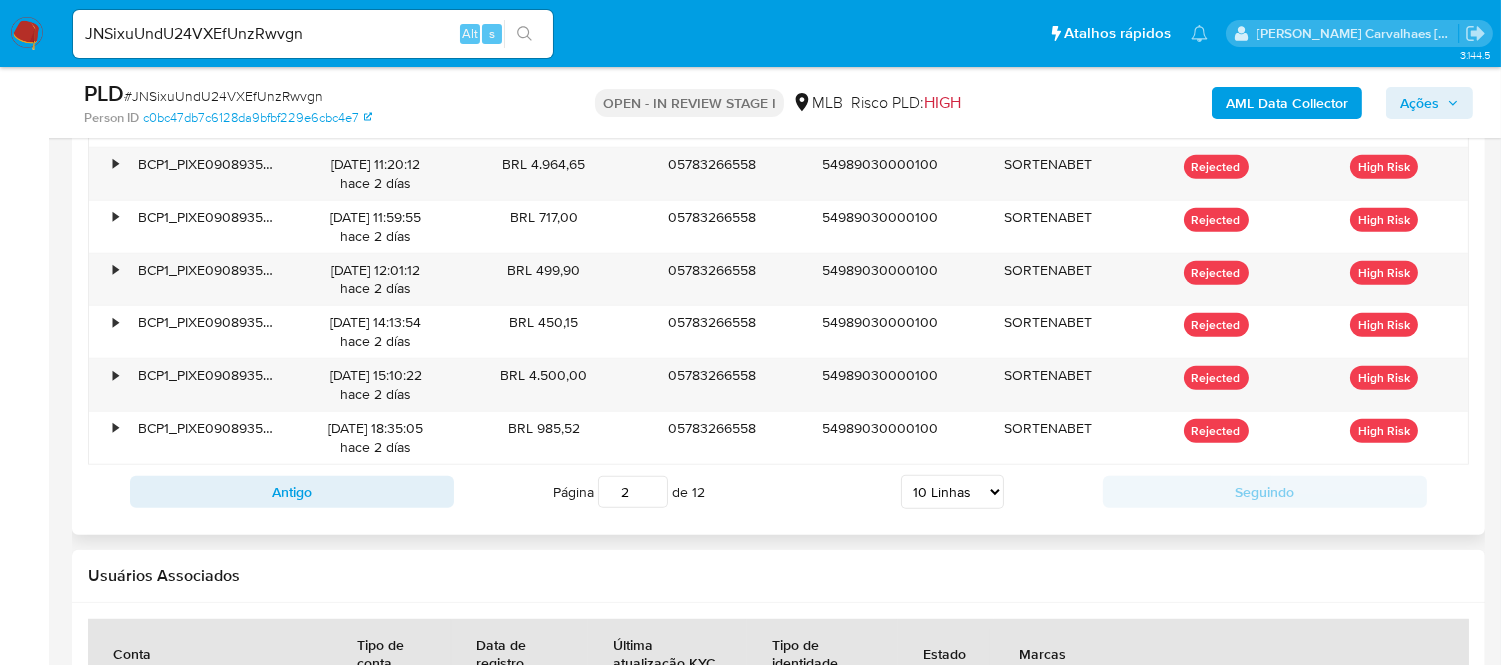 click on "2" at bounding box center (633, 492) 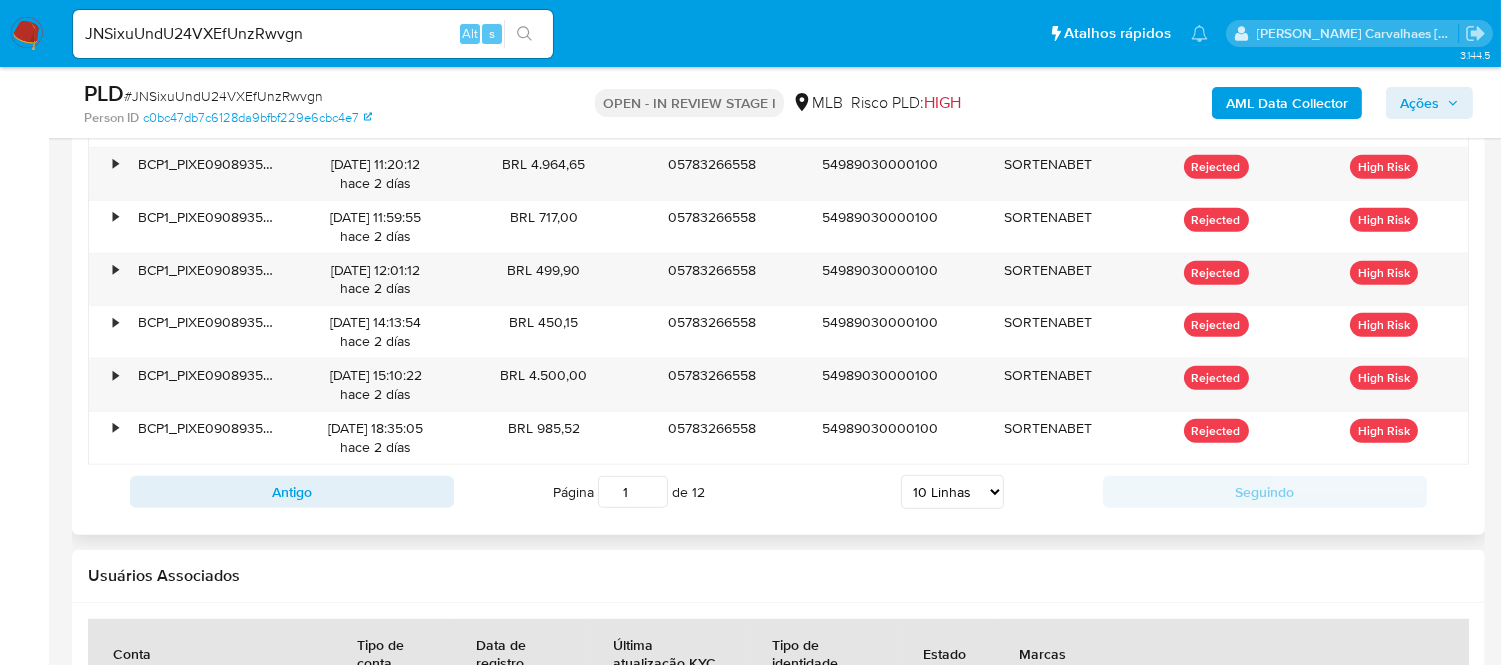 click on "1" at bounding box center (633, 492) 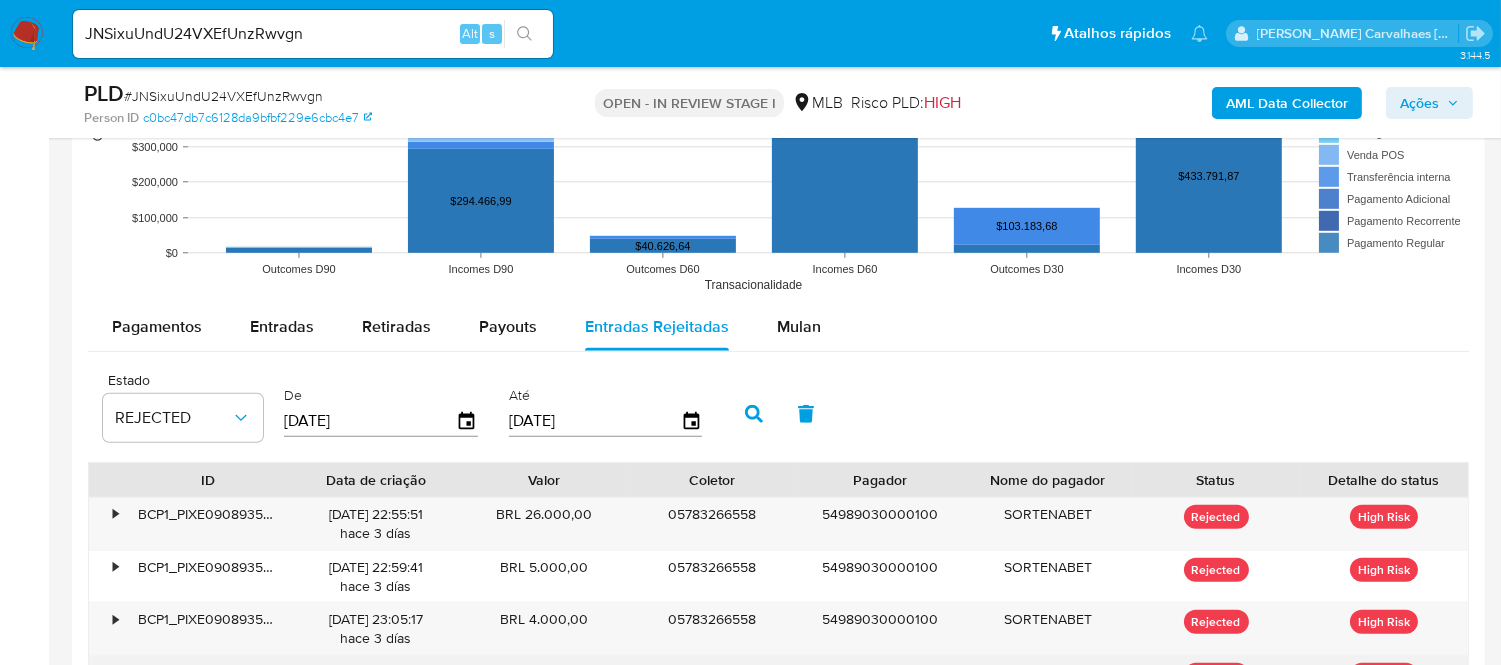 scroll, scrollTop: 2222, scrollLeft: 0, axis: vertical 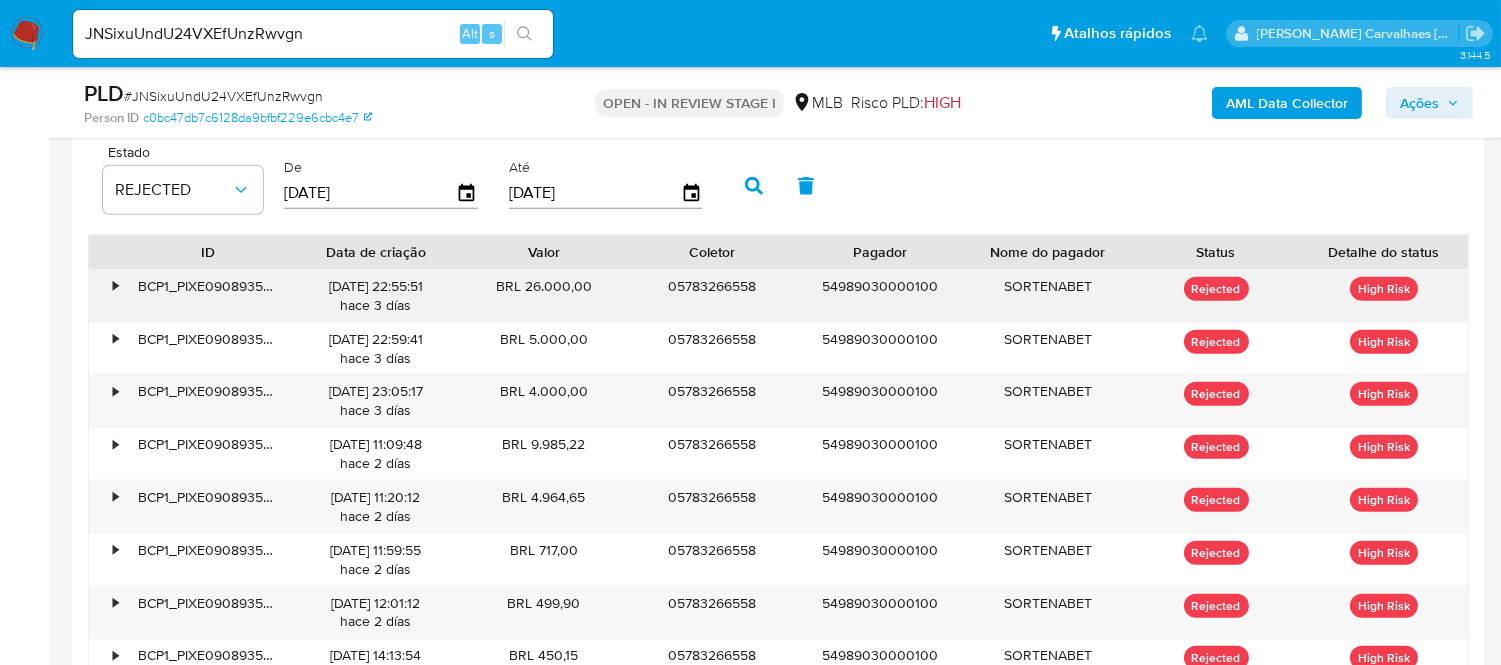 click on "SORTENABET" at bounding box center (1048, 296) 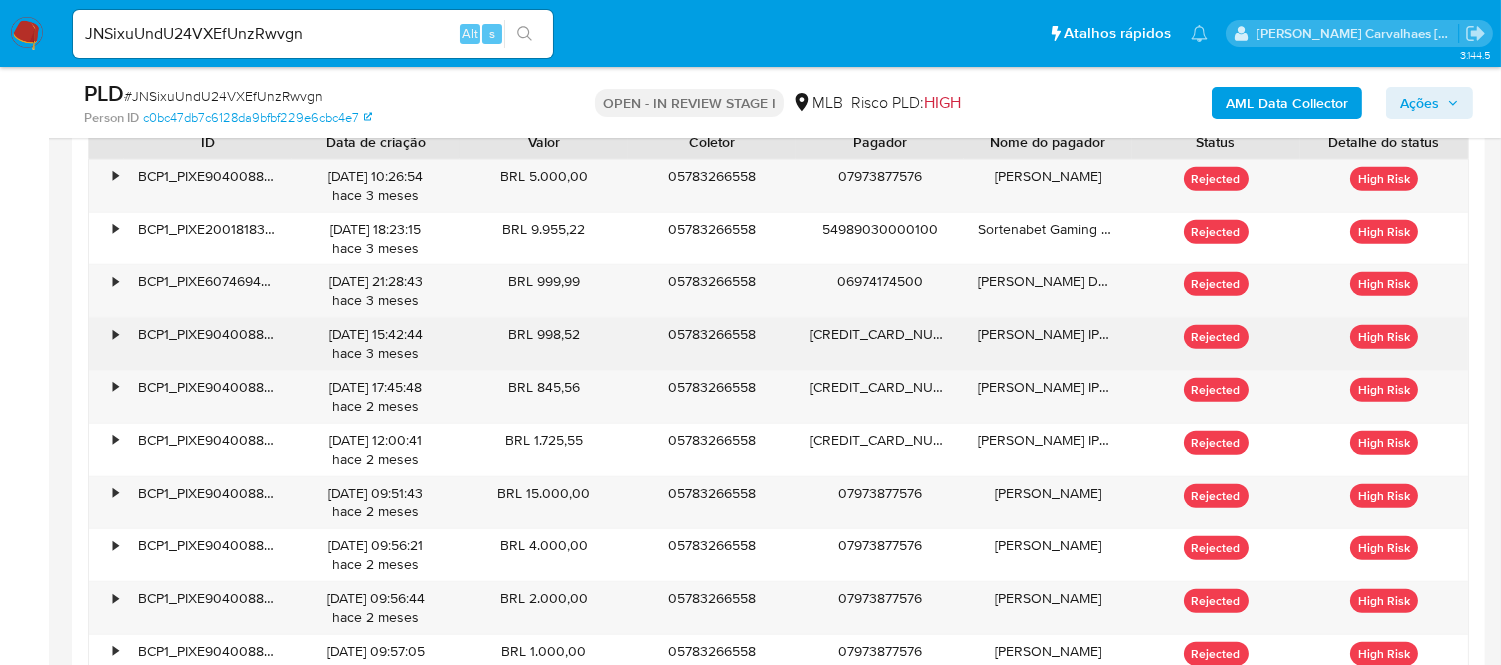 scroll, scrollTop: 2333, scrollLeft: 0, axis: vertical 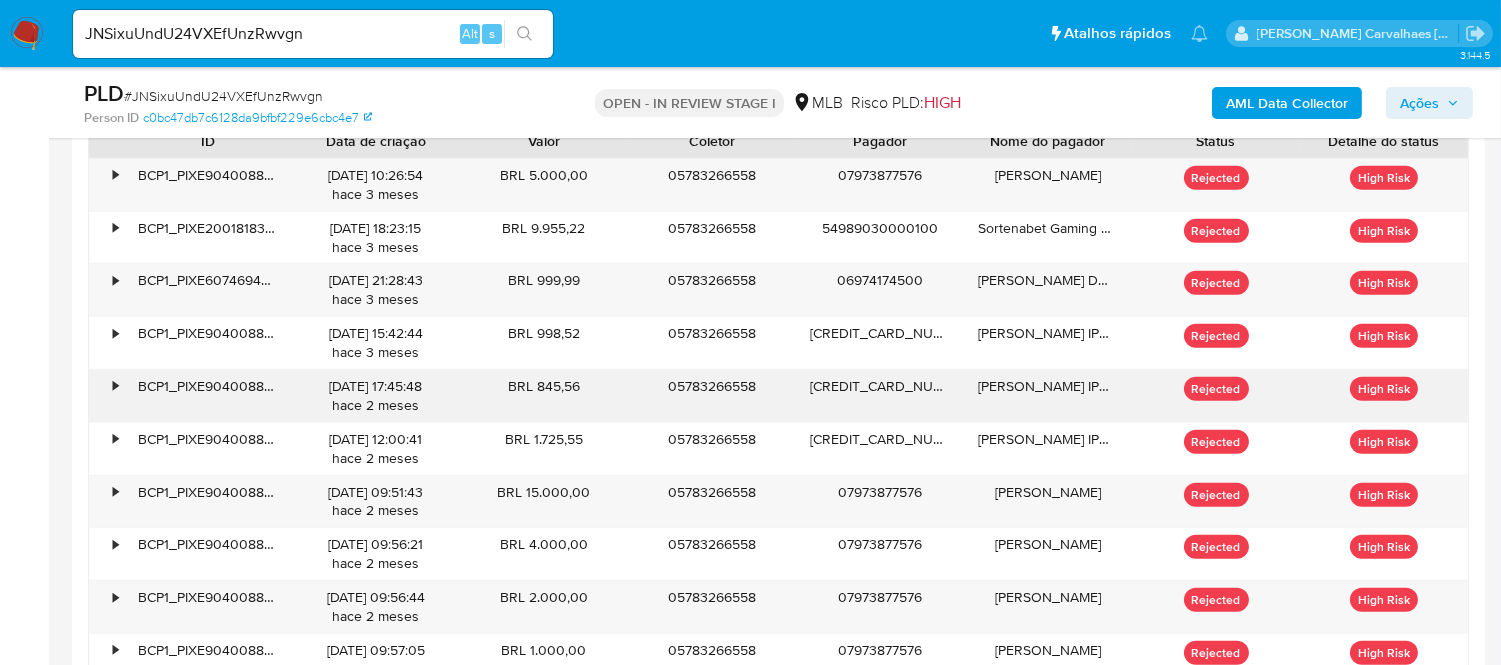 click on "BRL 845,56" at bounding box center [544, 396] 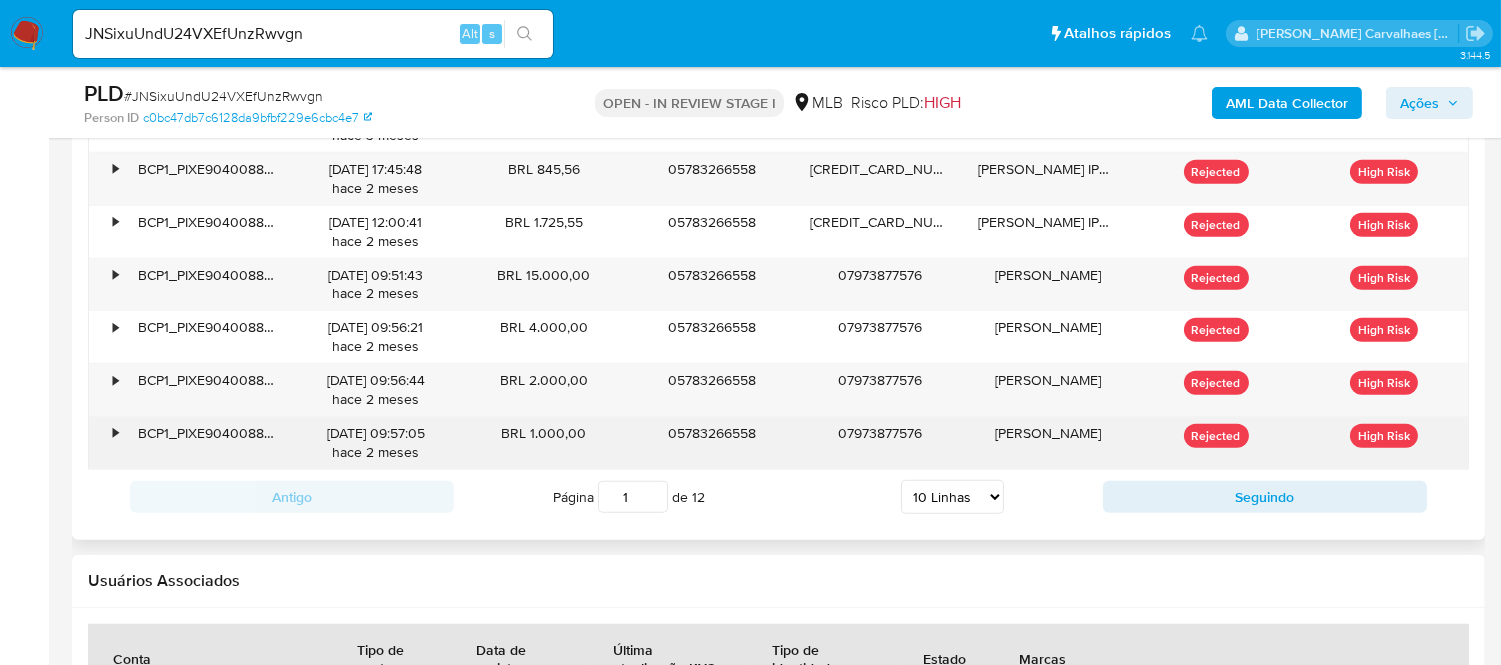 scroll, scrollTop: 2555, scrollLeft: 0, axis: vertical 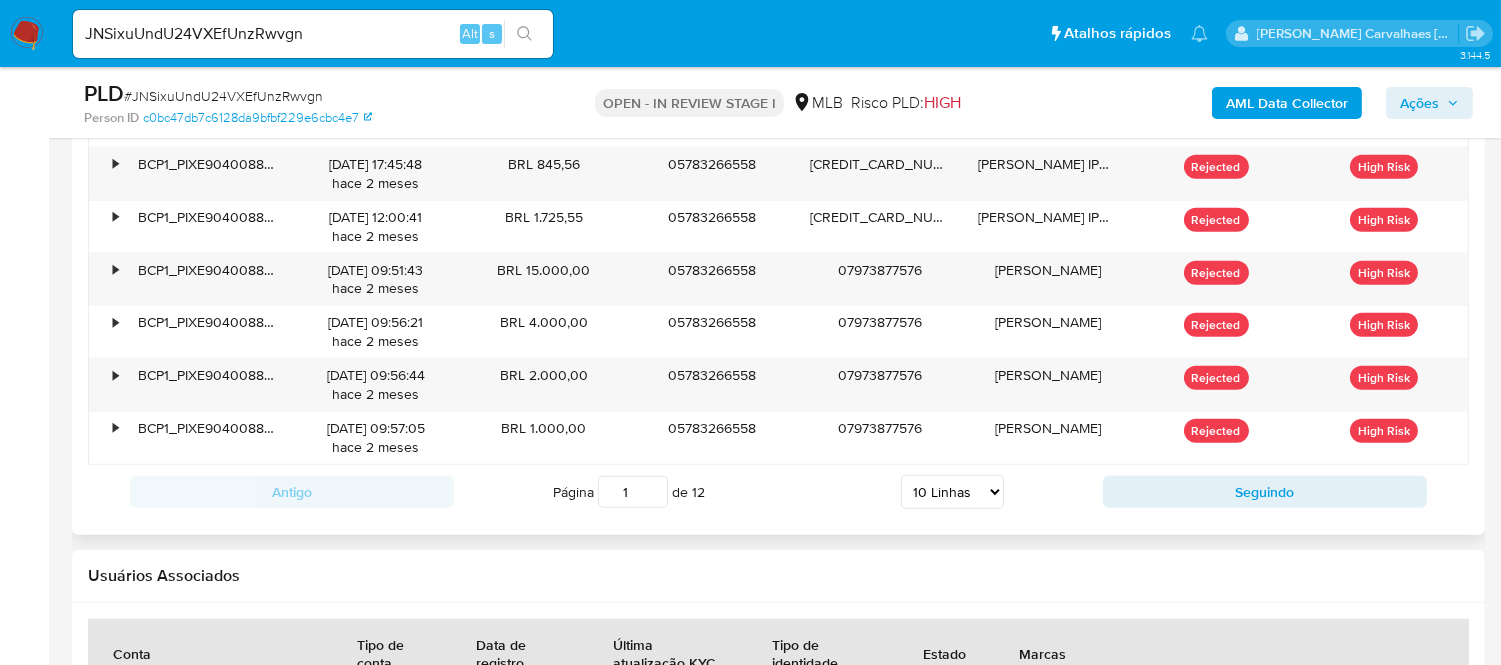 click on "1" at bounding box center [633, 492] 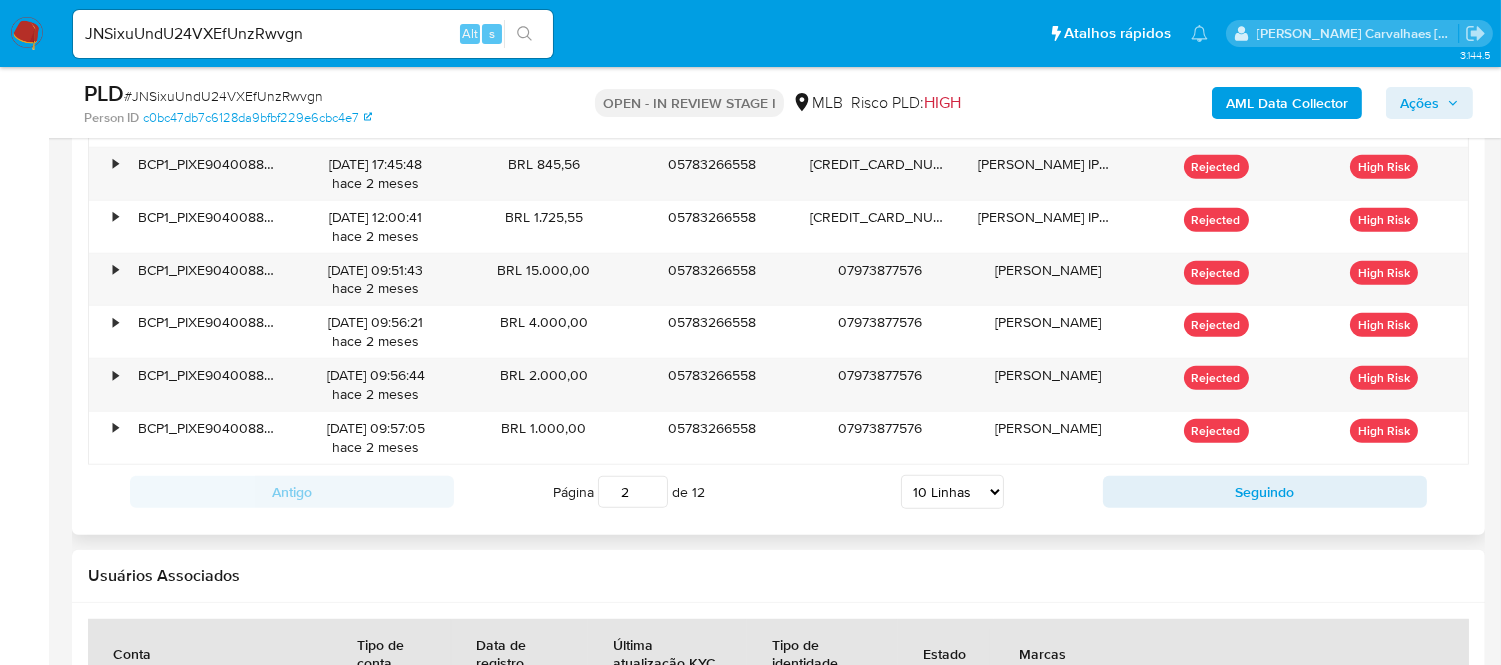 click on "2" at bounding box center [633, 492] 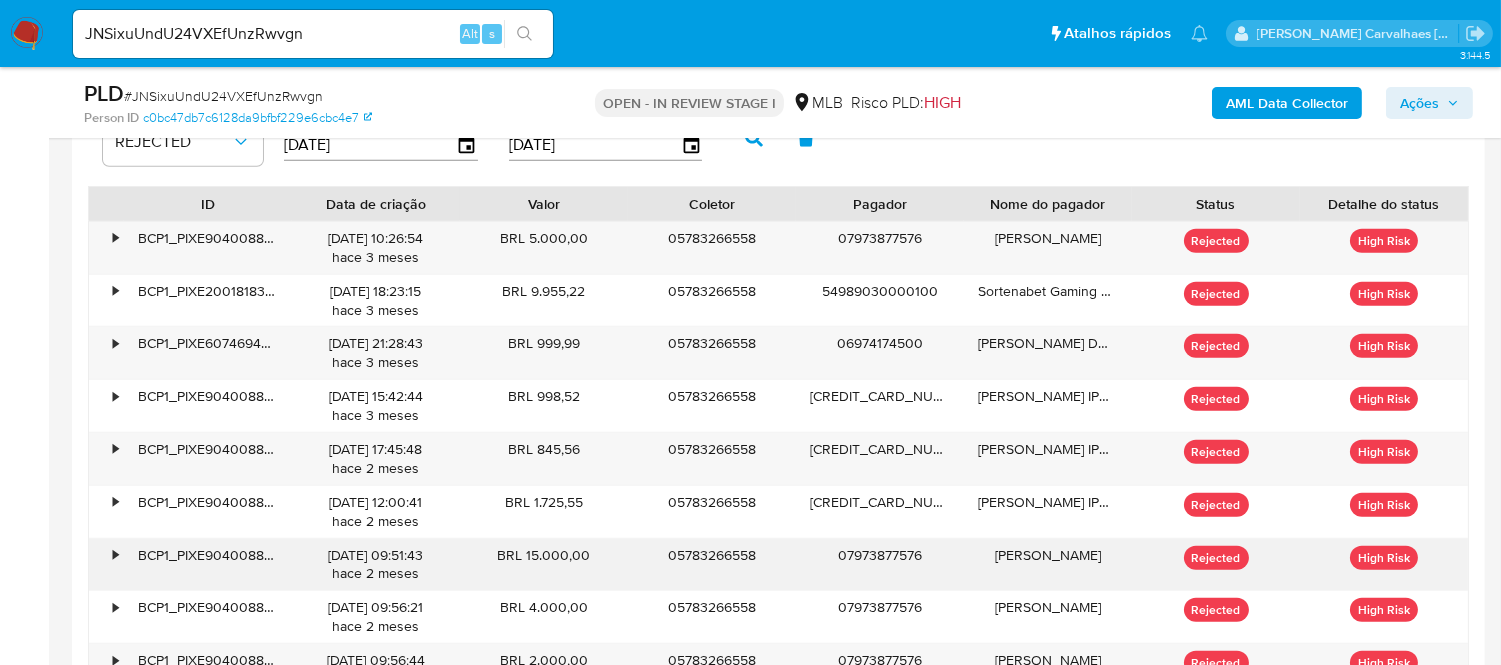 scroll, scrollTop: 2333, scrollLeft: 0, axis: vertical 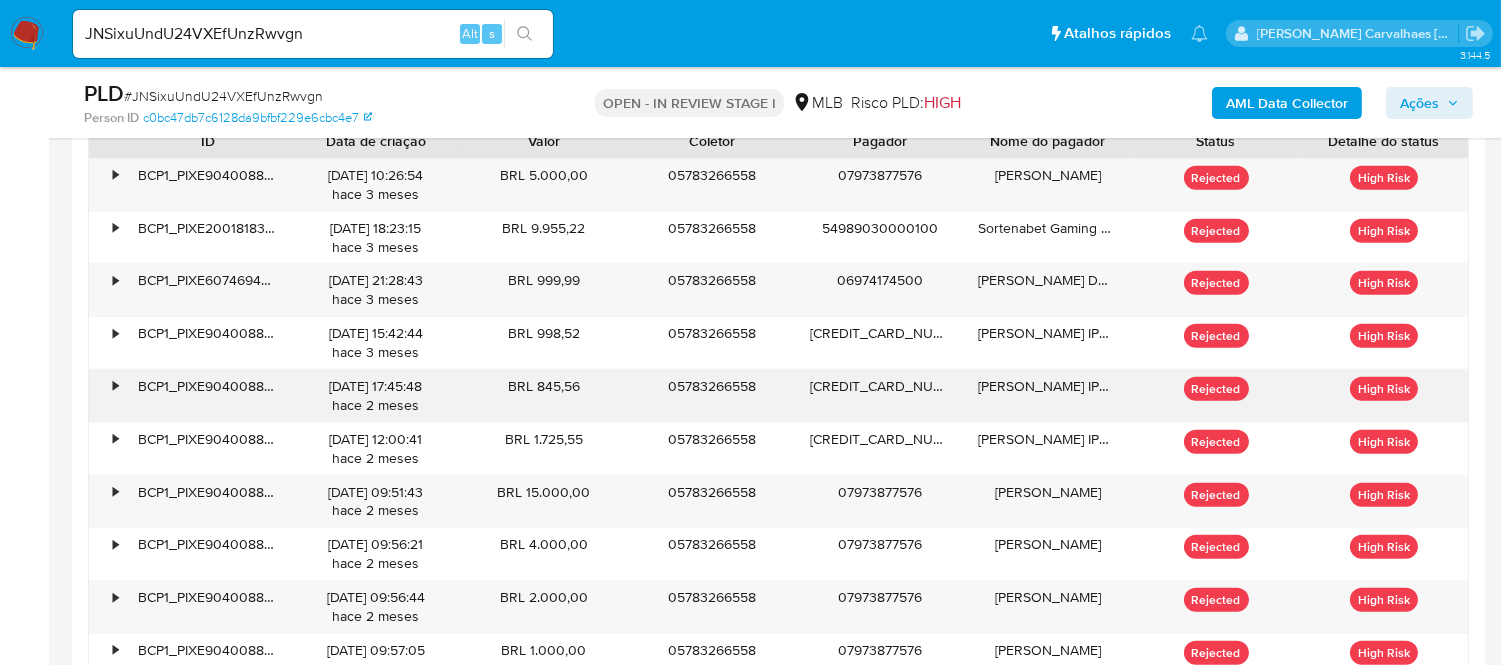 click on "05783266558" at bounding box center (712, 396) 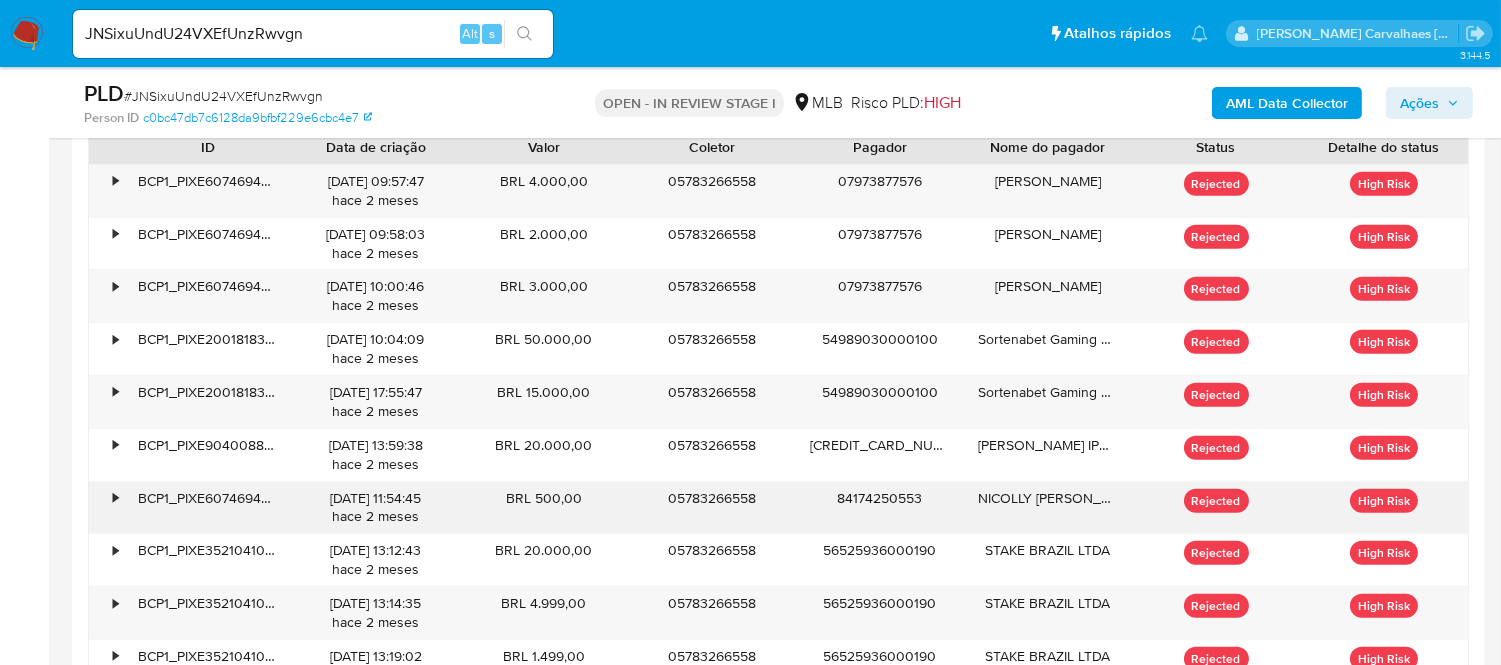 scroll, scrollTop: 2333, scrollLeft: 0, axis: vertical 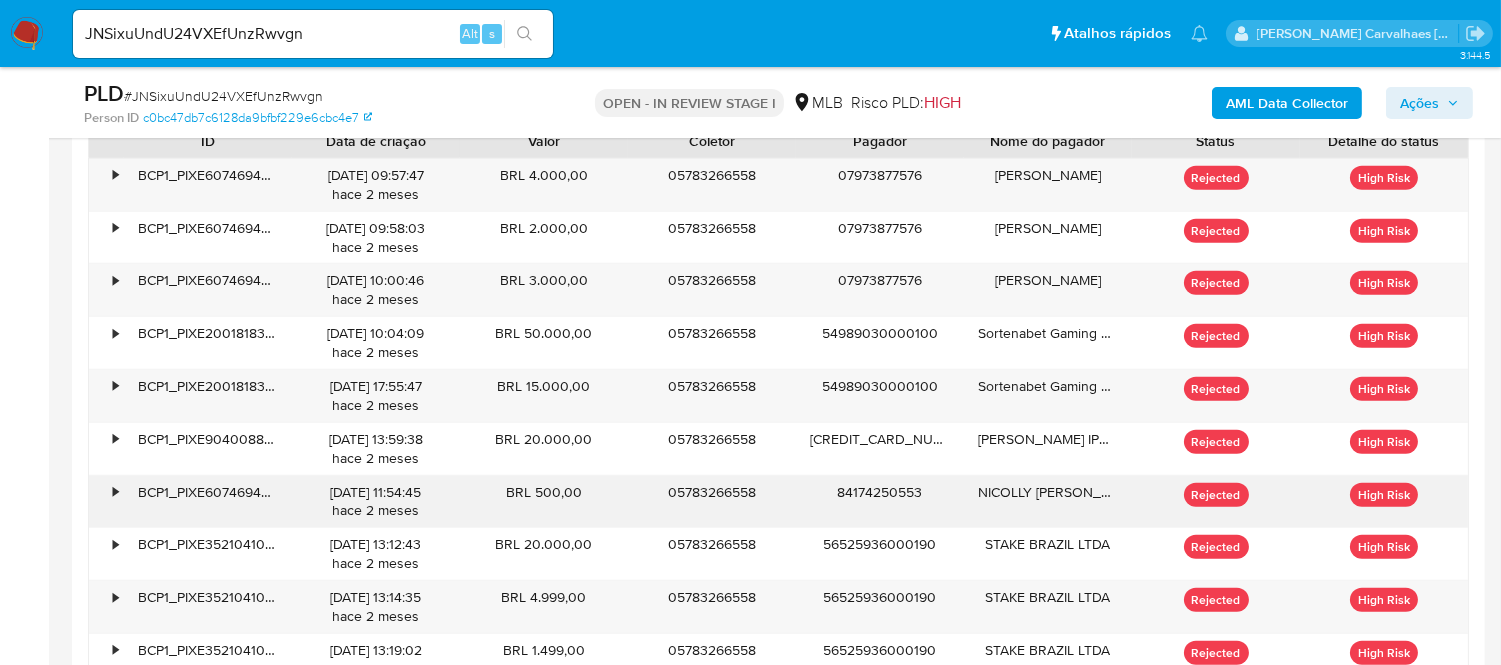 click on "84174250553" at bounding box center (880, 502) 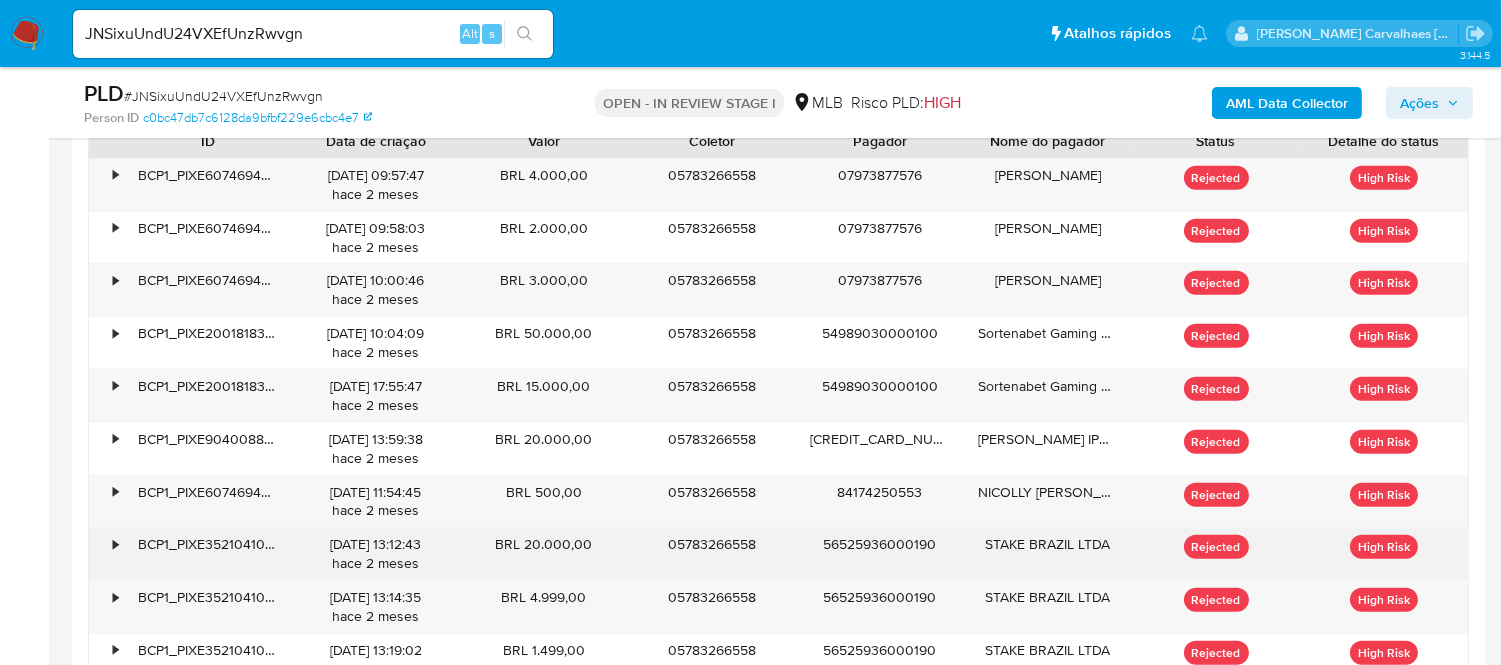 click on "56525936000190" at bounding box center (880, 554) 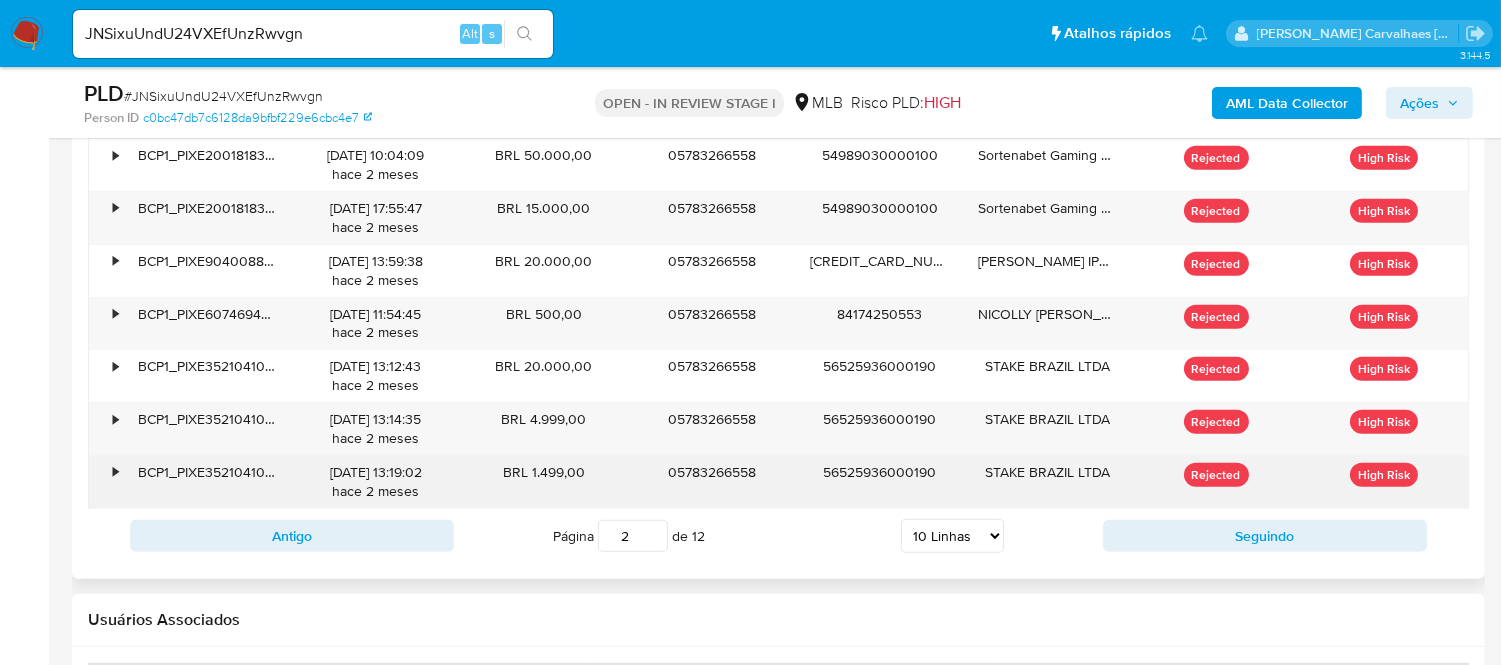 scroll, scrollTop: 2555, scrollLeft: 0, axis: vertical 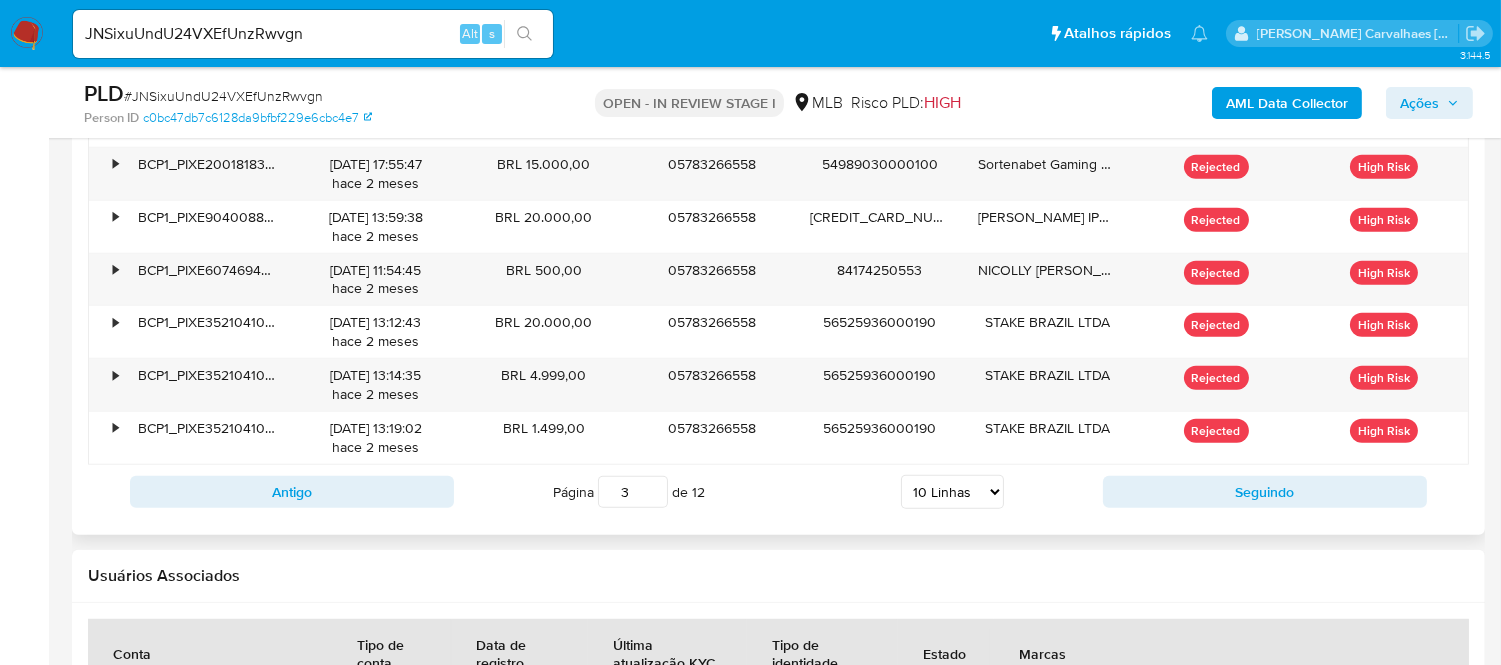 click on "3" at bounding box center (633, 492) 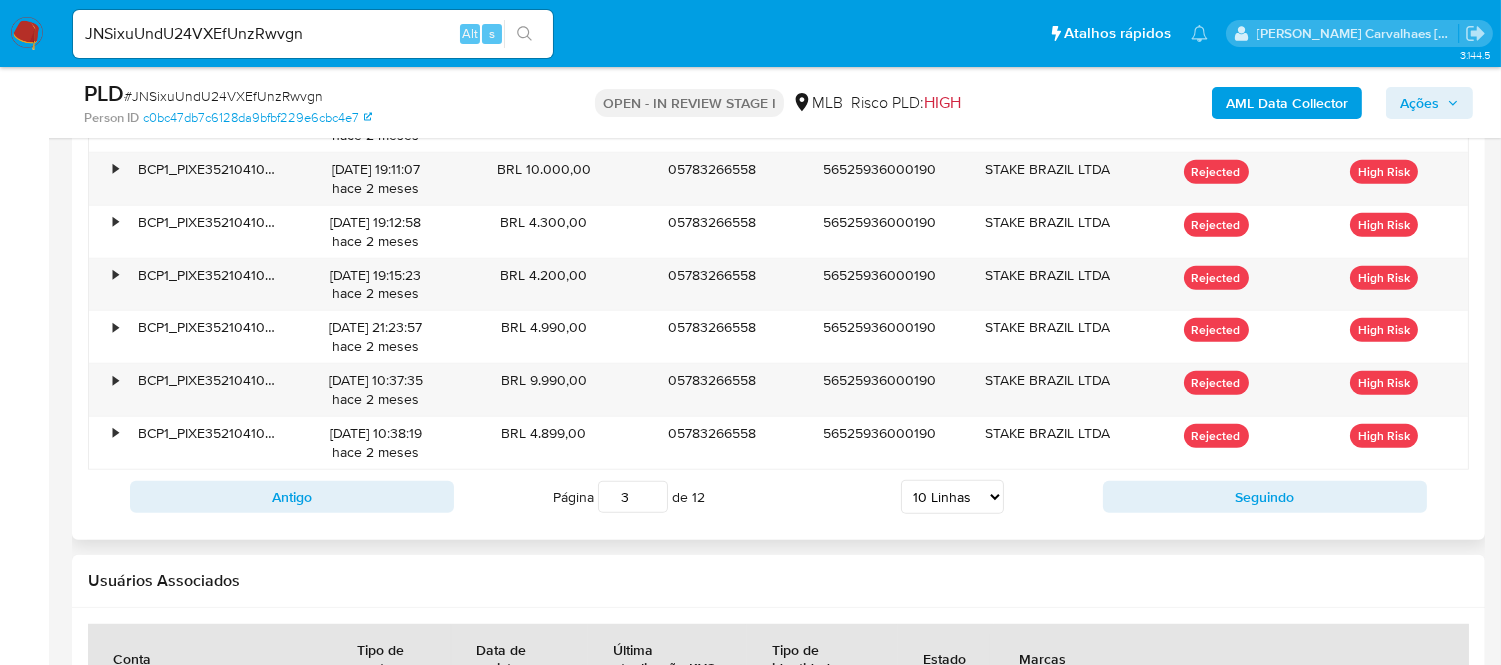 scroll, scrollTop: 2555, scrollLeft: 0, axis: vertical 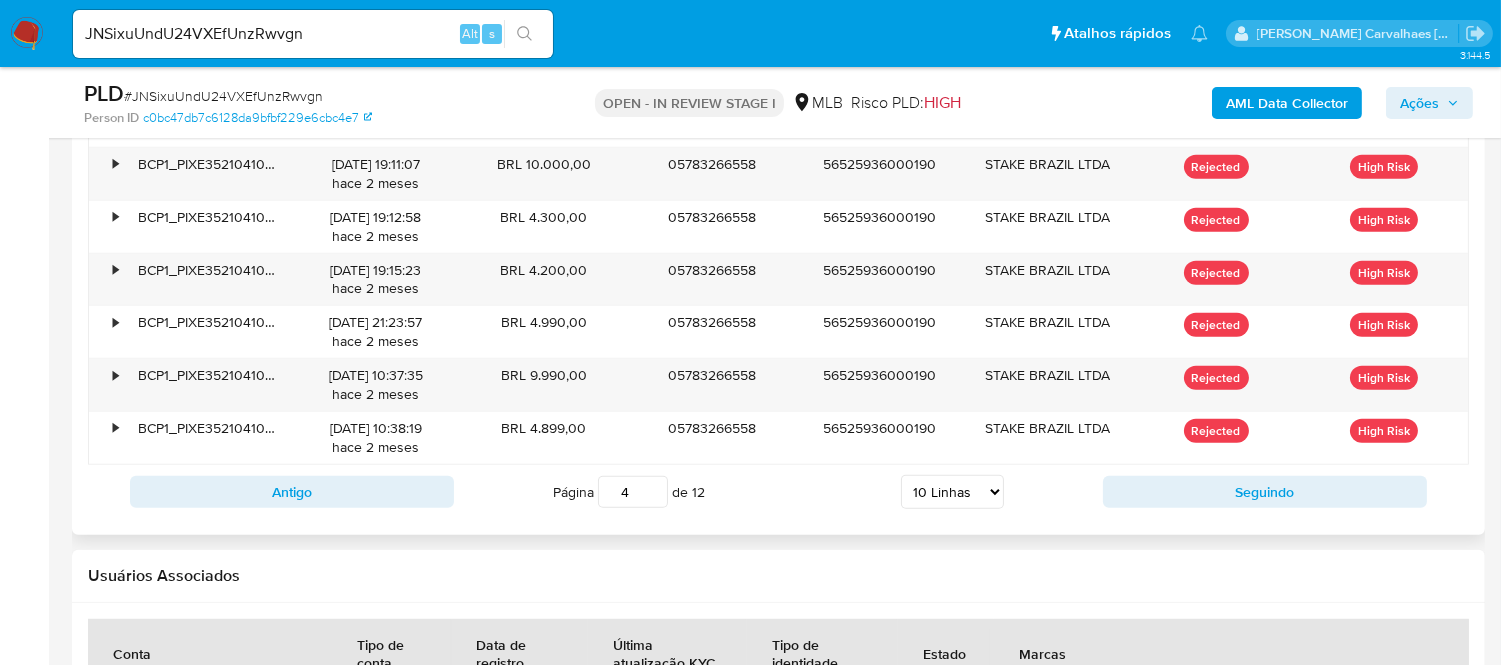 click on "4" at bounding box center [633, 492] 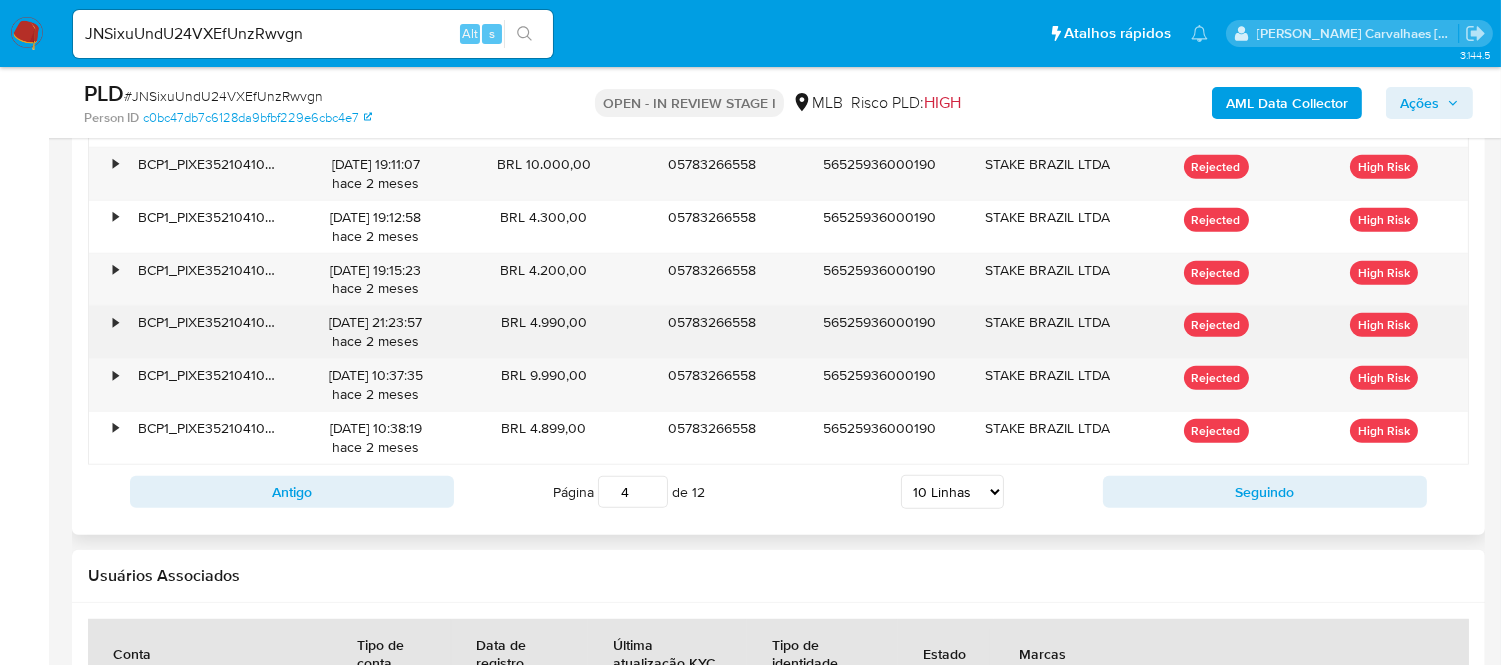 drag, startPoint x: 612, startPoint y: 335, endPoint x: 613, endPoint y: 345, distance: 10.049875 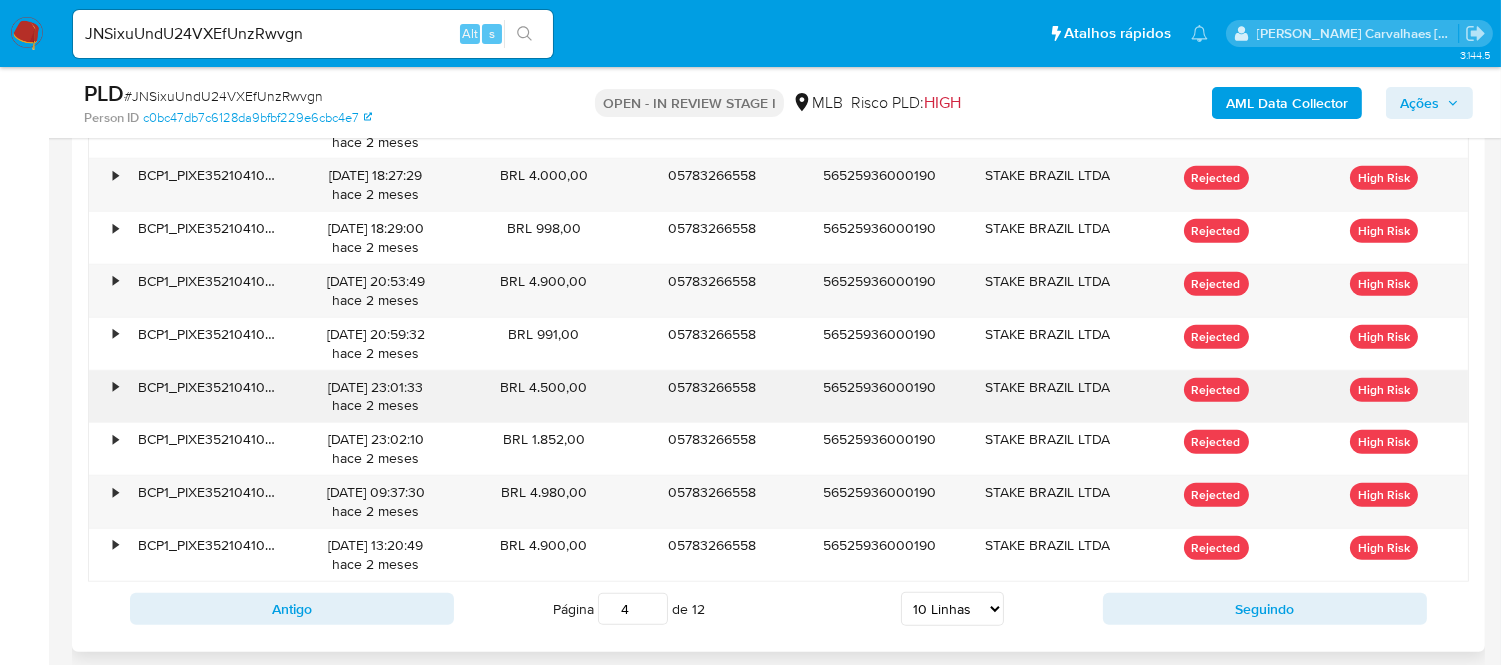 scroll, scrollTop: 2444, scrollLeft: 0, axis: vertical 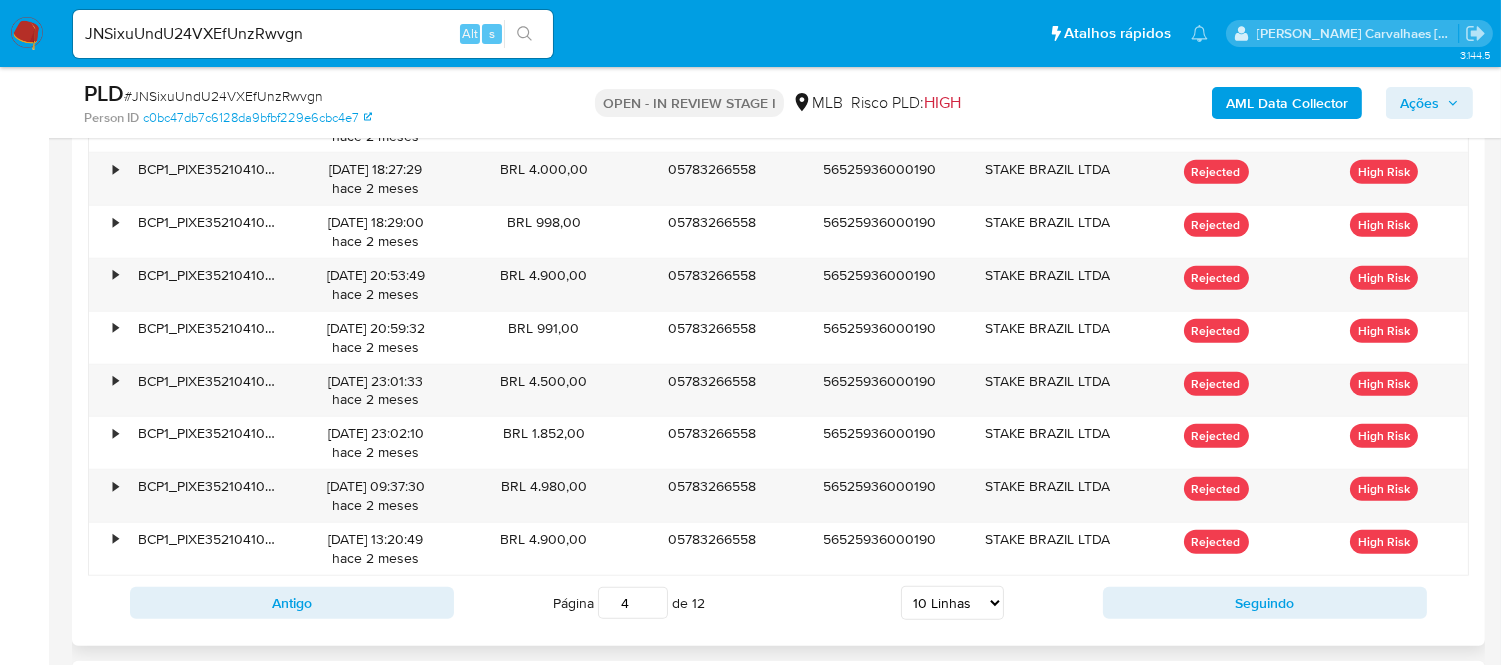 click on "4" at bounding box center [633, 603] 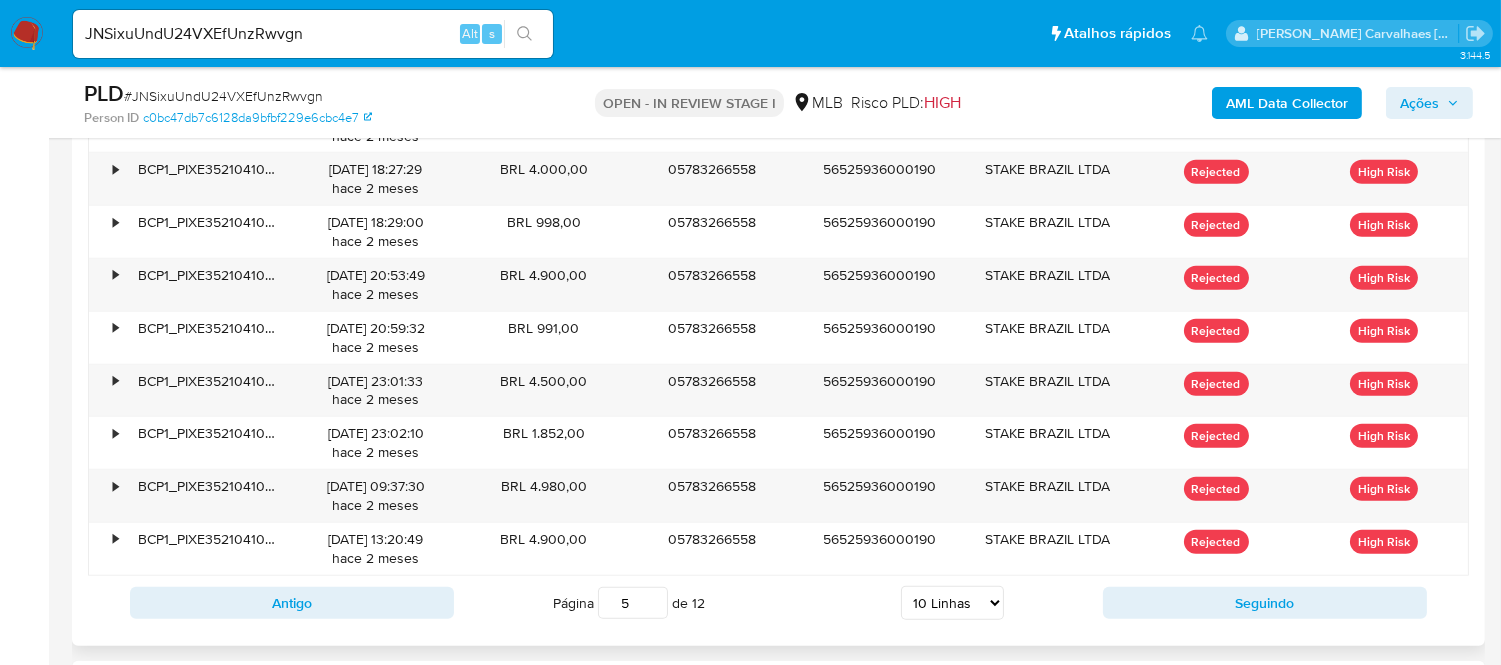 click on "5" at bounding box center [633, 603] 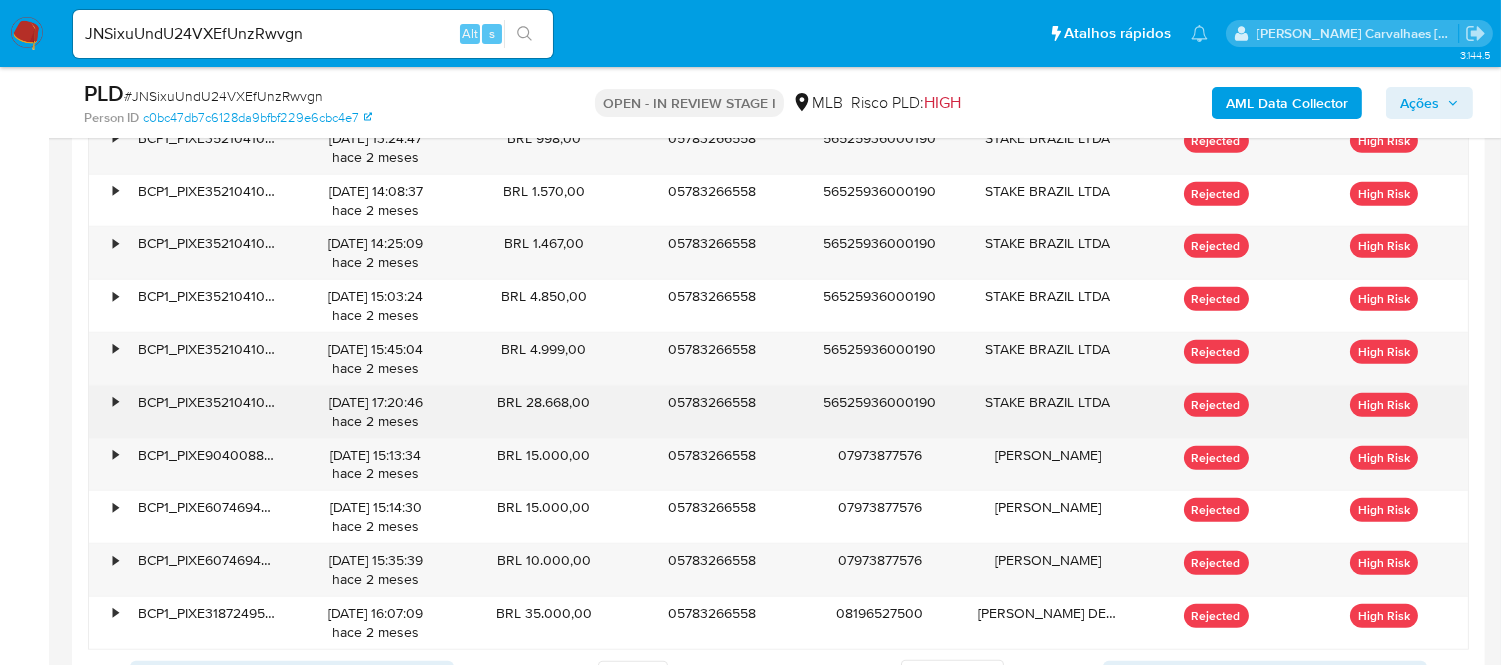 scroll, scrollTop: 2444, scrollLeft: 0, axis: vertical 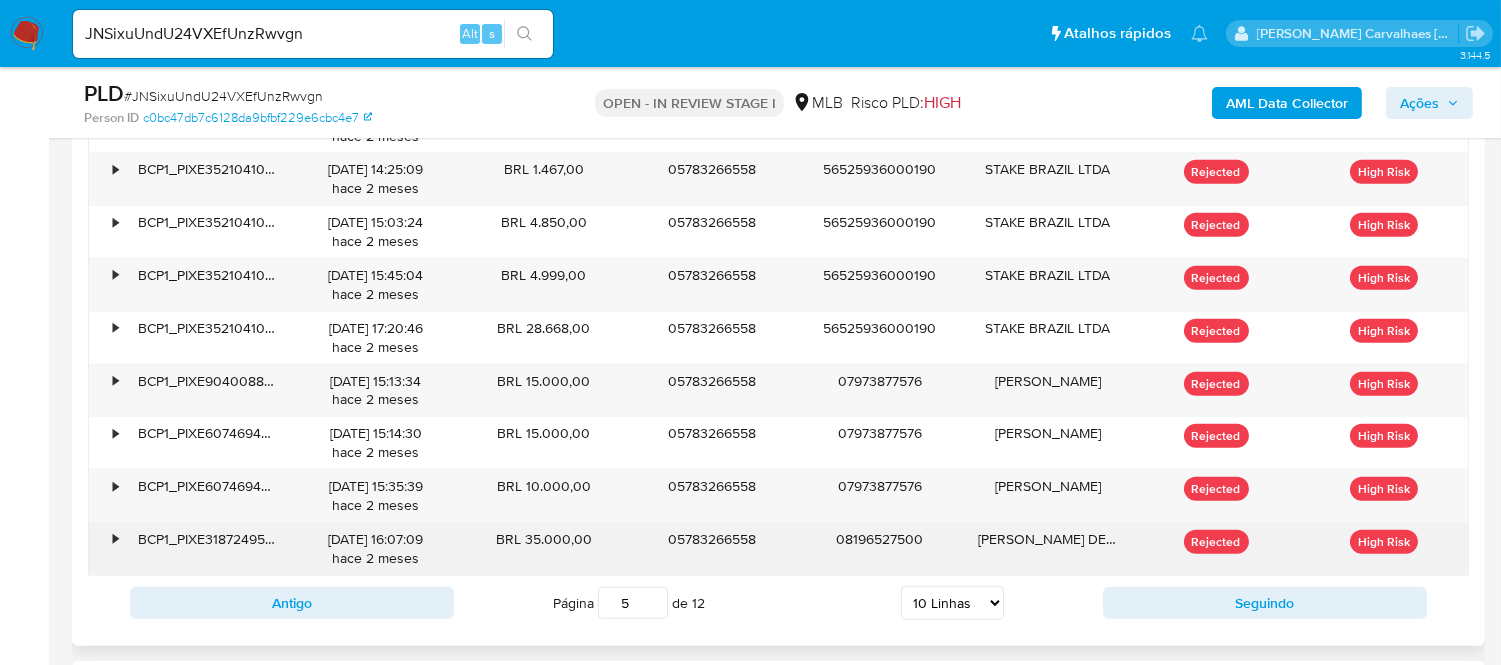 click on "BRL 35.000,00" at bounding box center [544, 549] 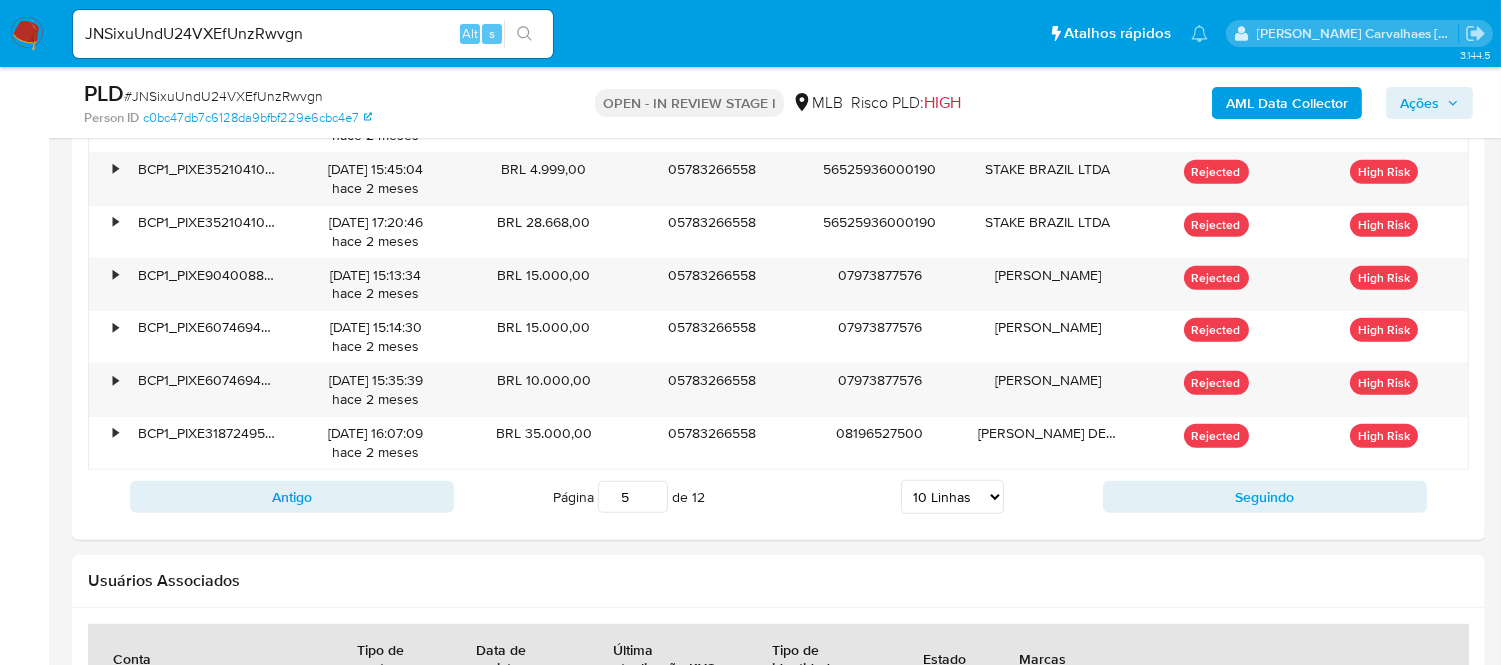 scroll, scrollTop: 2555, scrollLeft: 0, axis: vertical 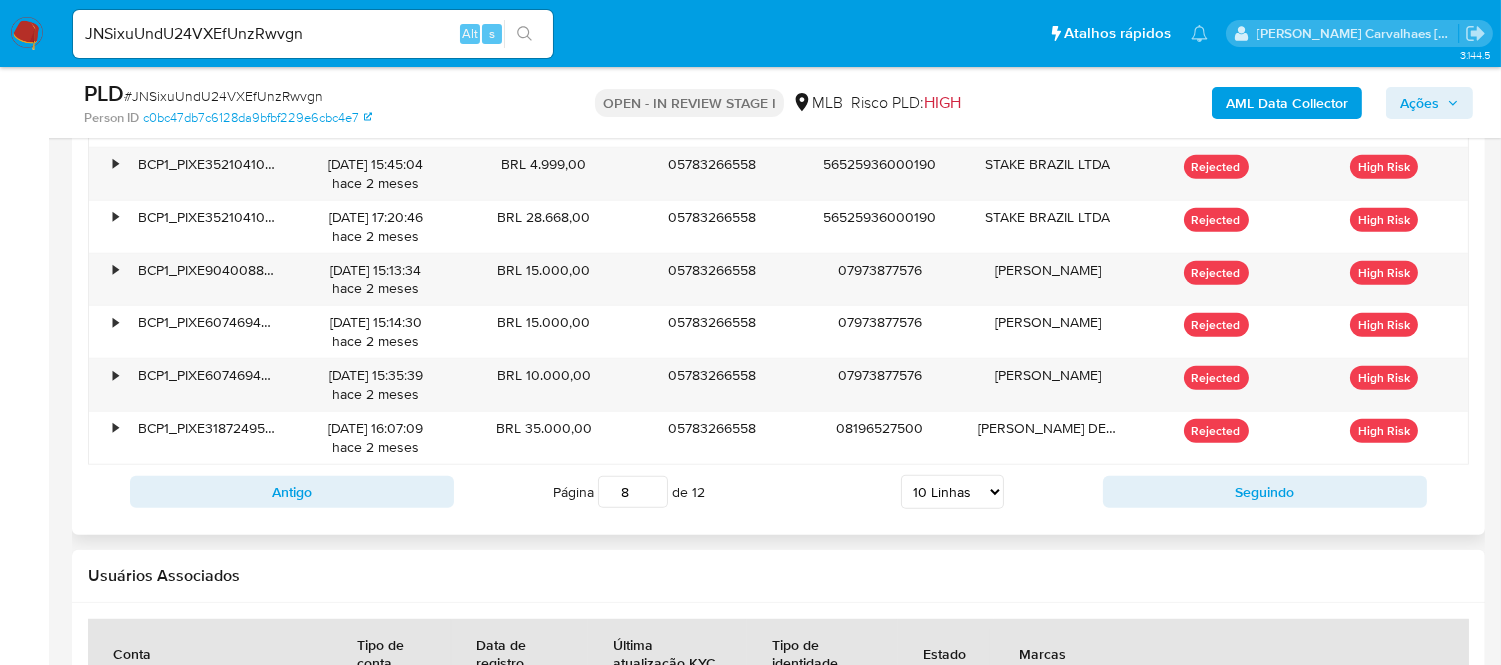 click on "8" at bounding box center (633, 492) 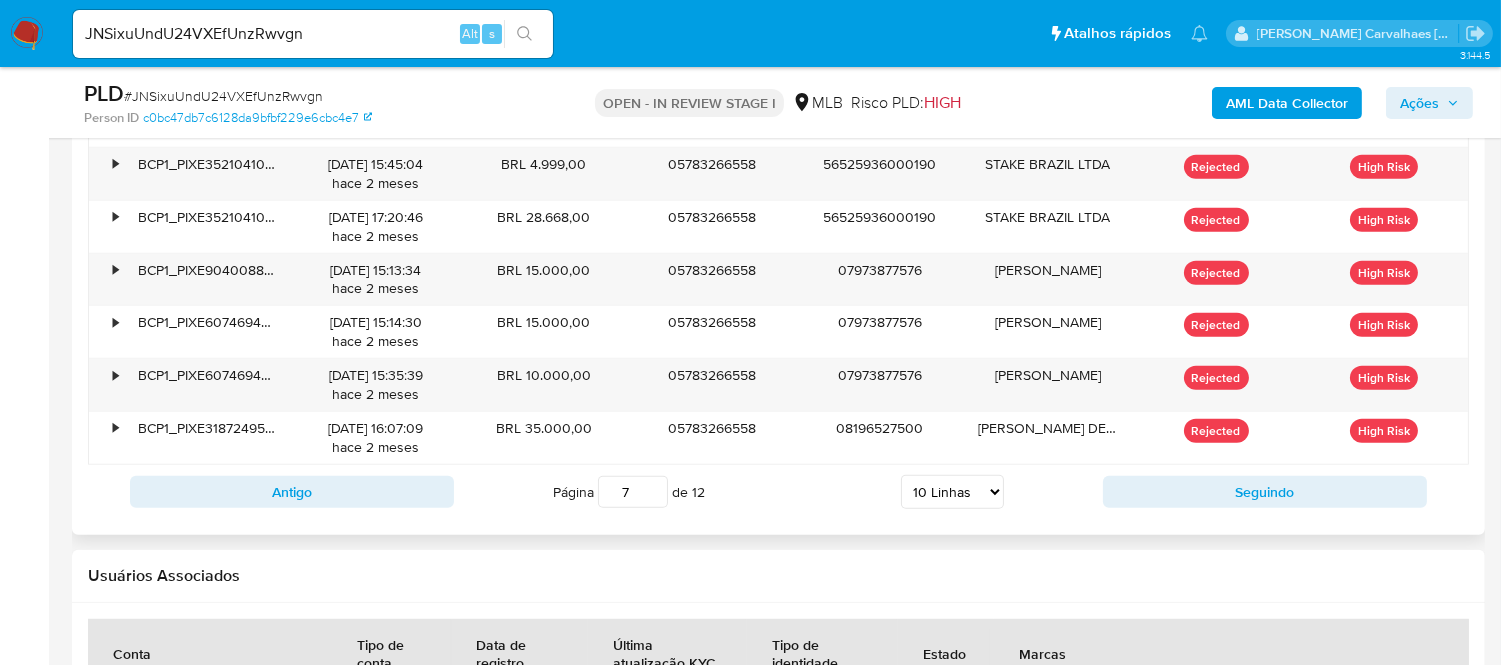 click on "7" at bounding box center [633, 492] 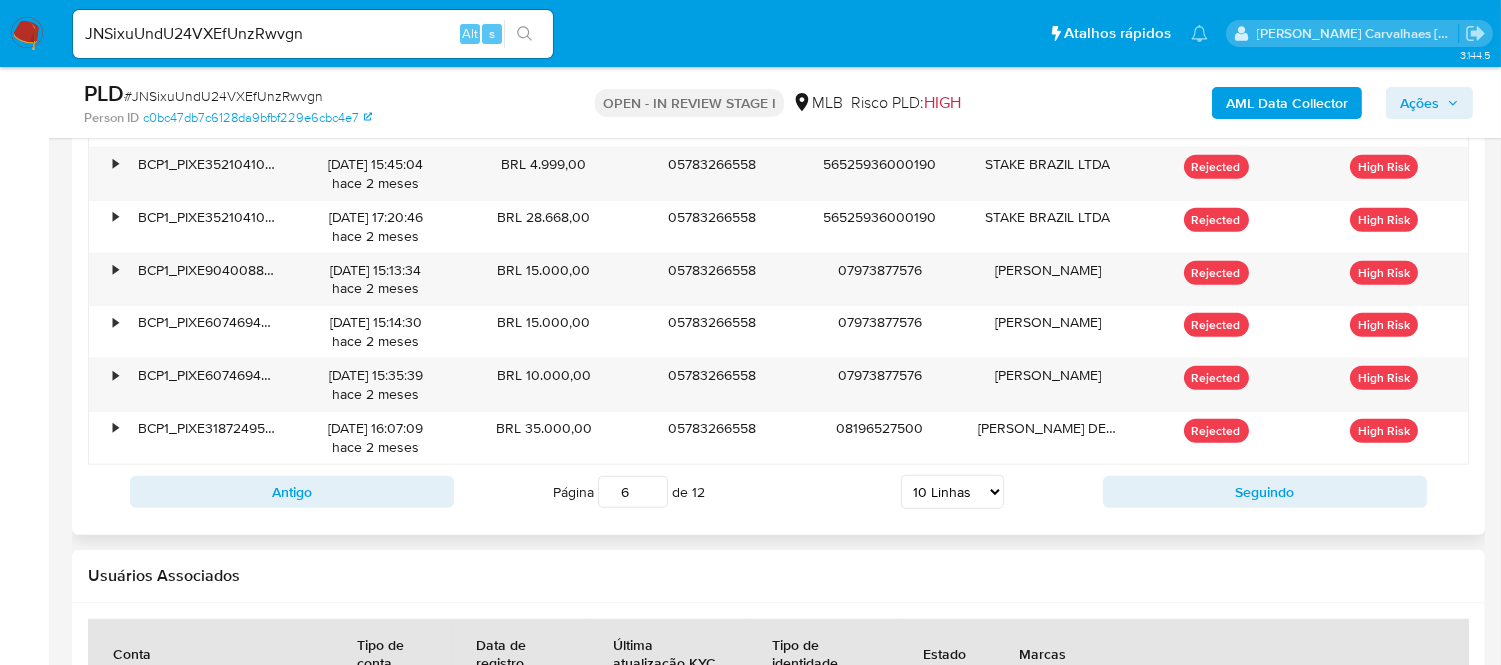 click on "6" at bounding box center [633, 492] 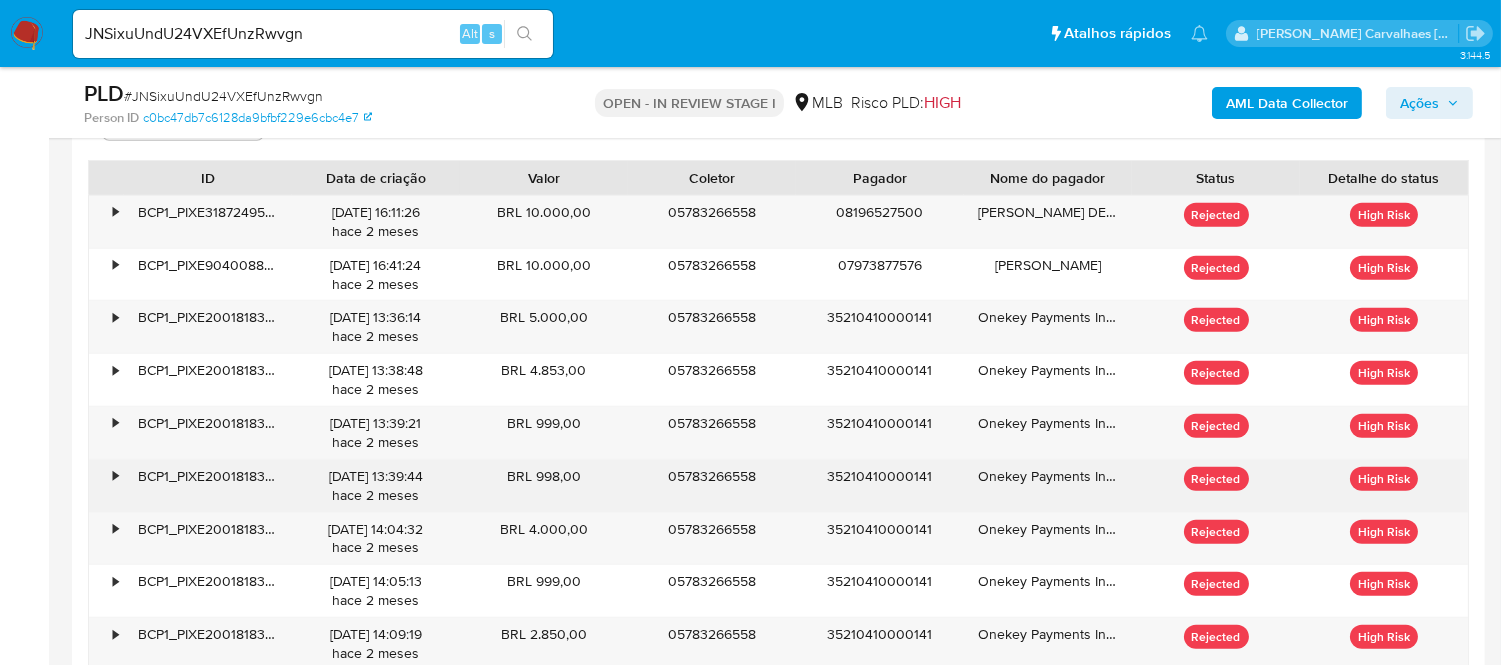scroll, scrollTop: 2222, scrollLeft: 0, axis: vertical 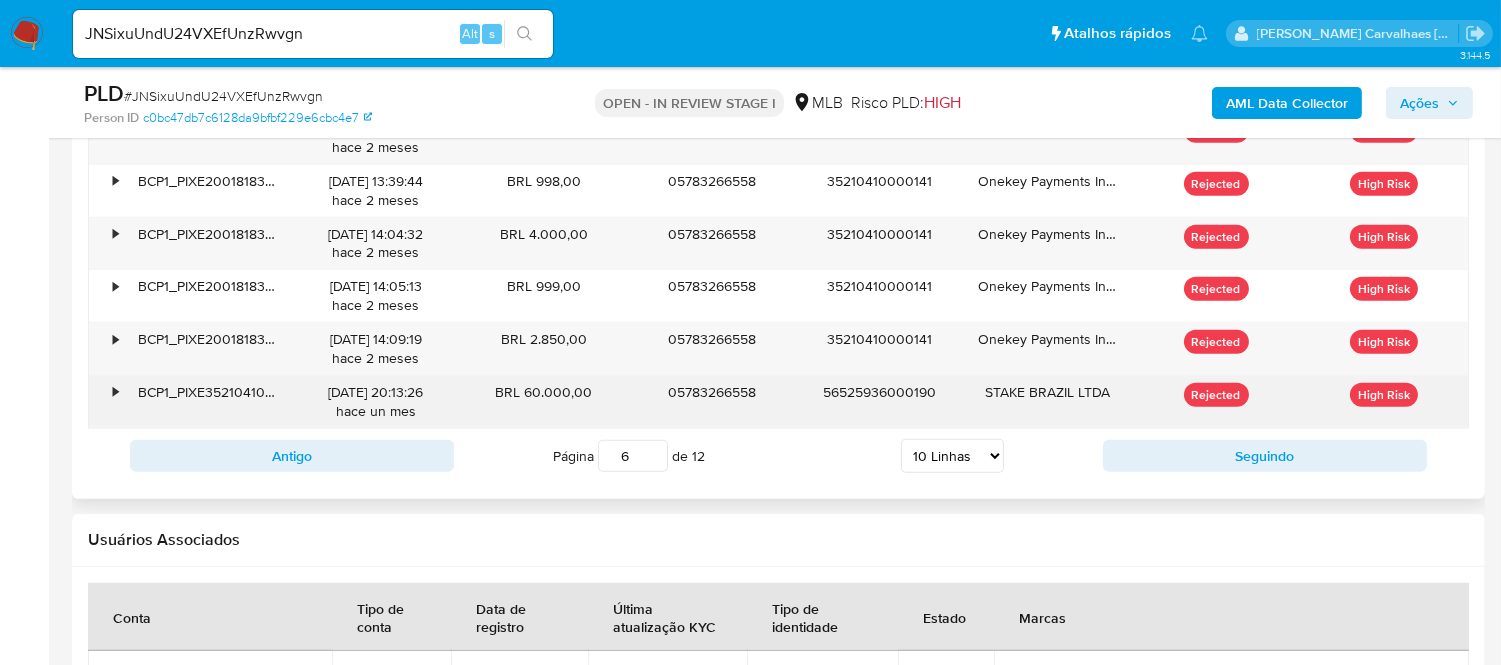drag, startPoint x: 81, startPoint y: 285, endPoint x: 1110, endPoint y: 403, distance: 1035.7437 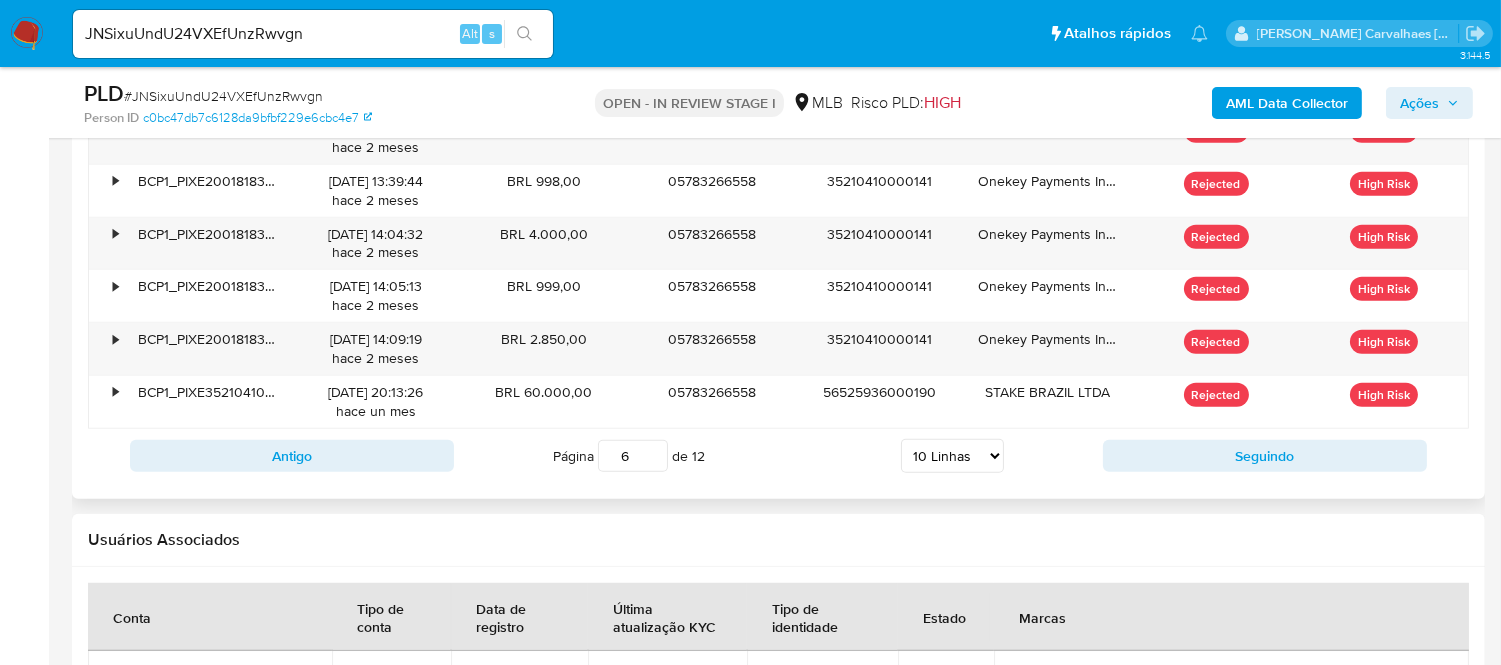 click on "Página   6   de   12 5   Linhas 10   Linhas 20   Linhas 25   Linhas 50   Linhas 100   Linhas" at bounding box center (778, 456) 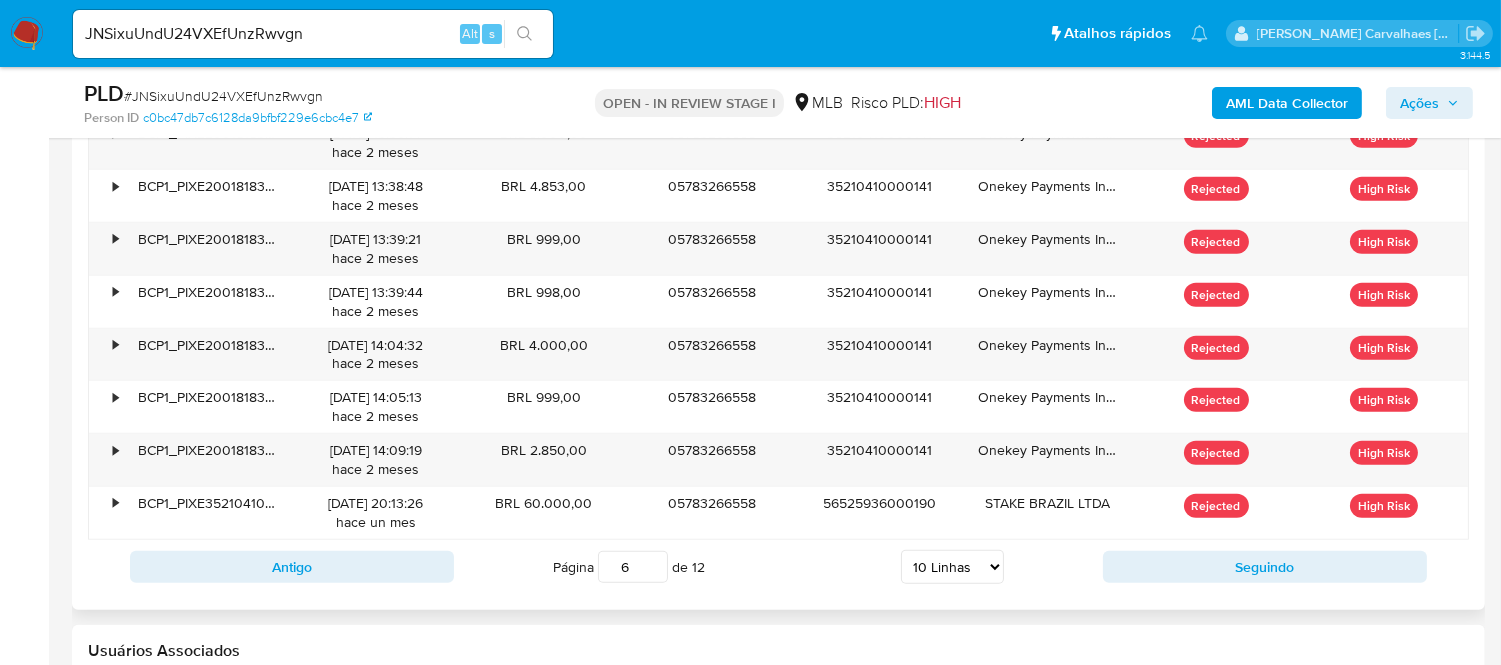 scroll, scrollTop: 2591, scrollLeft: 0, axis: vertical 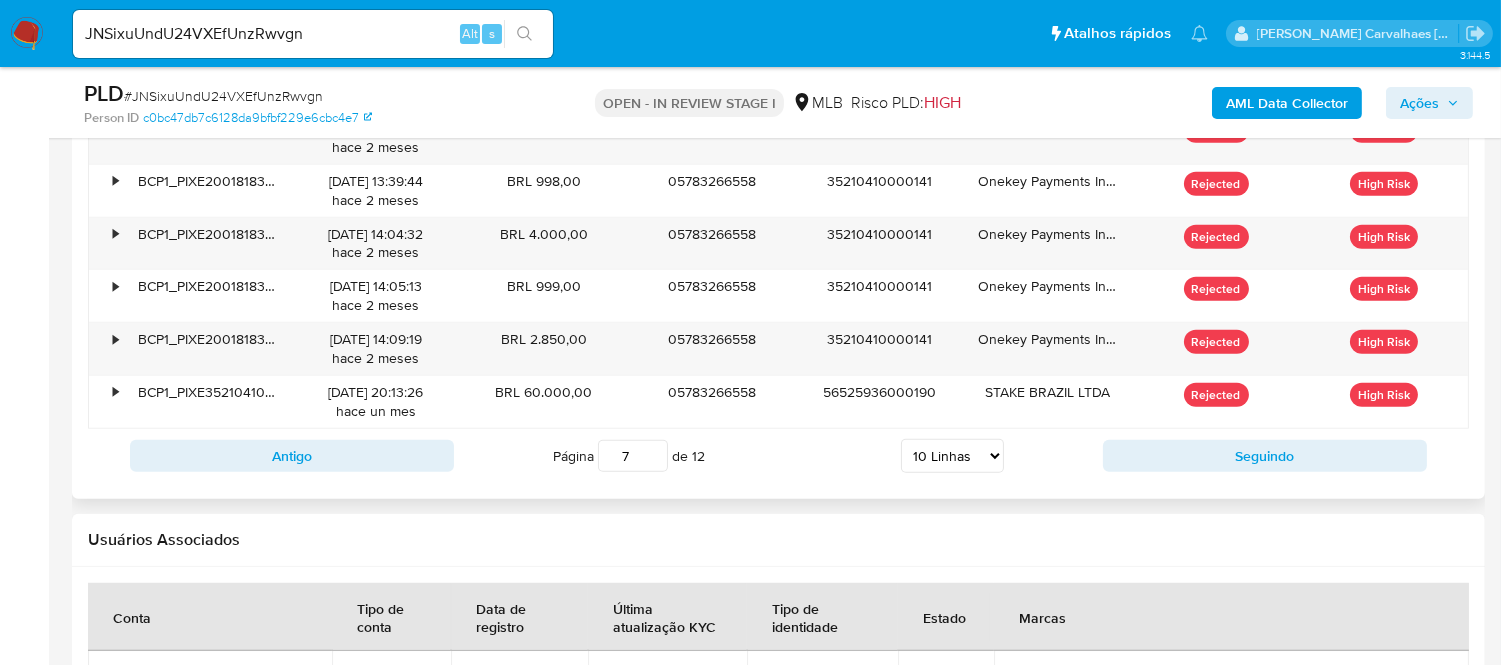 click on "7" at bounding box center (633, 456) 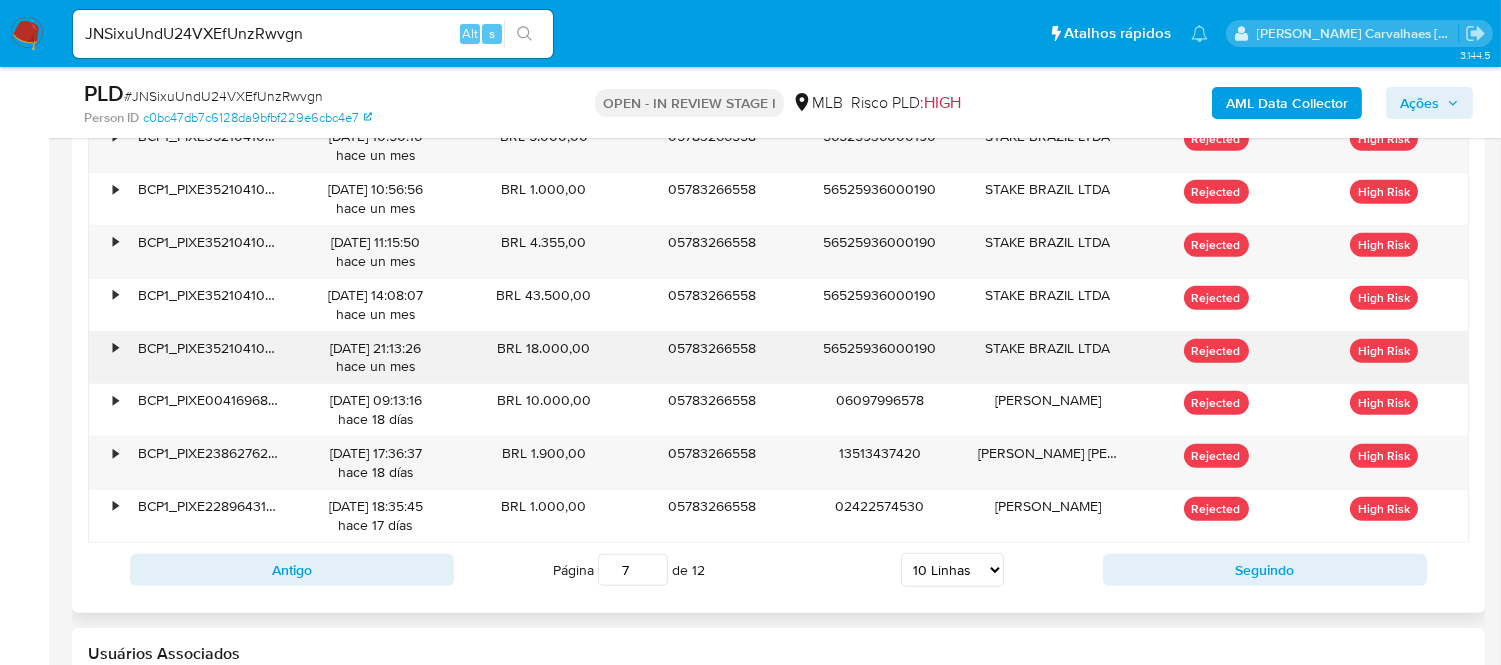 scroll, scrollTop: 2480, scrollLeft: 0, axis: vertical 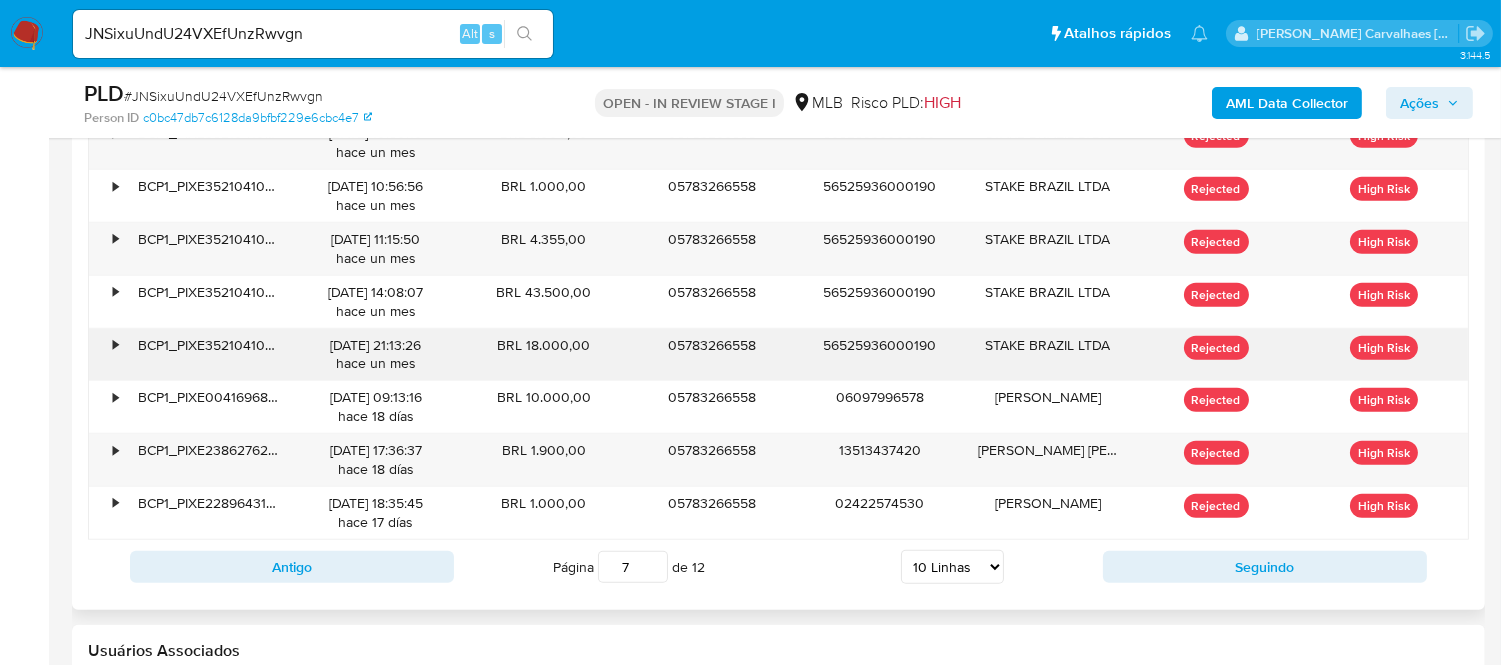 click on "BRL 18.000,00" at bounding box center (544, 355) 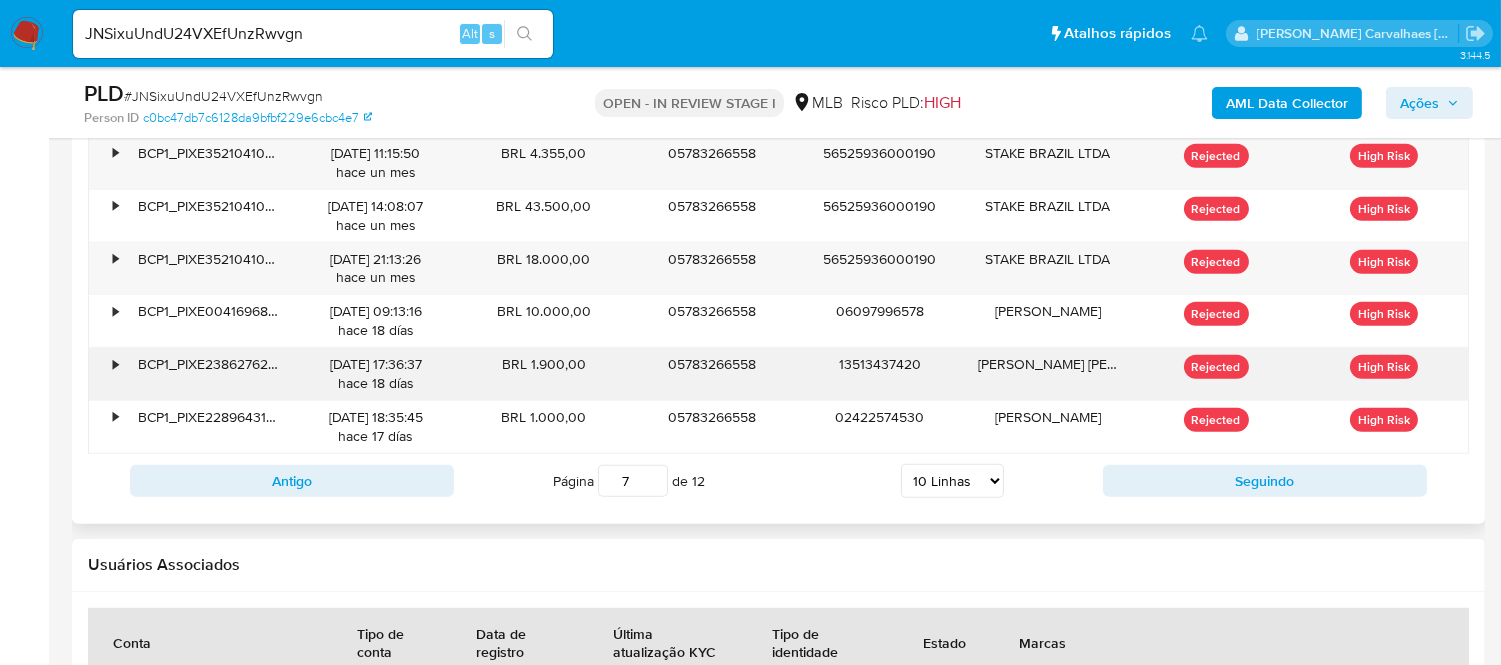 scroll, scrollTop: 2591, scrollLeft: 0, axis: vertical 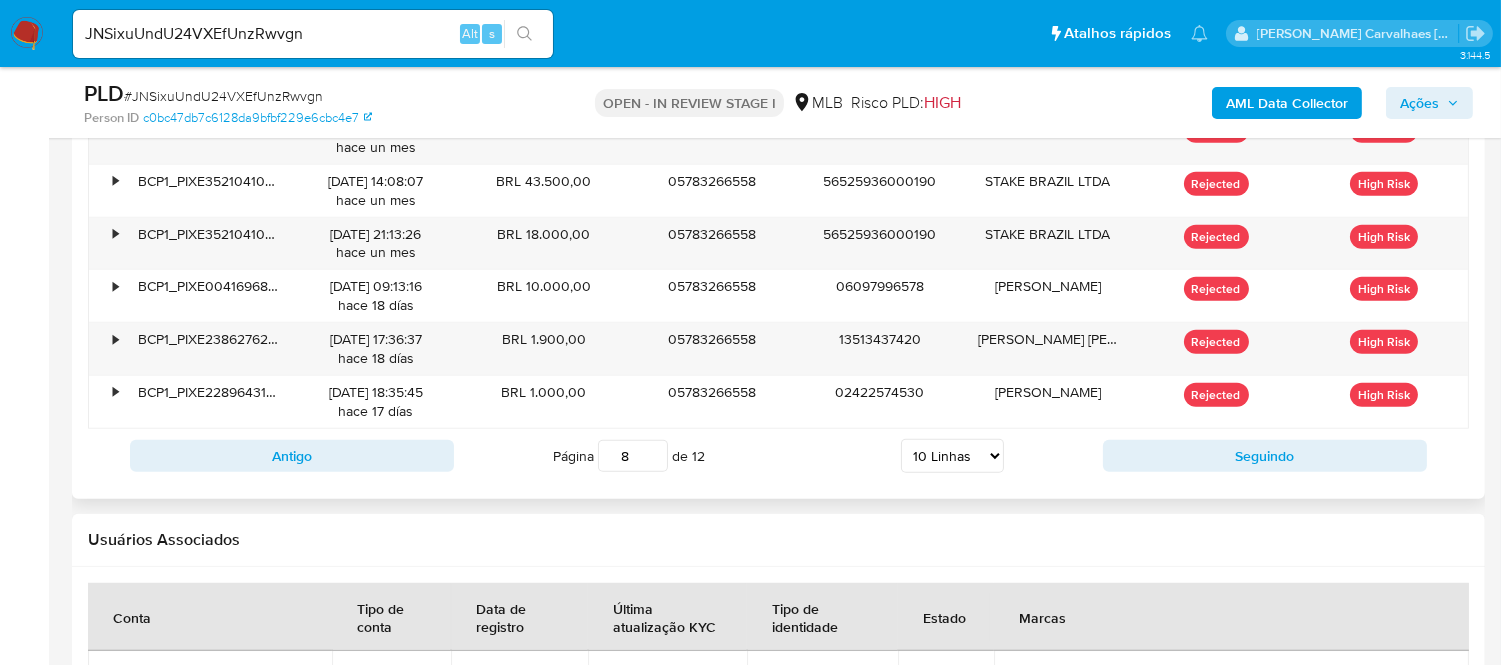 click on "8" at bounding box center (633, 456) 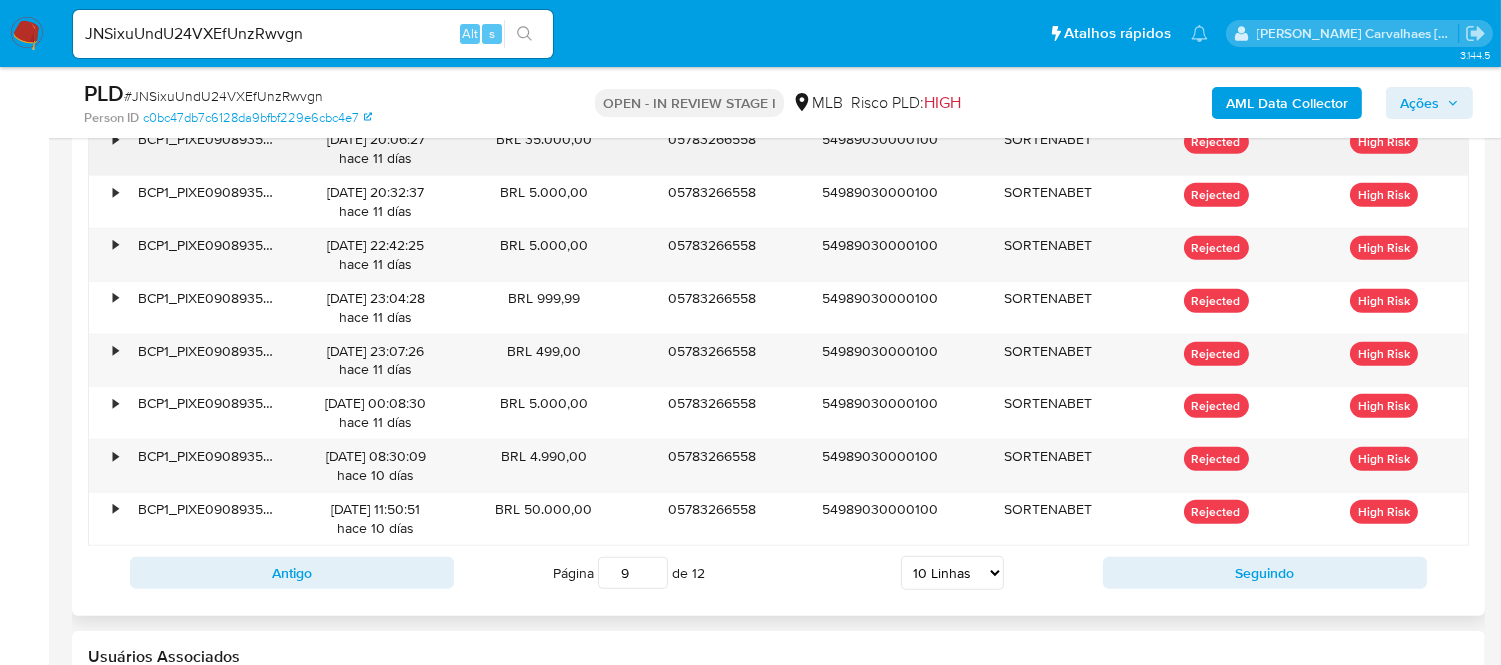 scroll, scrollTop: 2480, scrollLeft: 0, axis: vertical 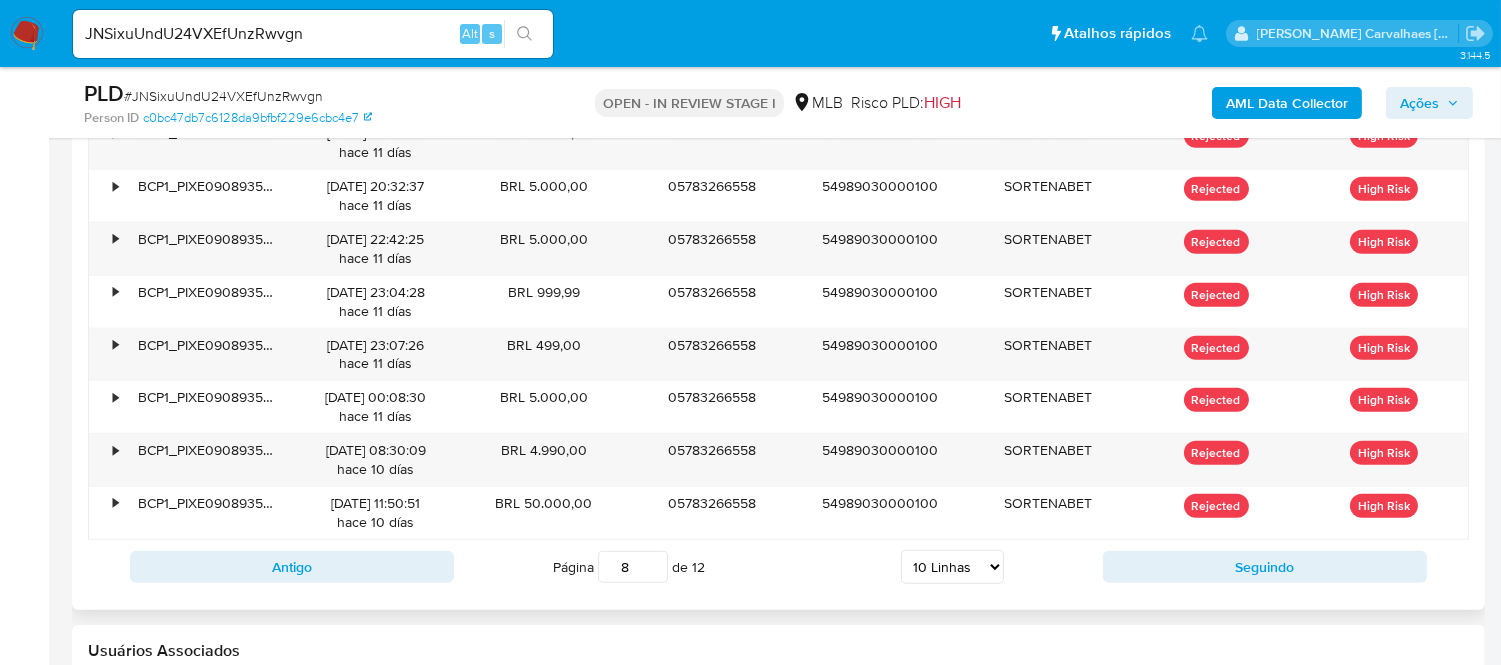 click on "8" at bounding box center (633, 567) 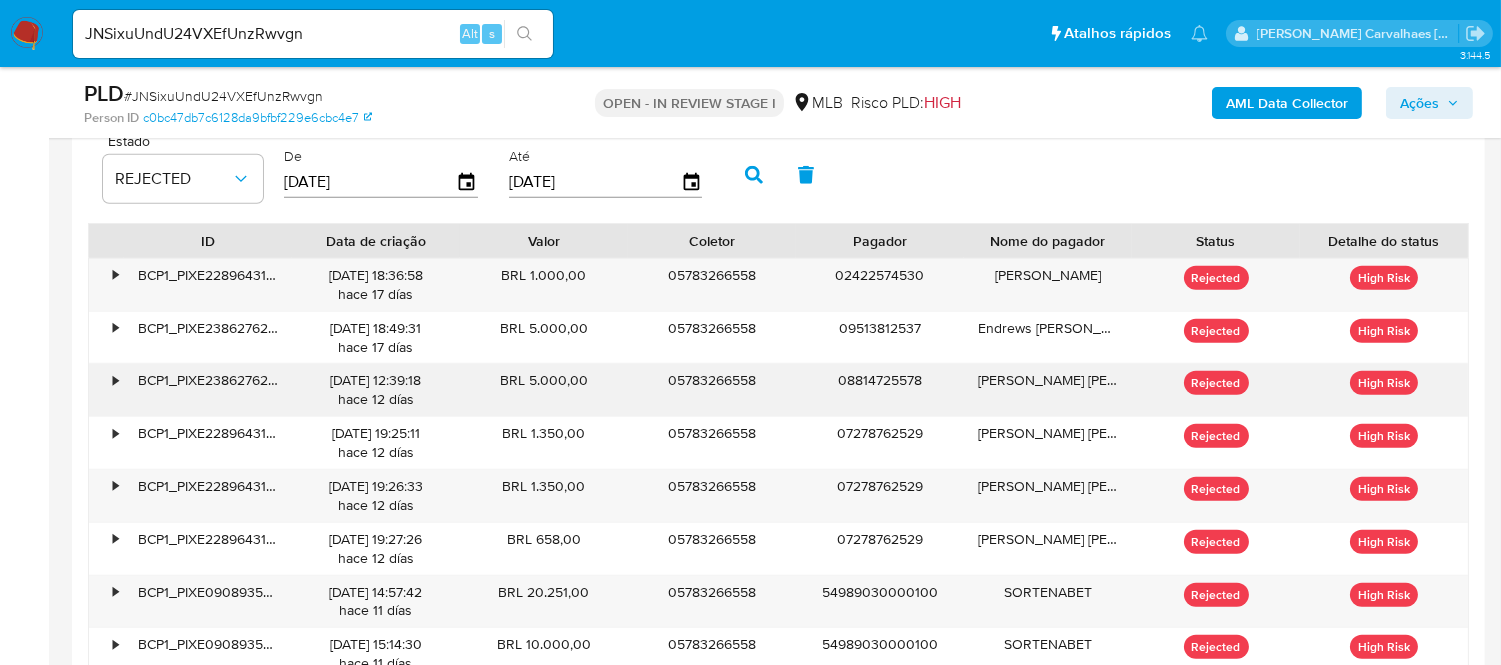 scroll, scrollTop: 2257, scrollLeft: 0, axis: vertical 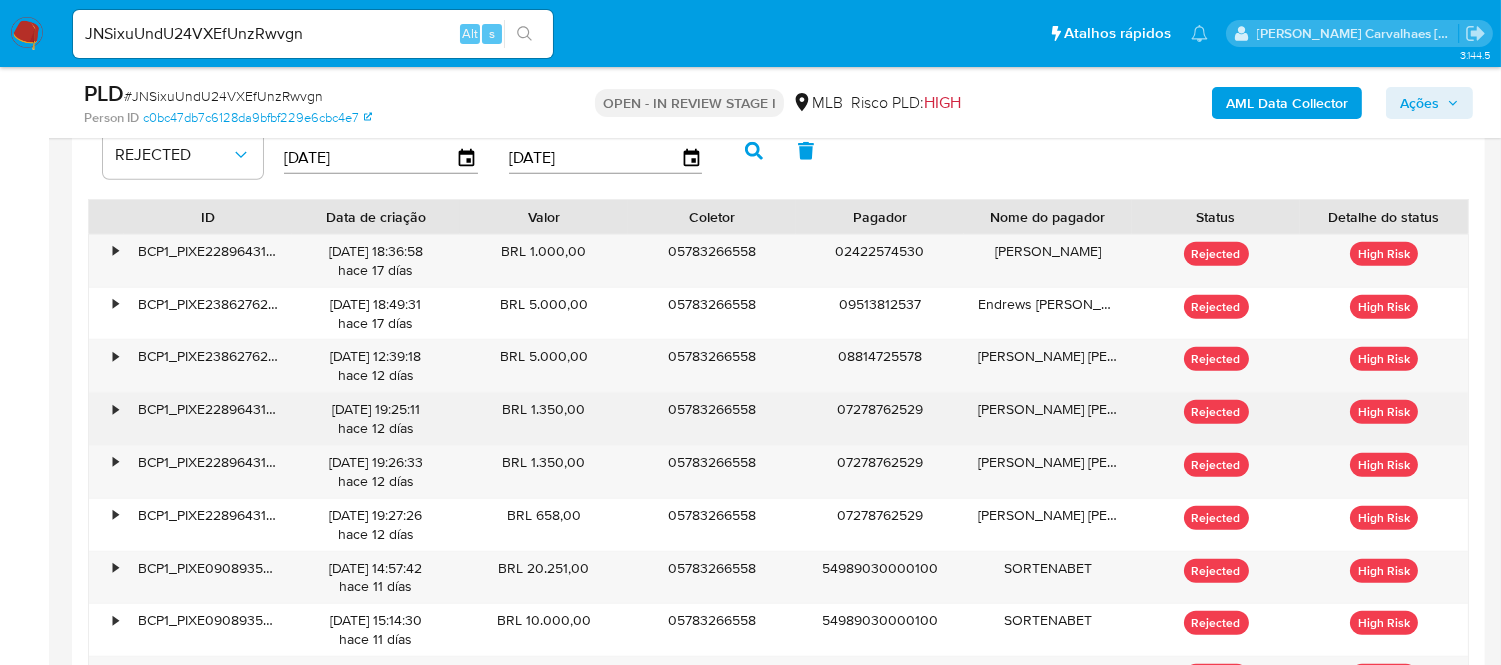 click on "07278762529" at bounding box center (880, 419) 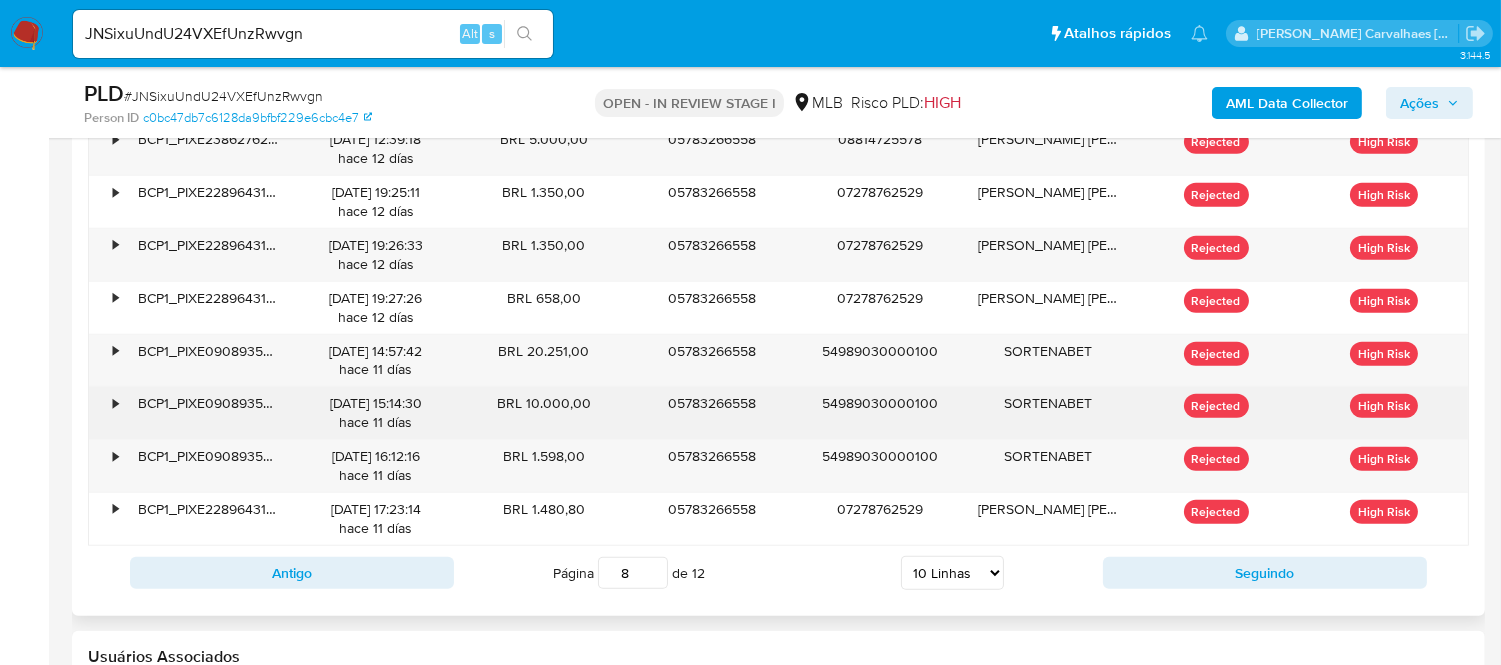 scroll, scrollTop: 2480, scrollLeft: 0, axis: vertical 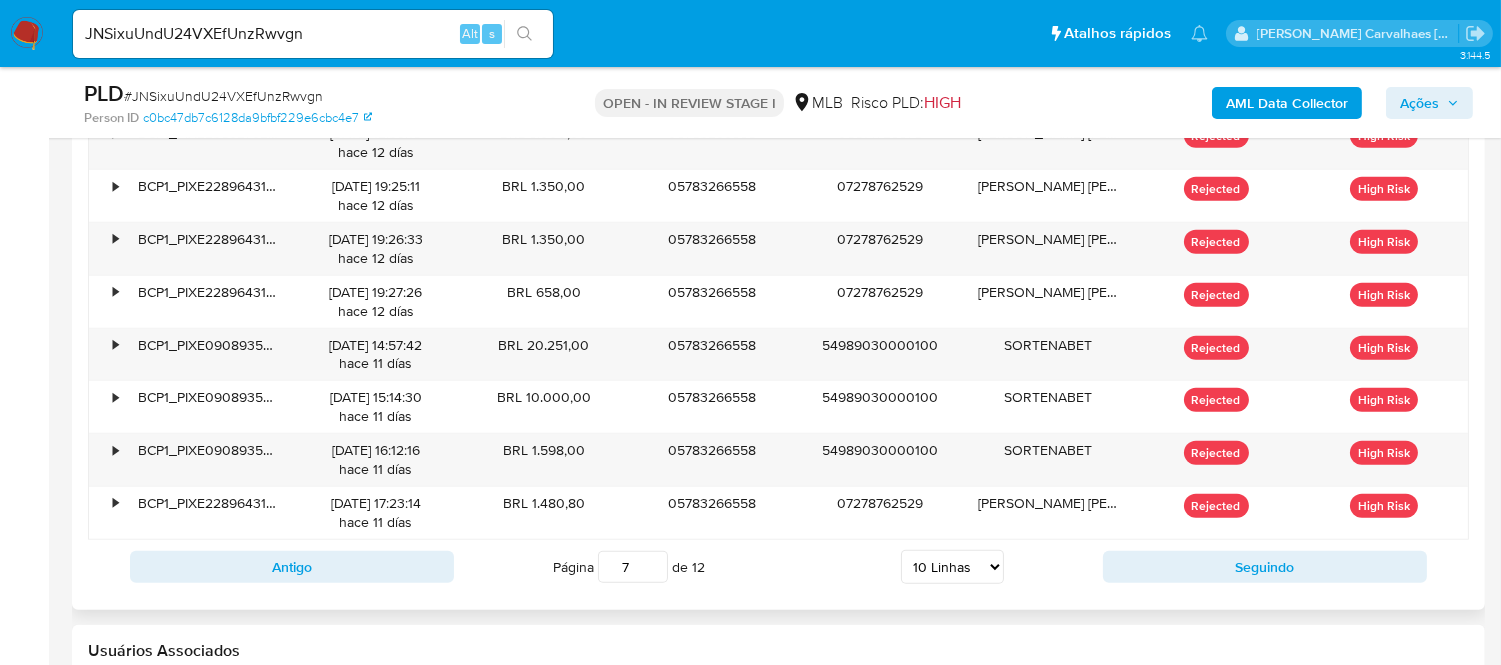 click on "7" at bounding box center [633, 567] 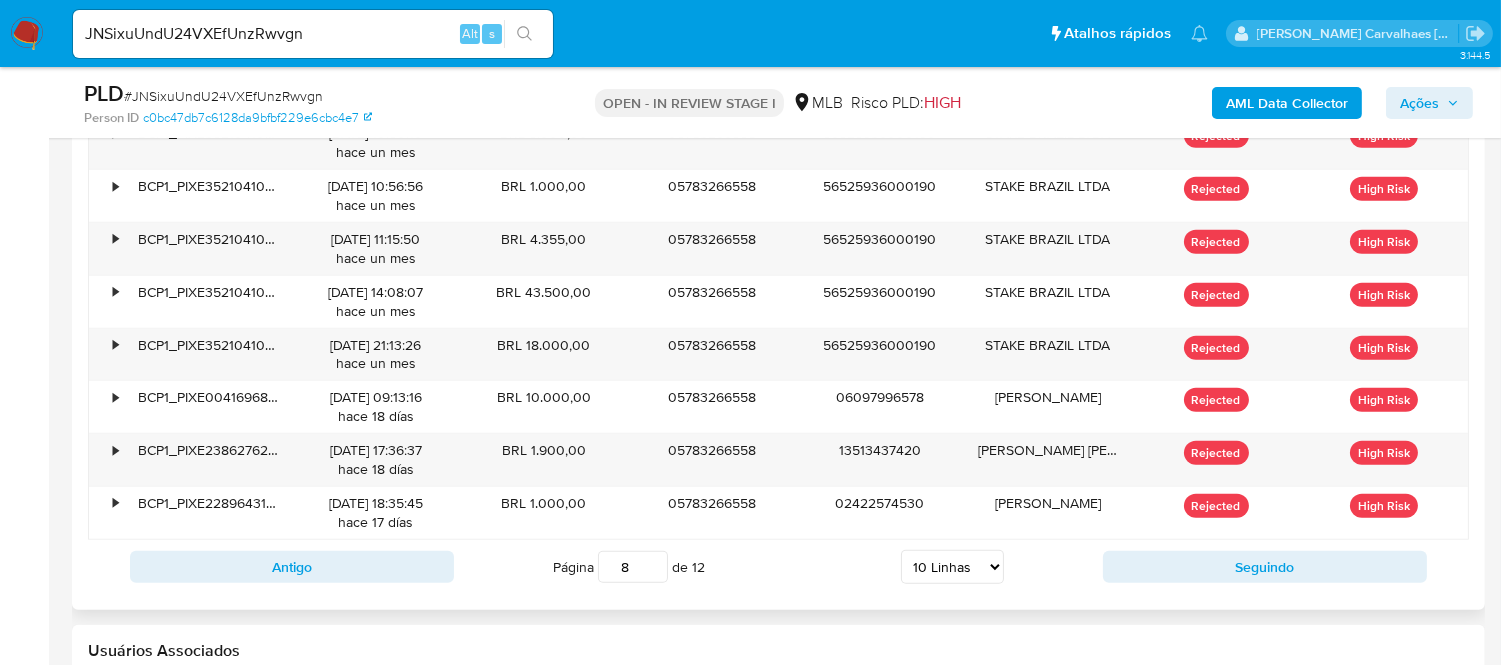 click on "8" at bounding box center [633, 567] 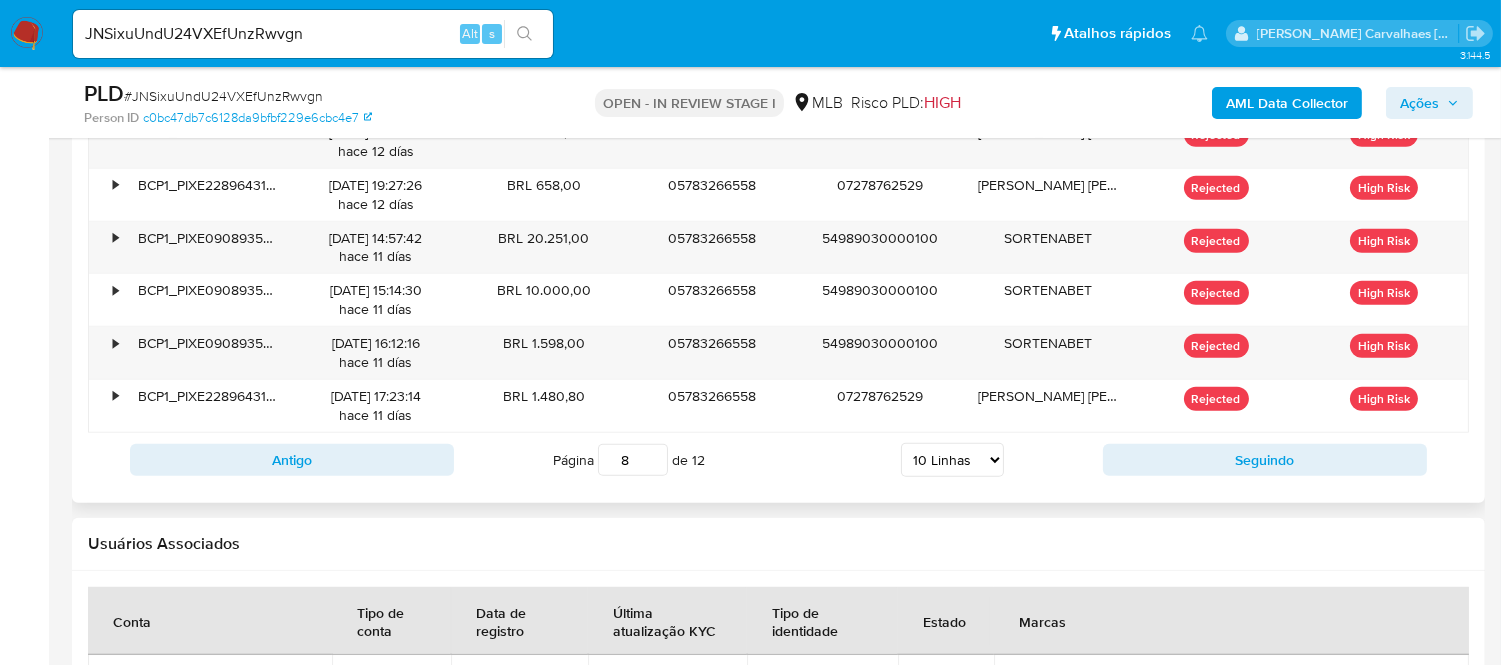 scroll, scrollTop: 2591, scrollLeft: 0, axis: vertical 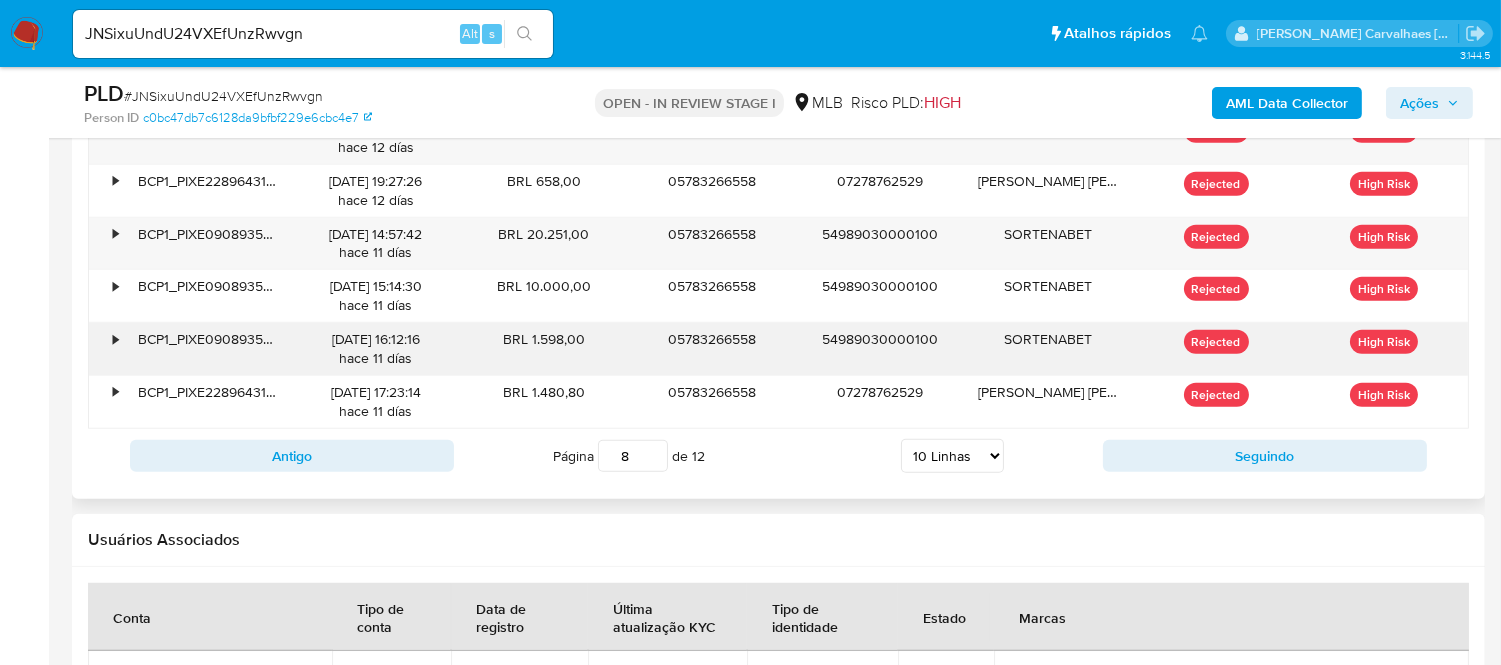 click on "BRL 1.598,00" at bounding box center (544, 349) 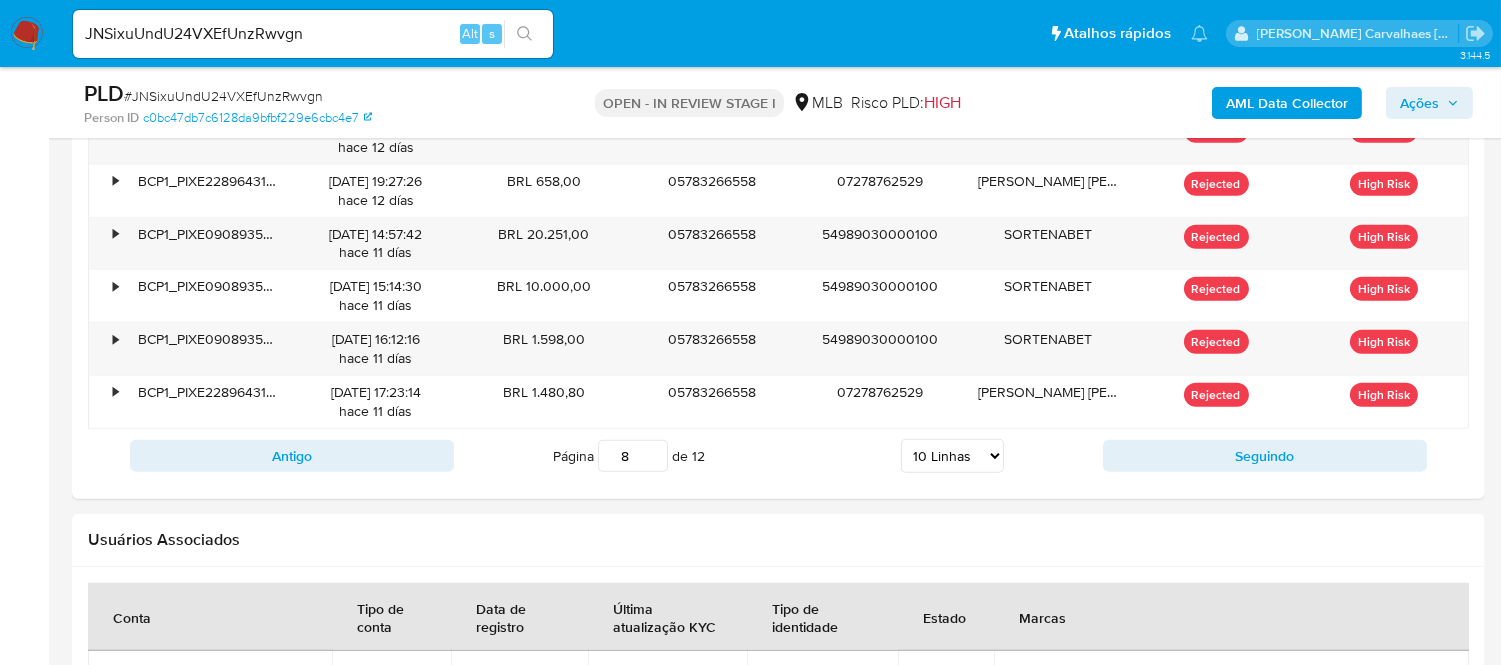 click on "Usuários Associados" at bounding box center (778, 540) 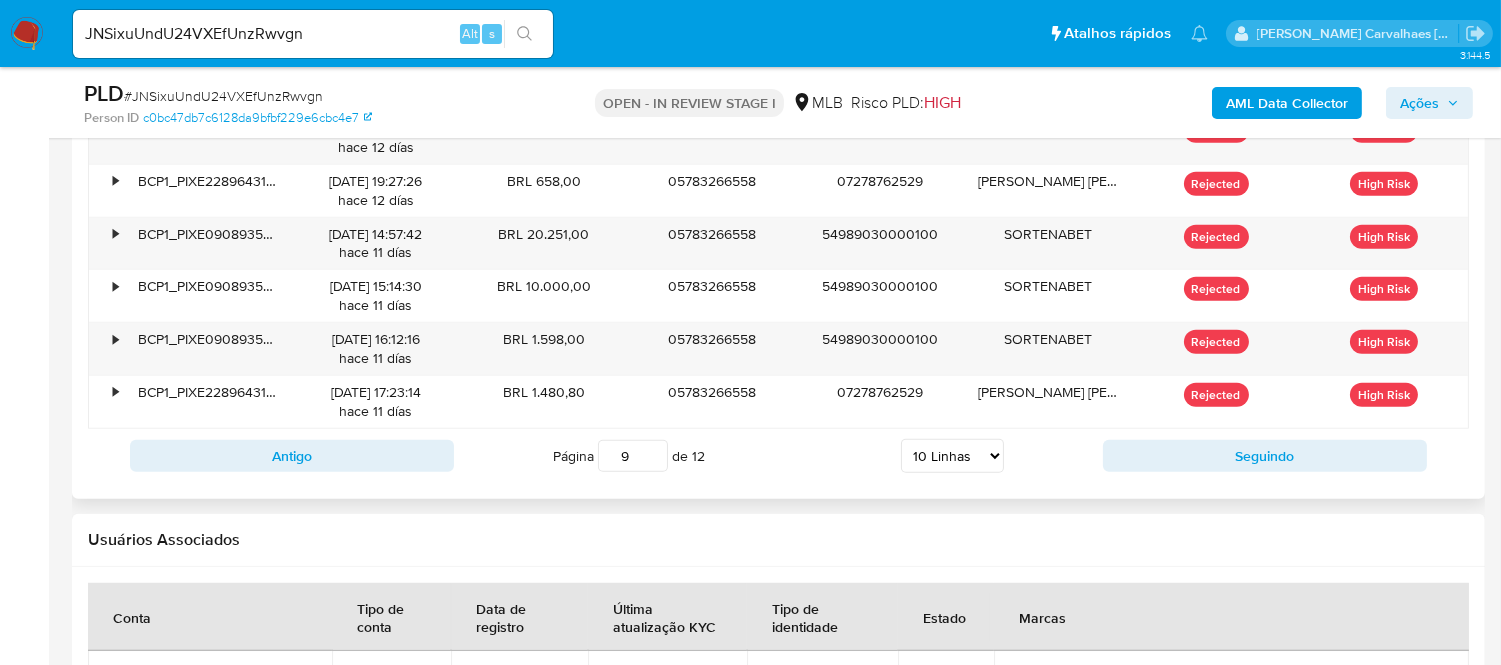 click on "9" at bounding box center (633, 456) 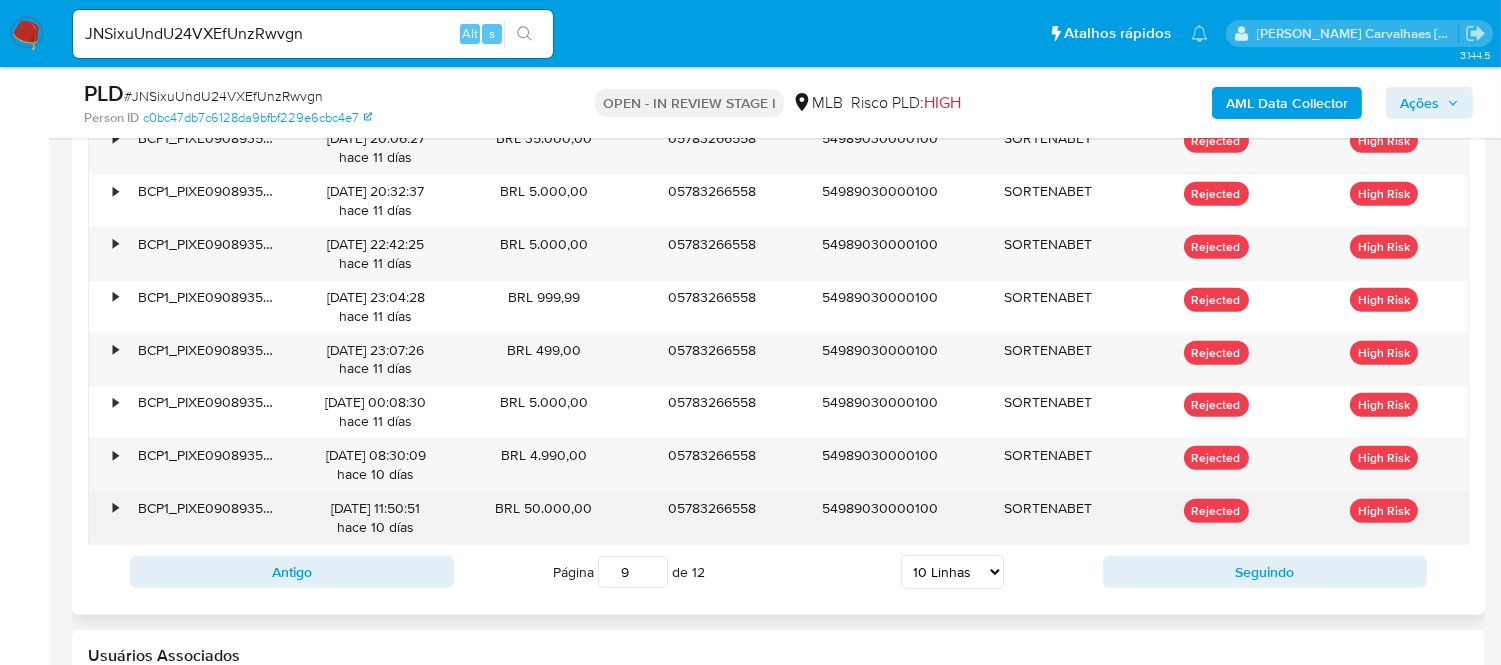 scroll, scrollTop: 2480, scrollLeft: 0, axis: vertical 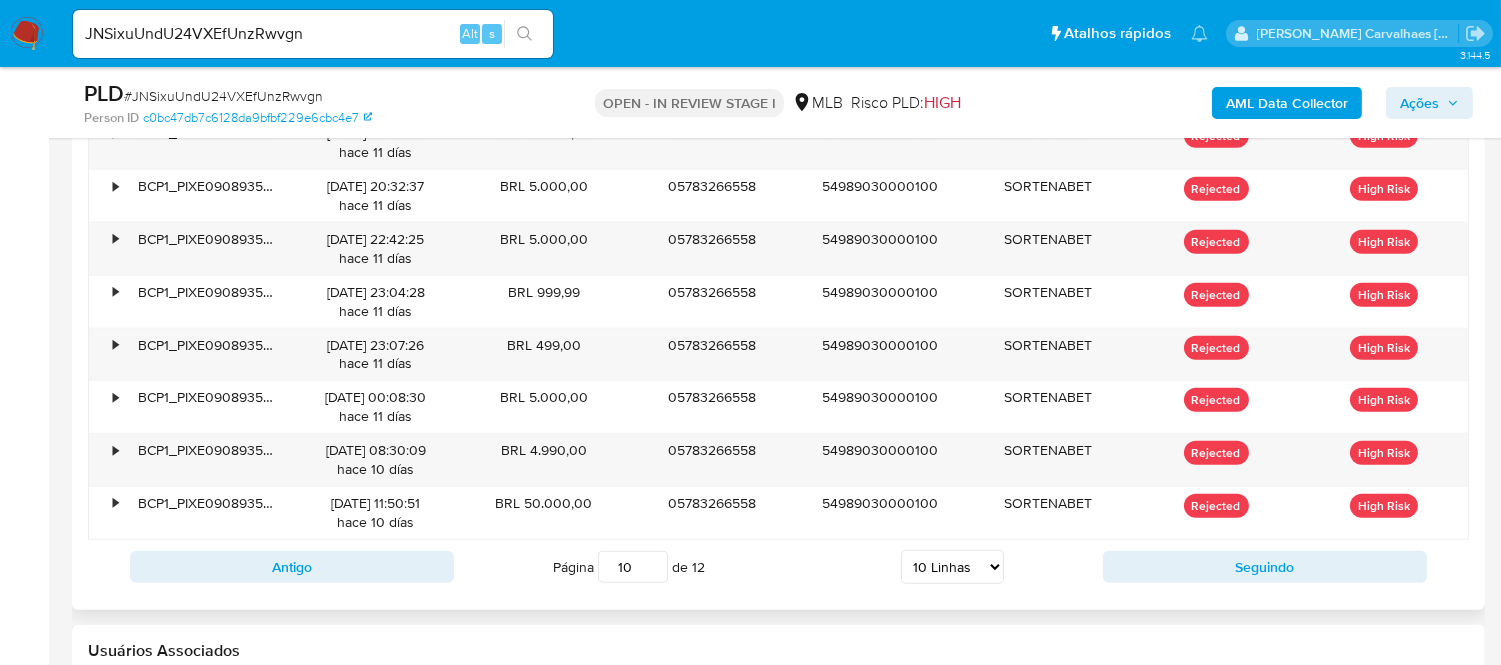 click on "10" at bounding box center [633, 567] 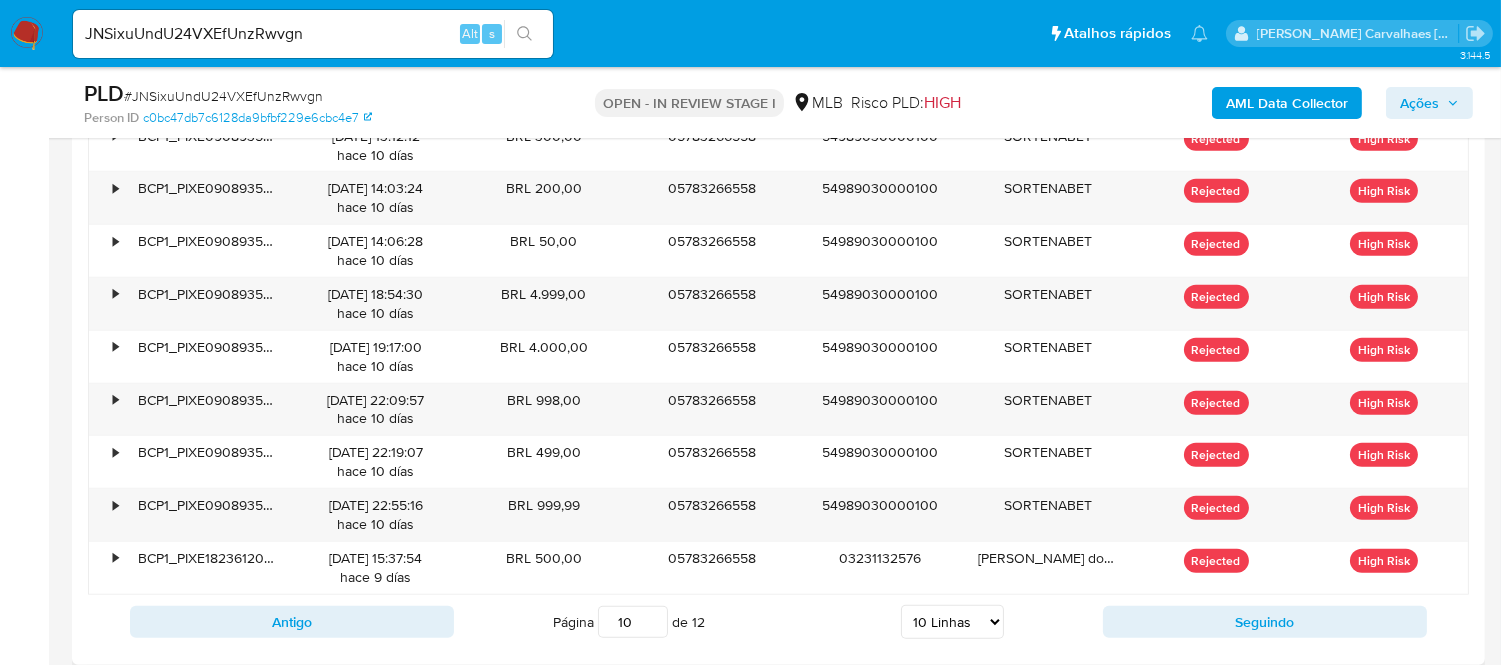 scroll, scrollTop: 2480, scrollLeft: 0, axis: vertical 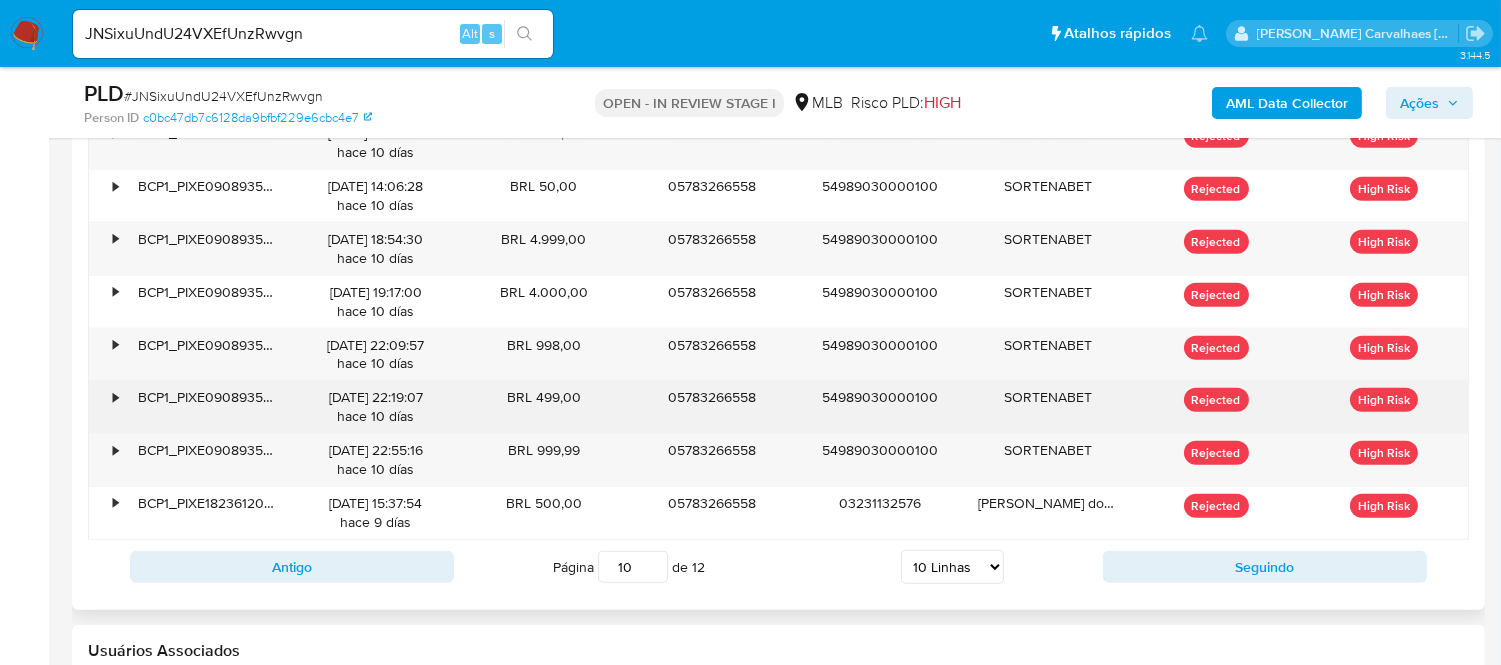 click on "BRL 499,00" at bounding box center (544, 407) 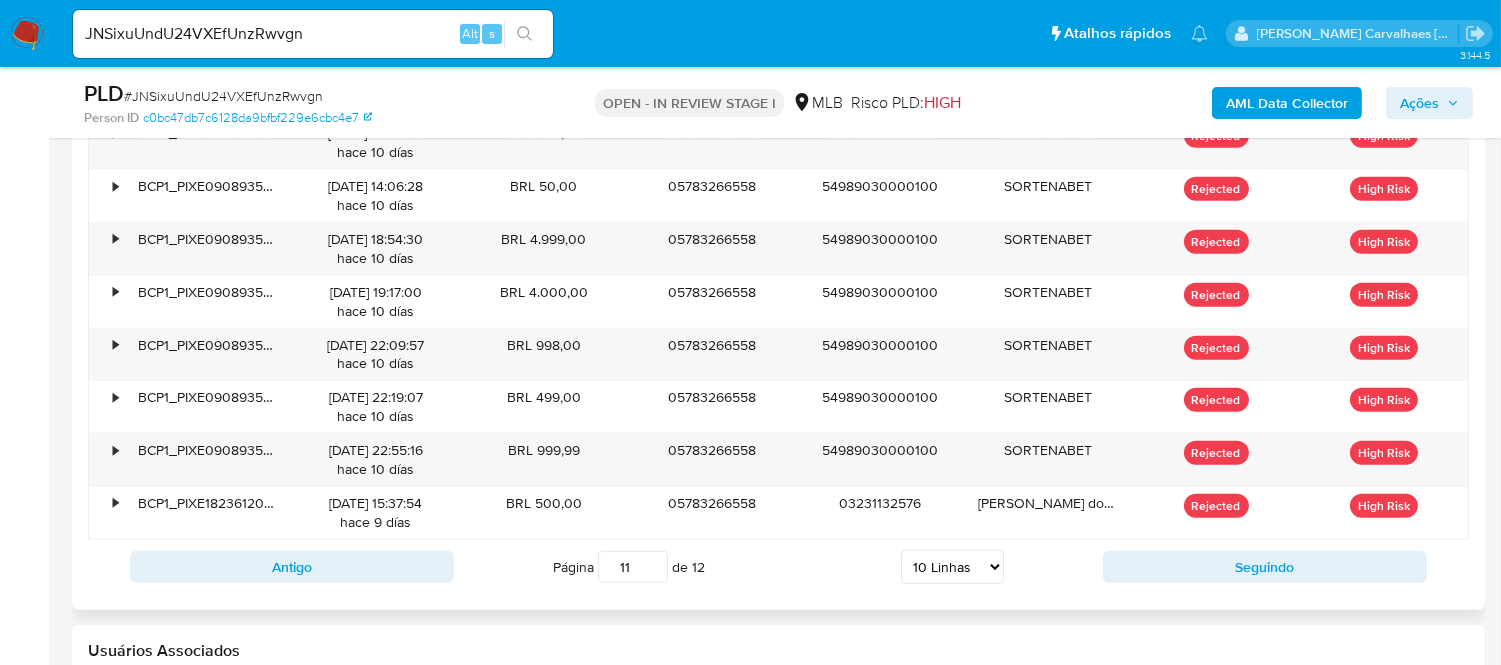 click on "11" at bounding box center (633, 567) 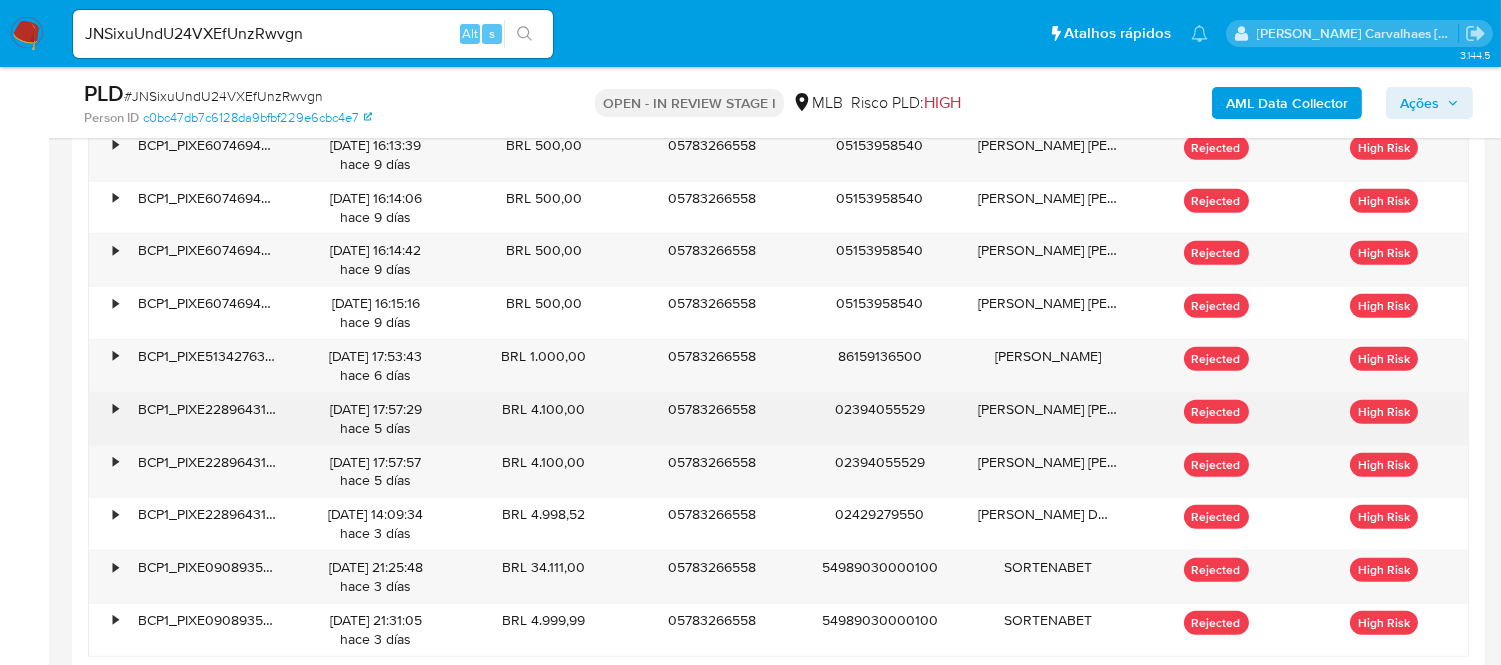 scroll, scrollTop: 2368, scrollLeft: 0, axis: vertical 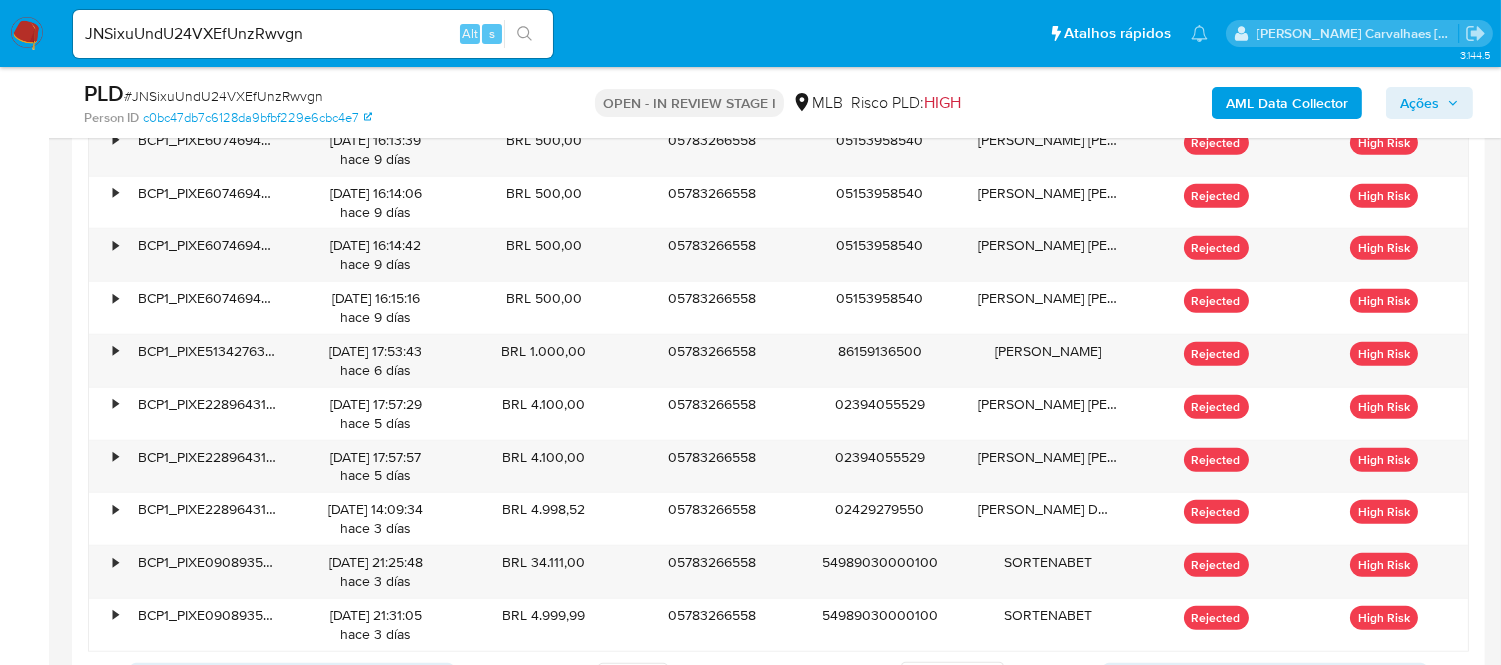 drag, startPoint x: 525, startPoint y: 642, endPoint x: 376, endPoint y: 658, distance: 149.8566 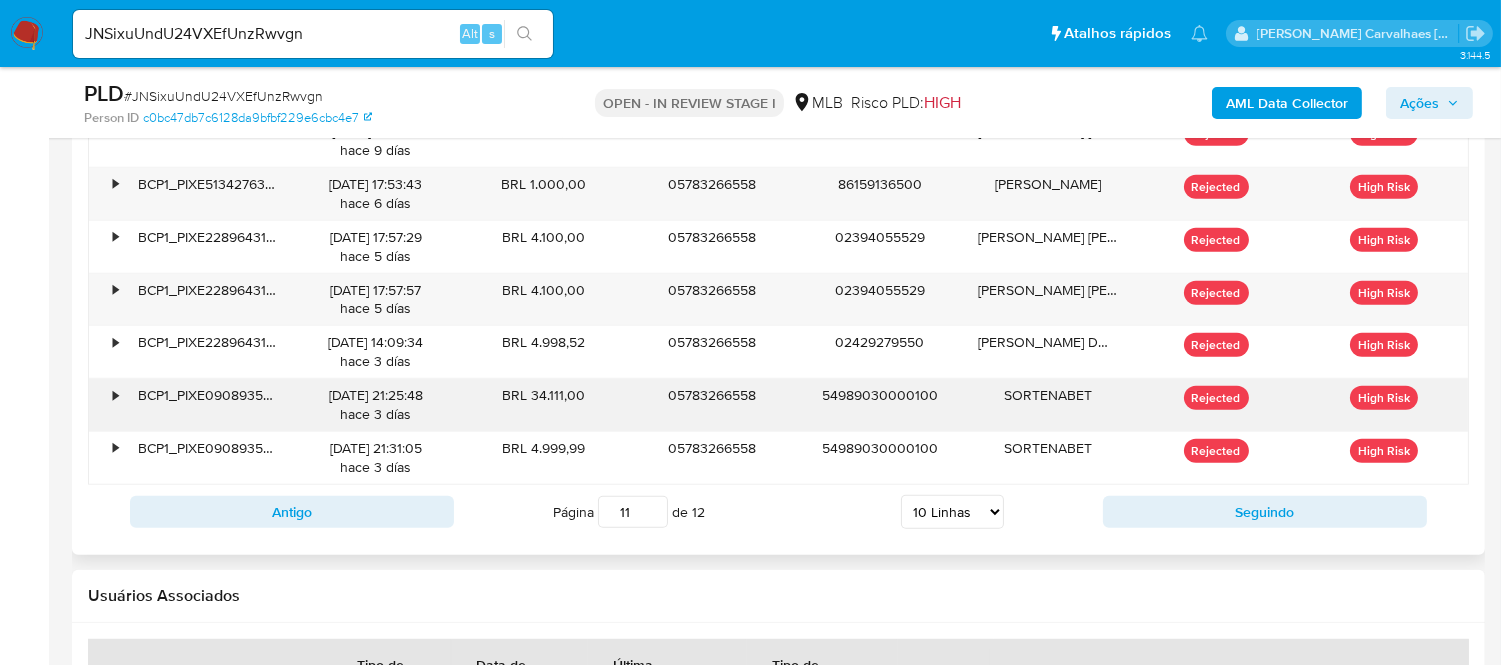 scroll, scrollTop: 2591, scrollLeft: 0, axis: vertical 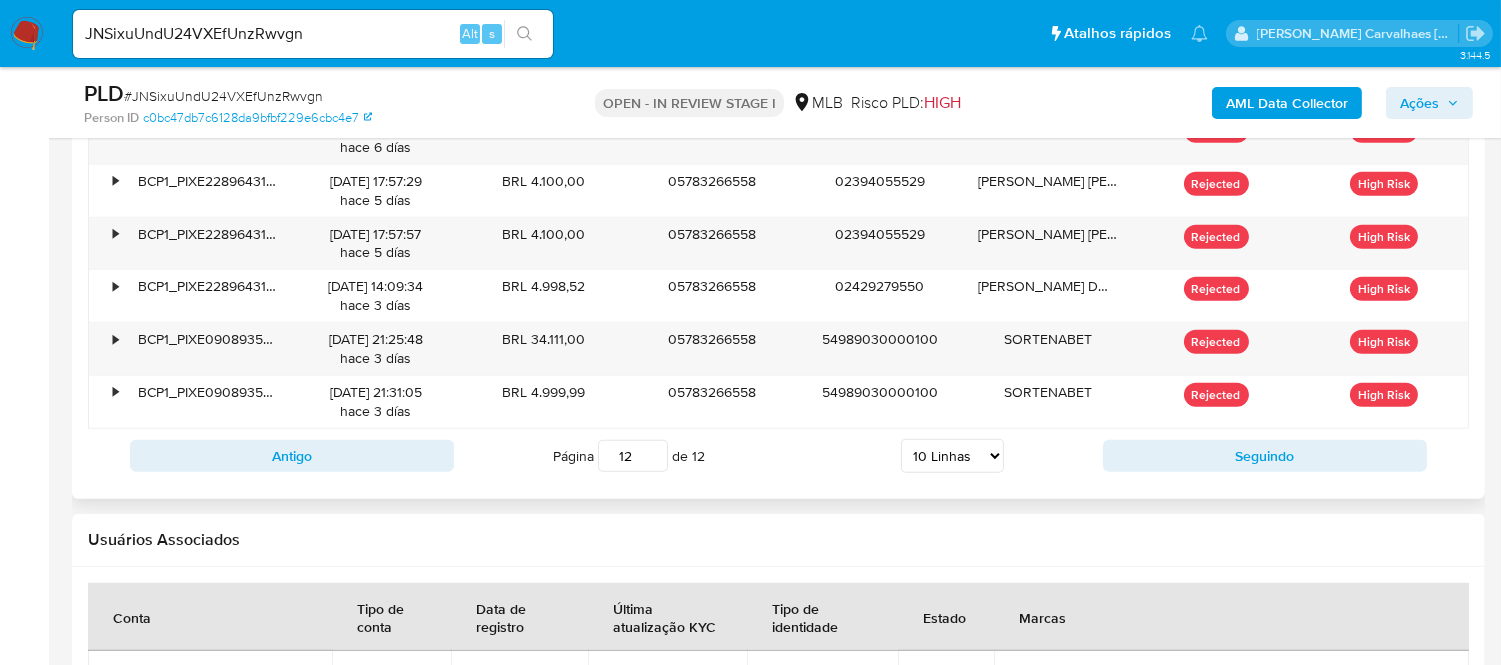 click on "12" at bounding box center [633, 456] 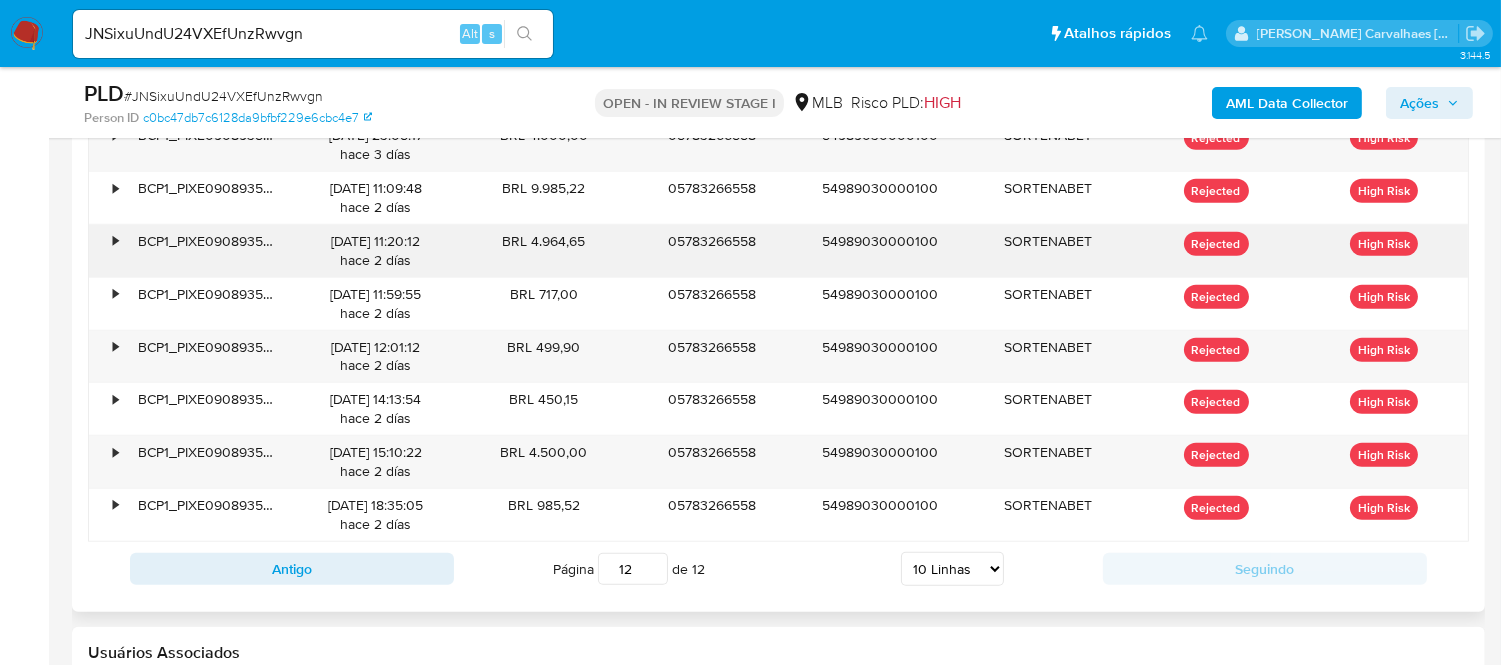 scroll, scrollTop: 2480, scrollLeft: 0, axis: vertical 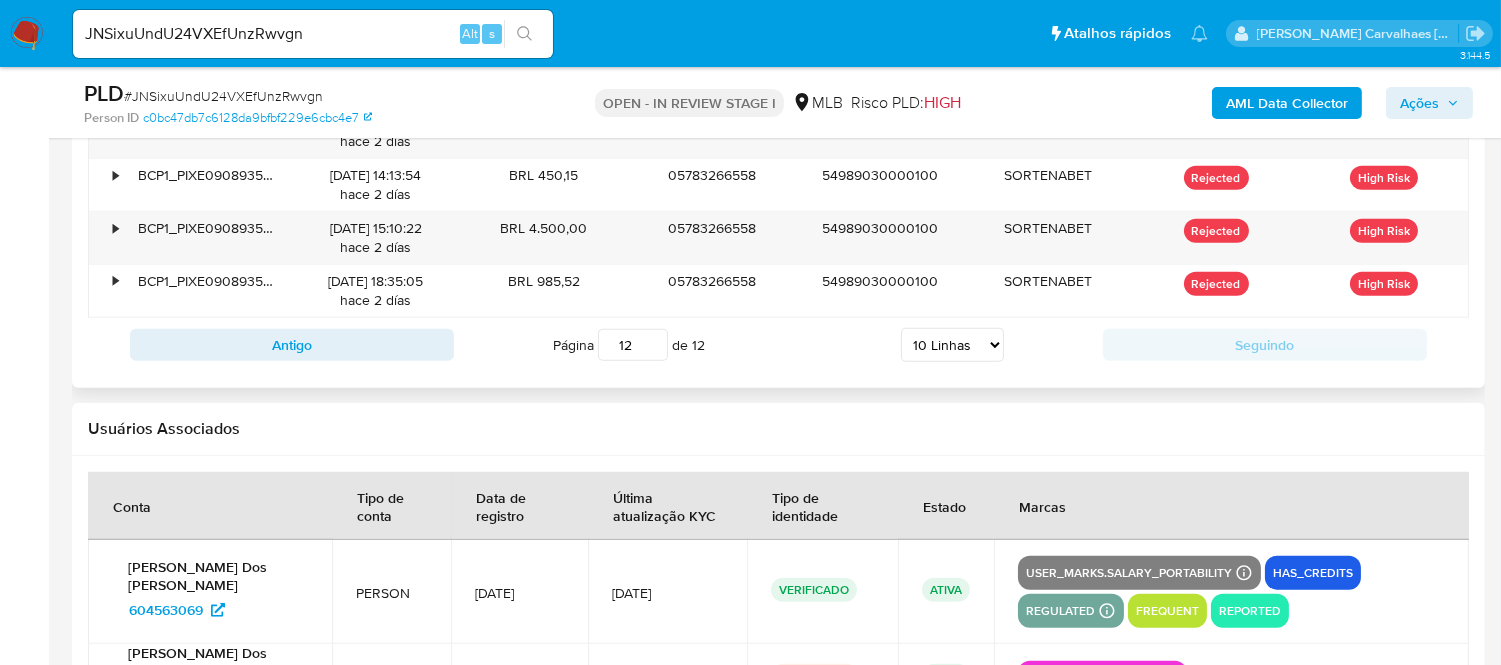 type on "12" 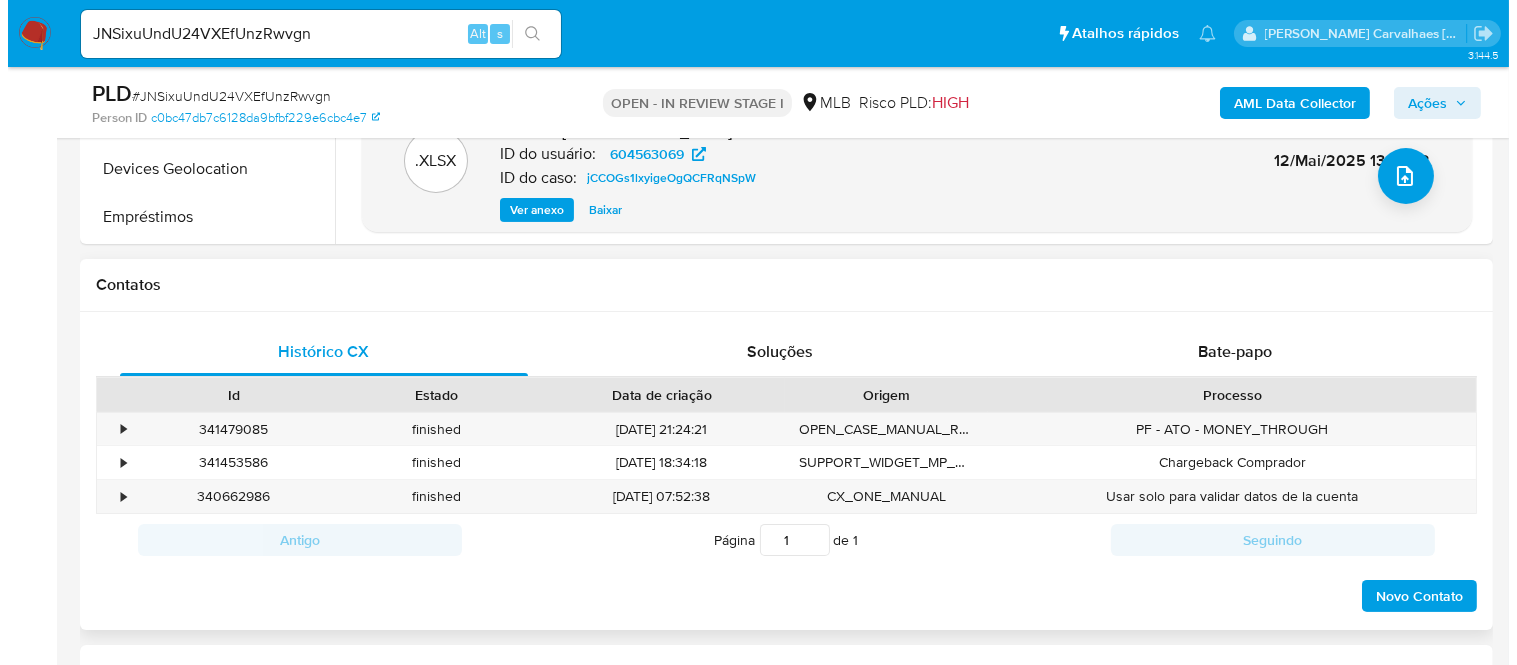 scroll, scrollTop: 480, scrollLeft: 0, axis: vertical 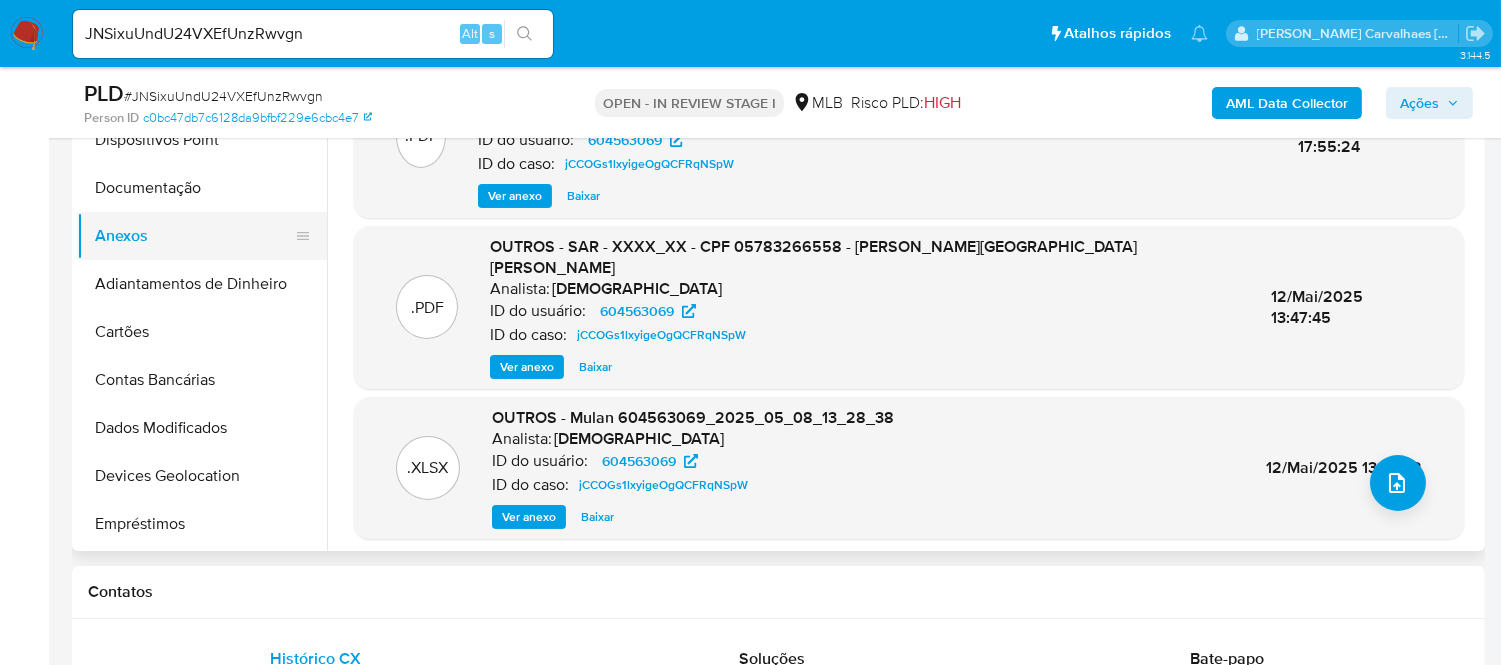 click on "Anexos" at bounding box center [194, 236] 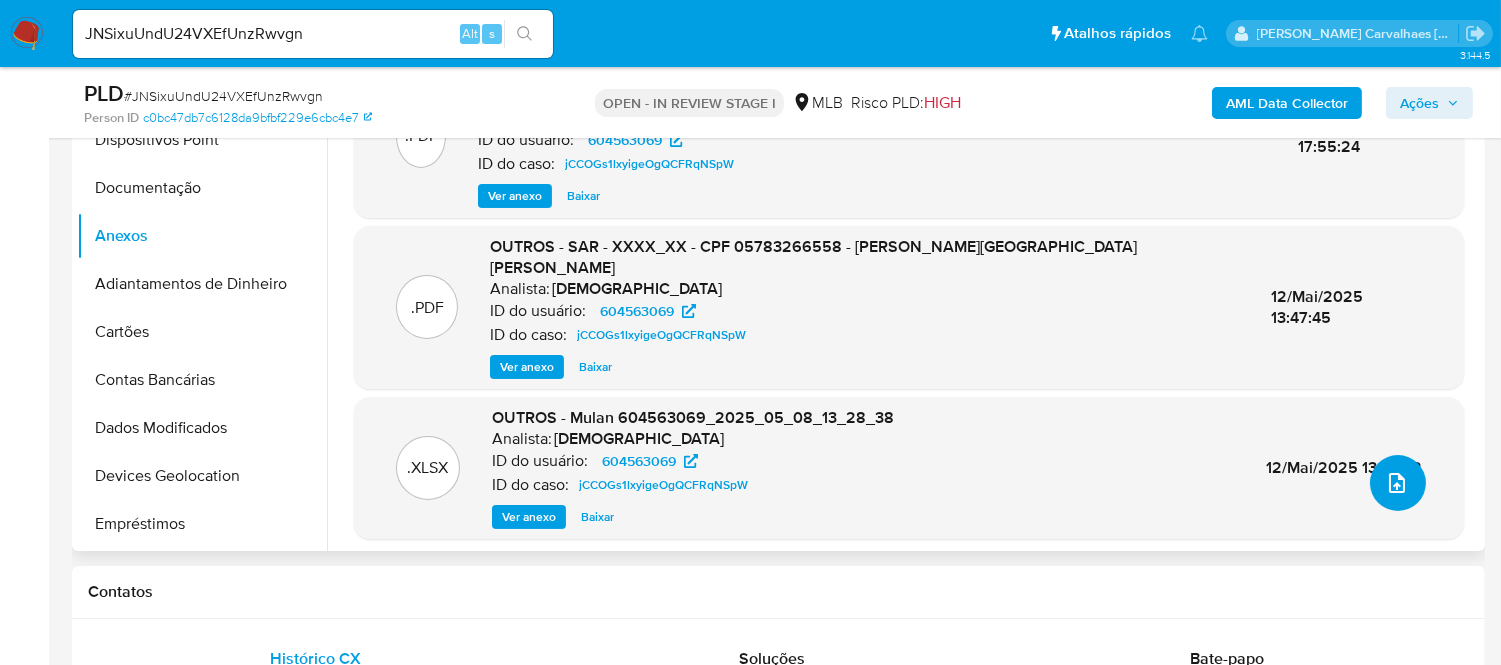 click 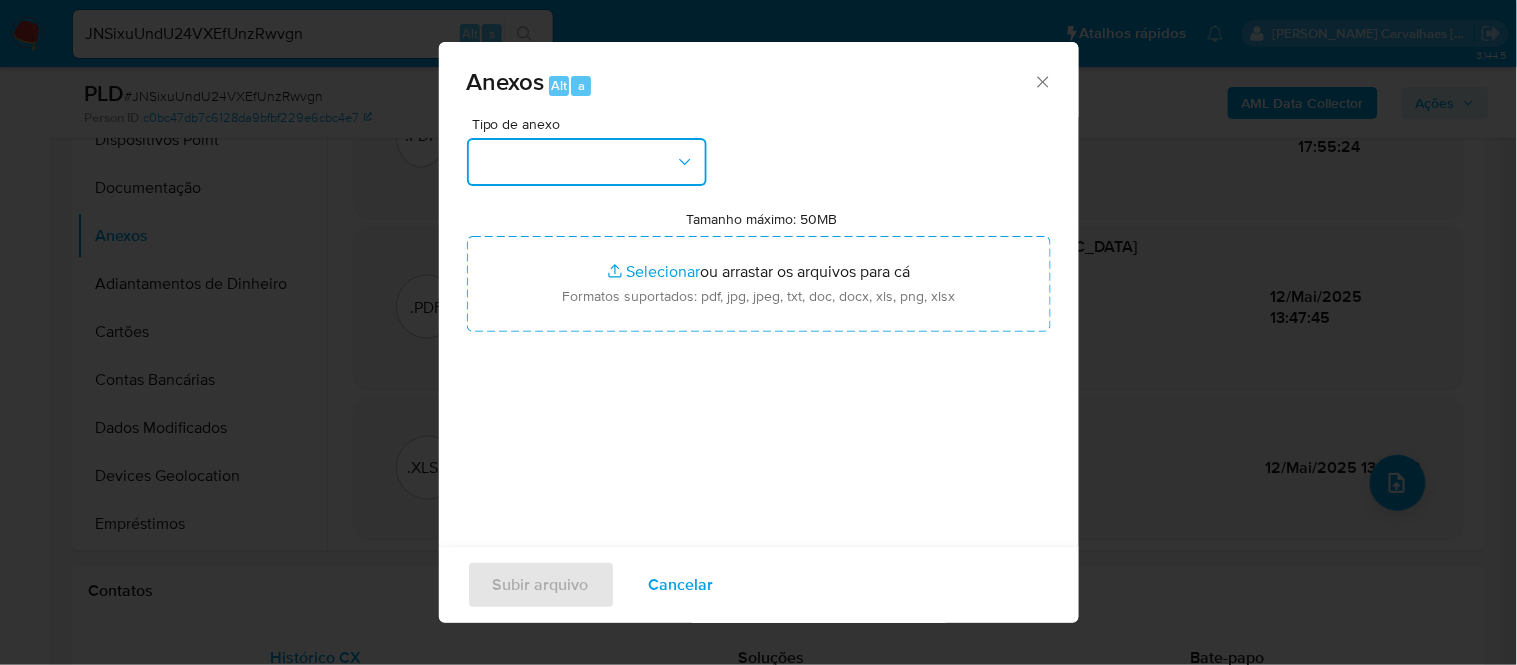 click 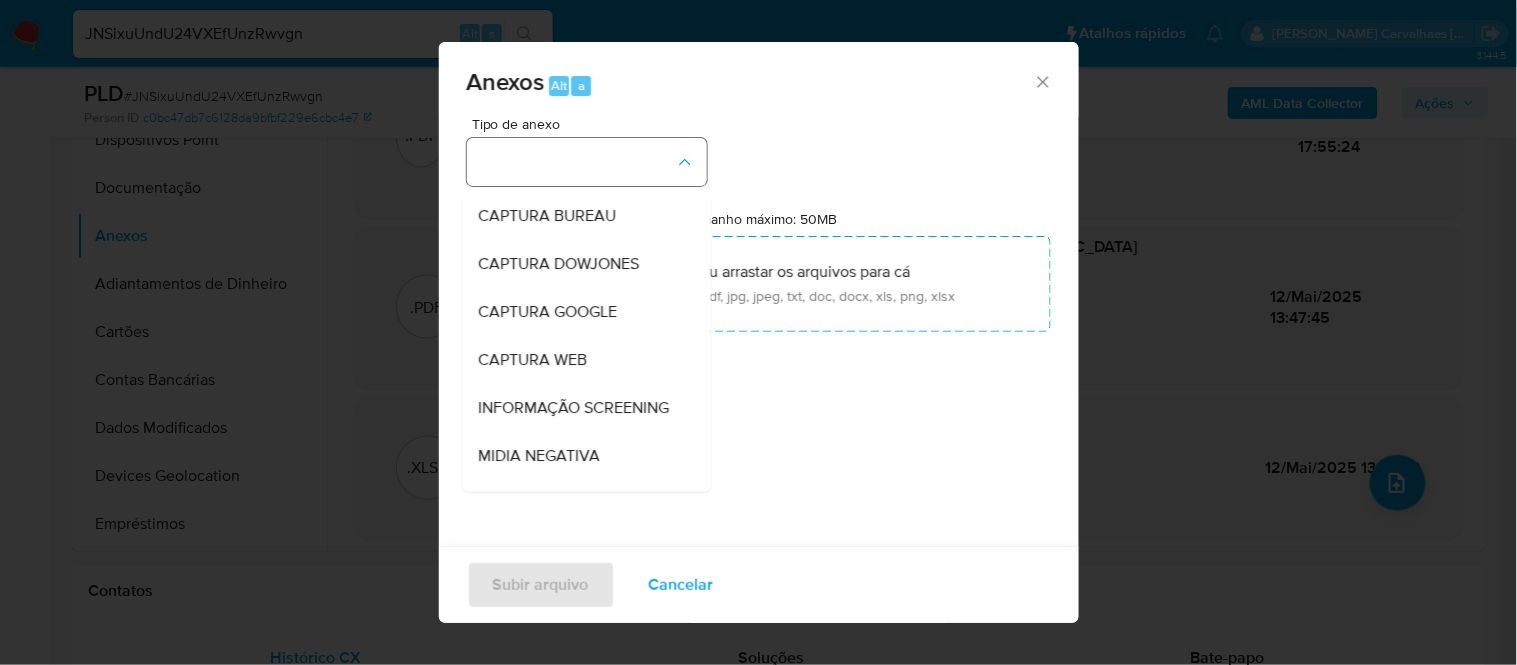 type 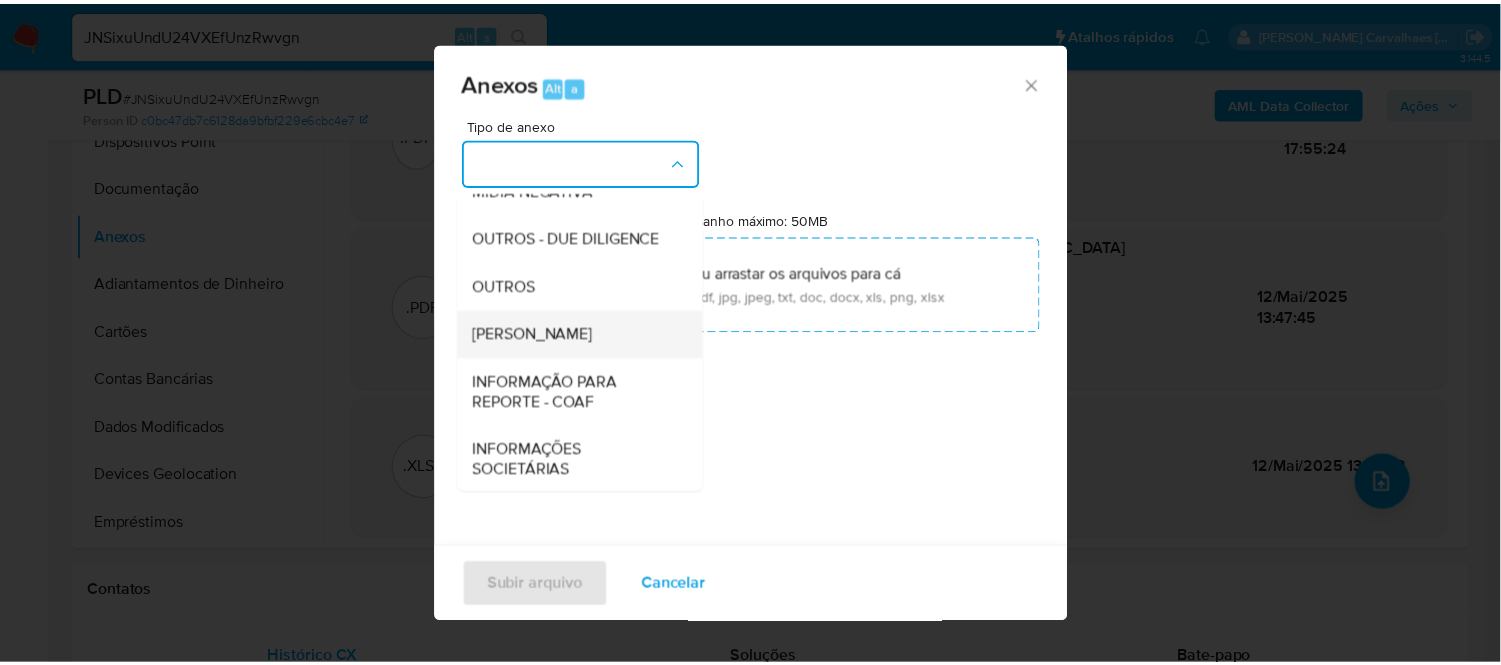 scroll, scrollTop: 297, scrollLeft: 0, axis: vertical 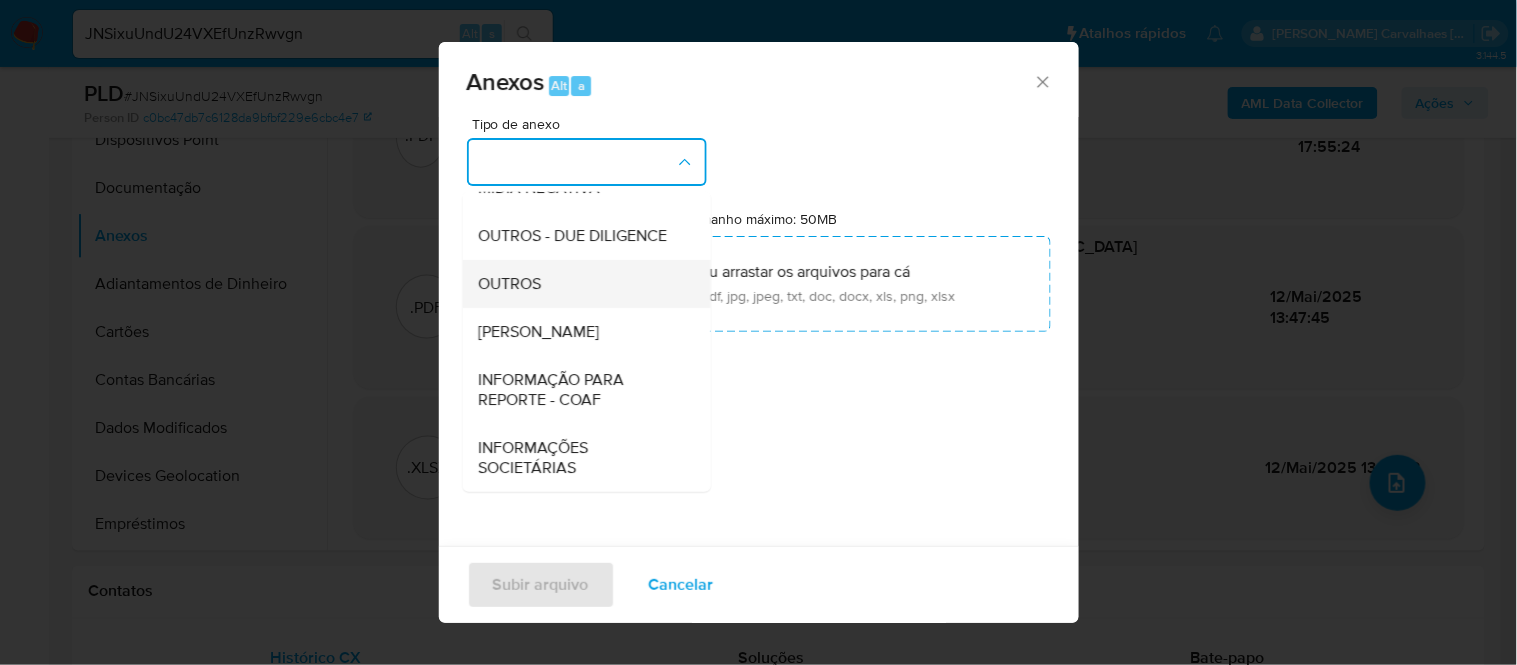 click on "OUTROS" at bounding box center [580, 283] 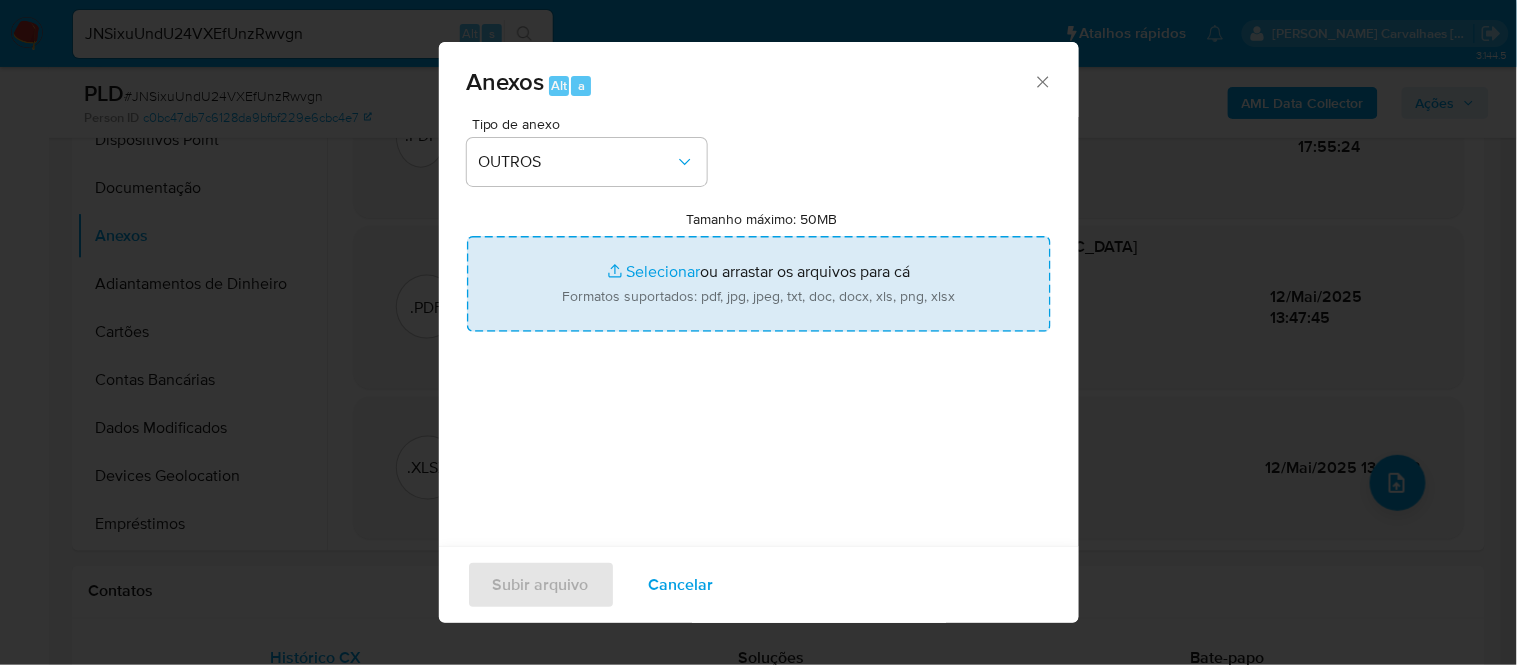 click on "Tamanho máximo: 50MB Selecionar arquivos" at bounding box center (759, 284) 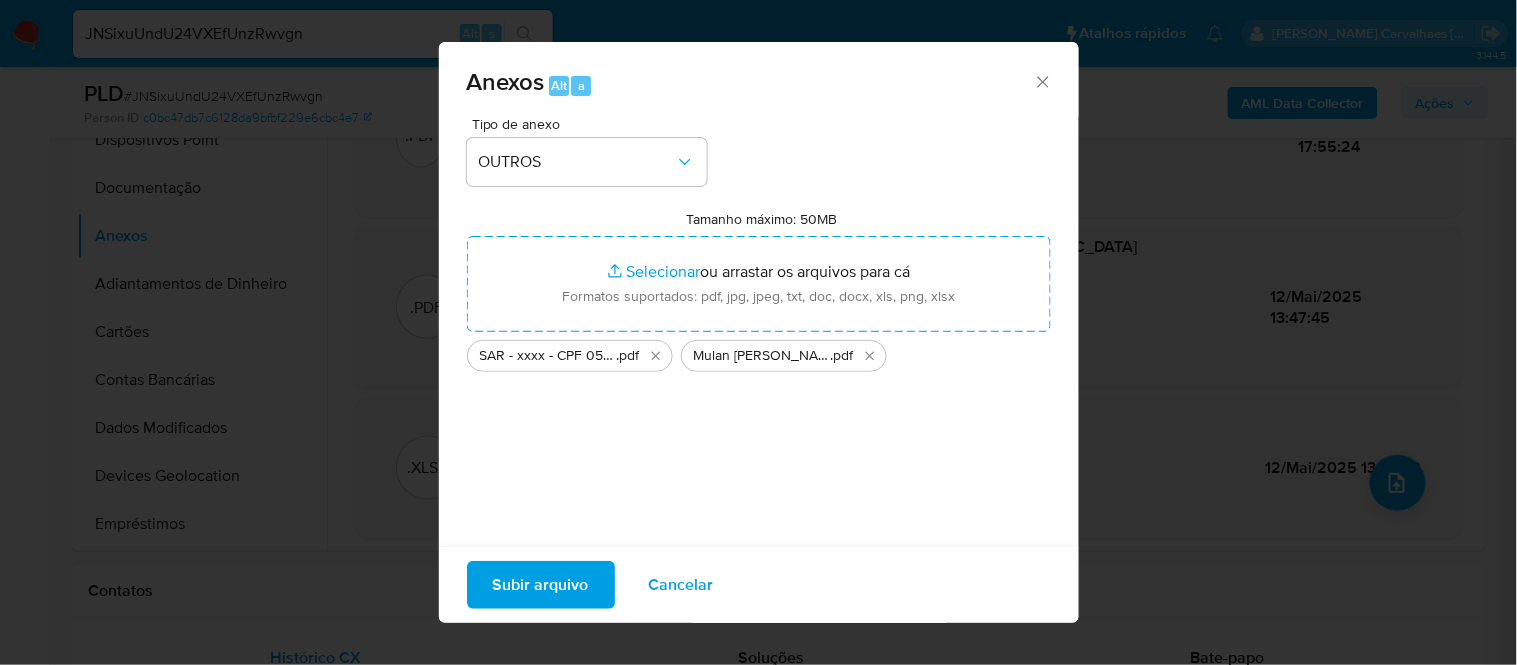 click on "Subir arquivo" at bounding box center [541, 585] 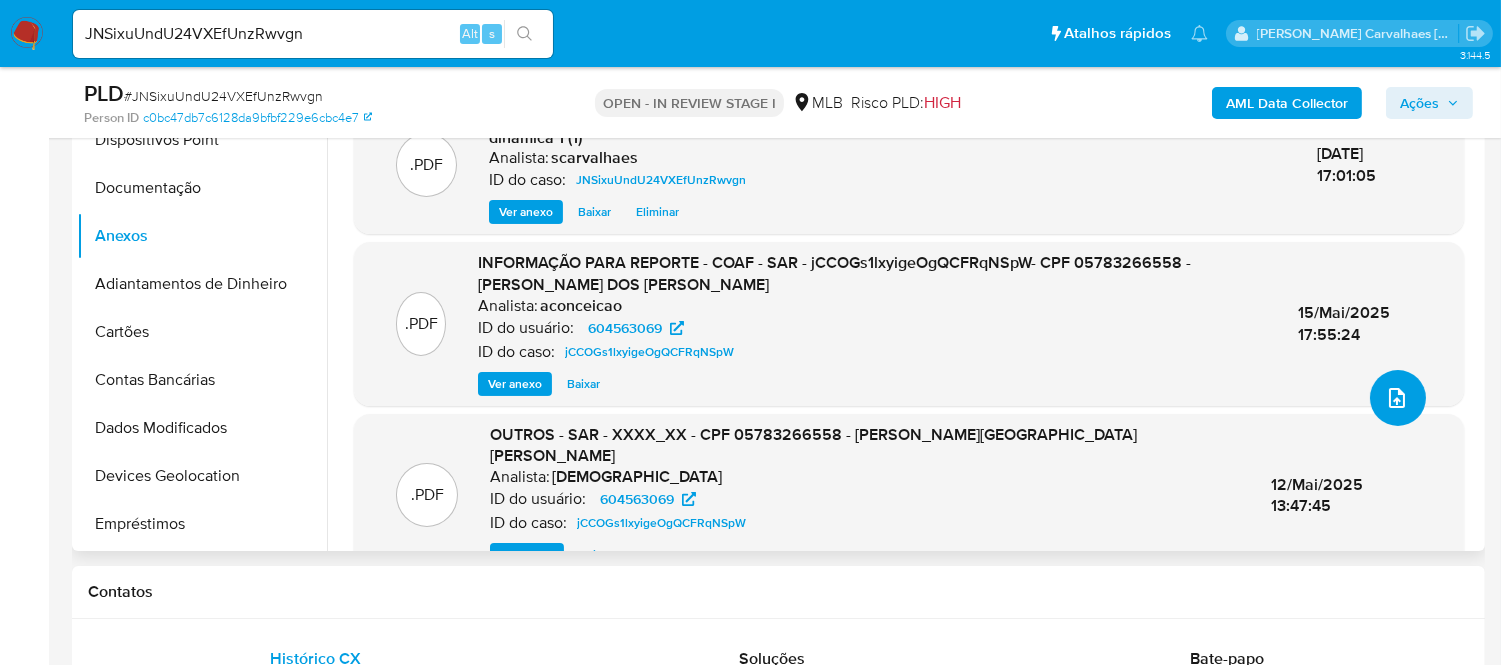 scroll, scrollTop: 0, scrollLeft: 0, axis: both 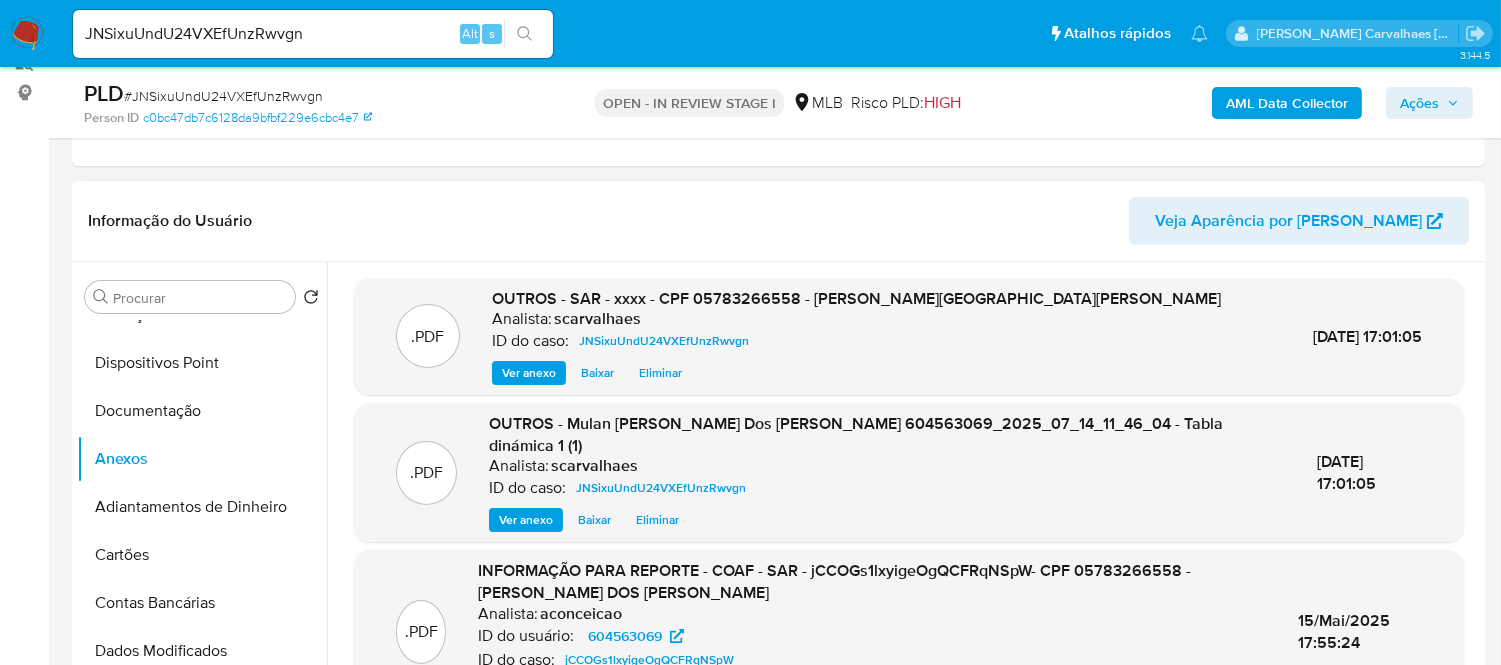 click on "Eliminar" at bounding box center [660, 373] 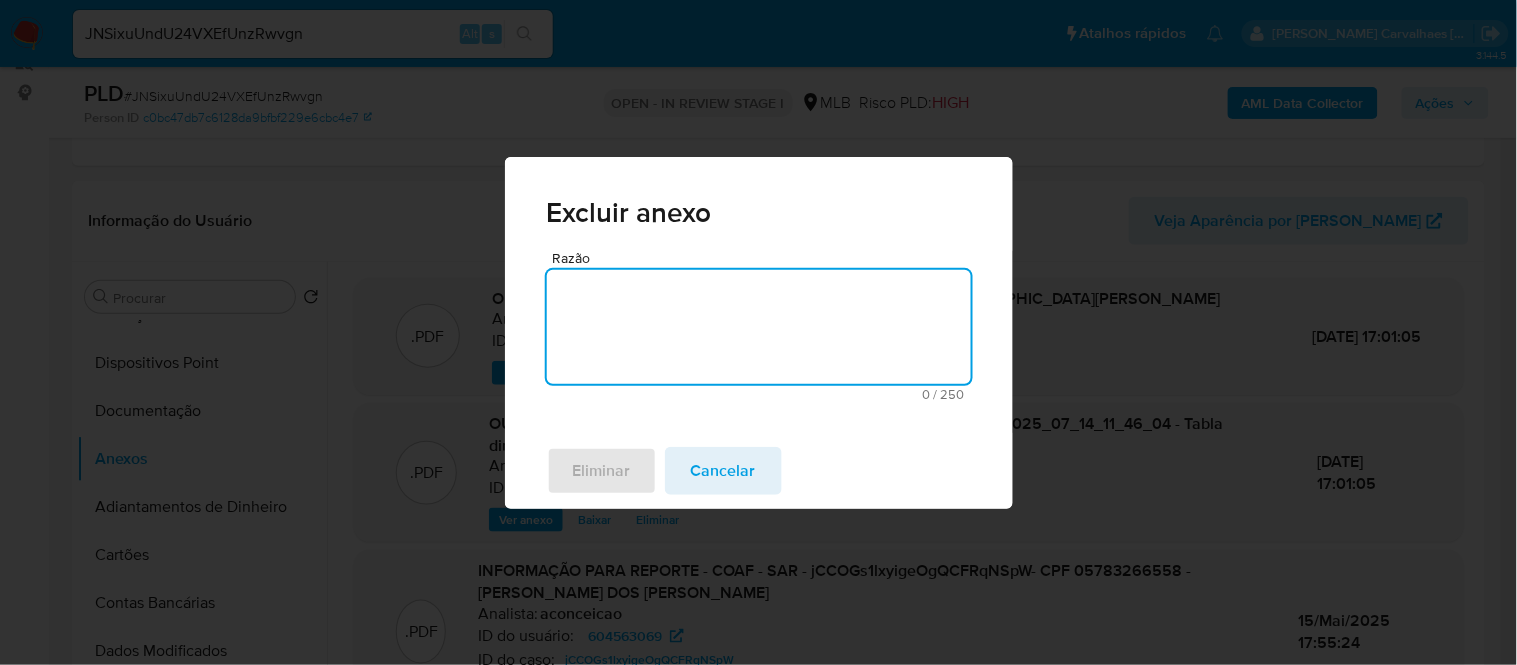click on "Razão" at bounding box center [759, 327] 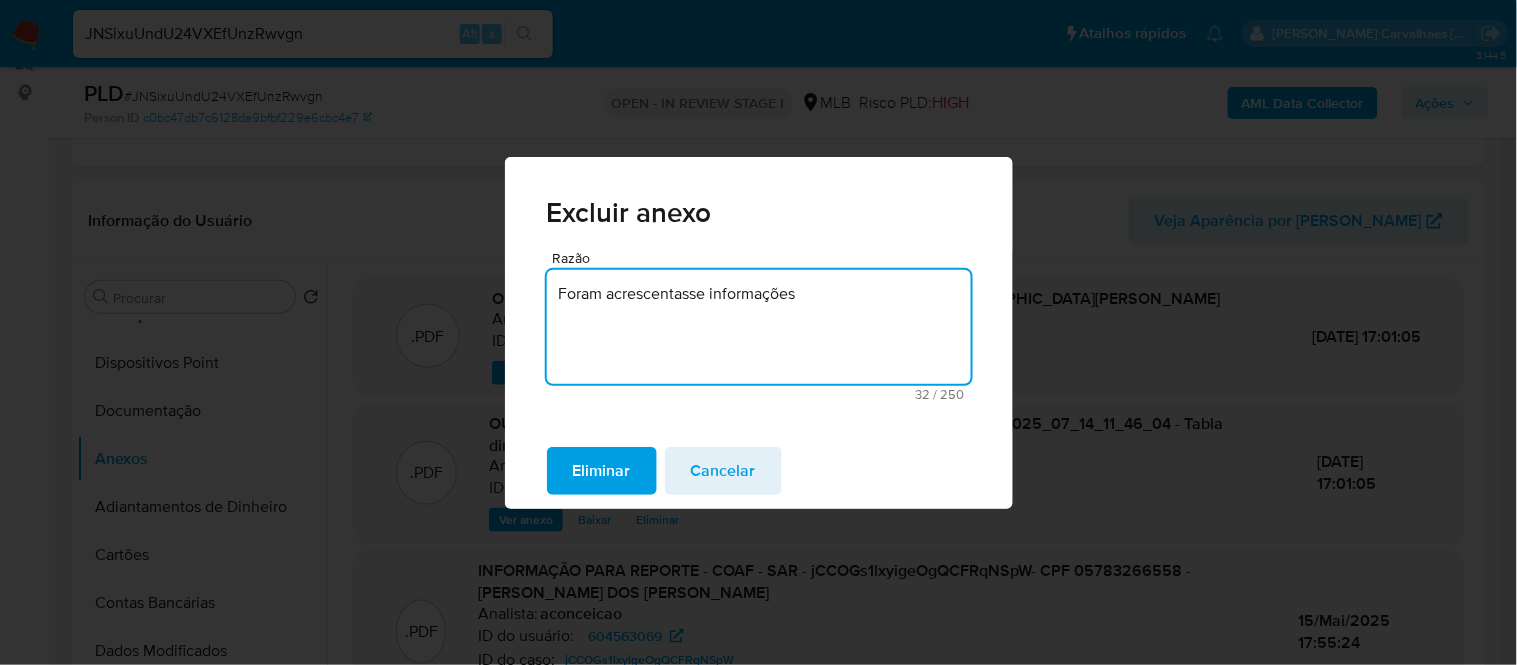 click on "Foram acrescentasse informações" at bounding box center (759, 327) 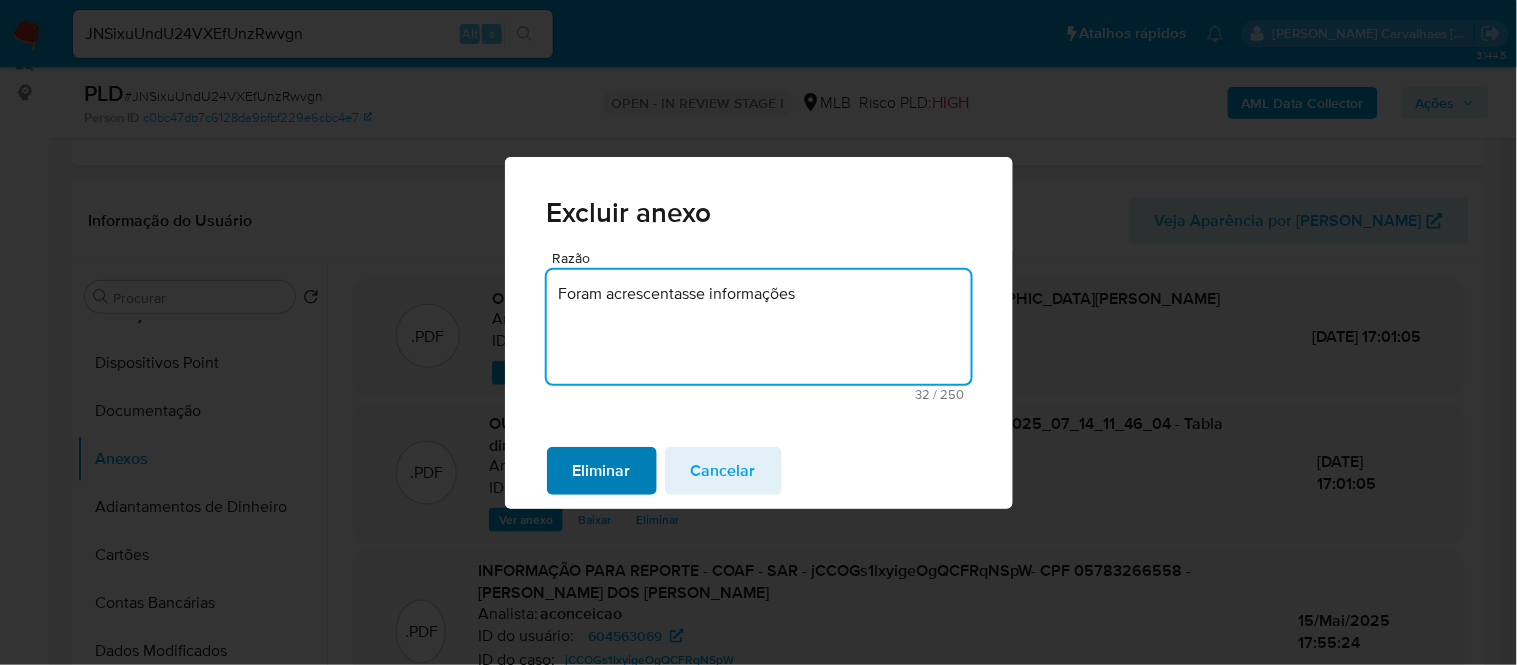 type on "Foram acrescentasse informações" 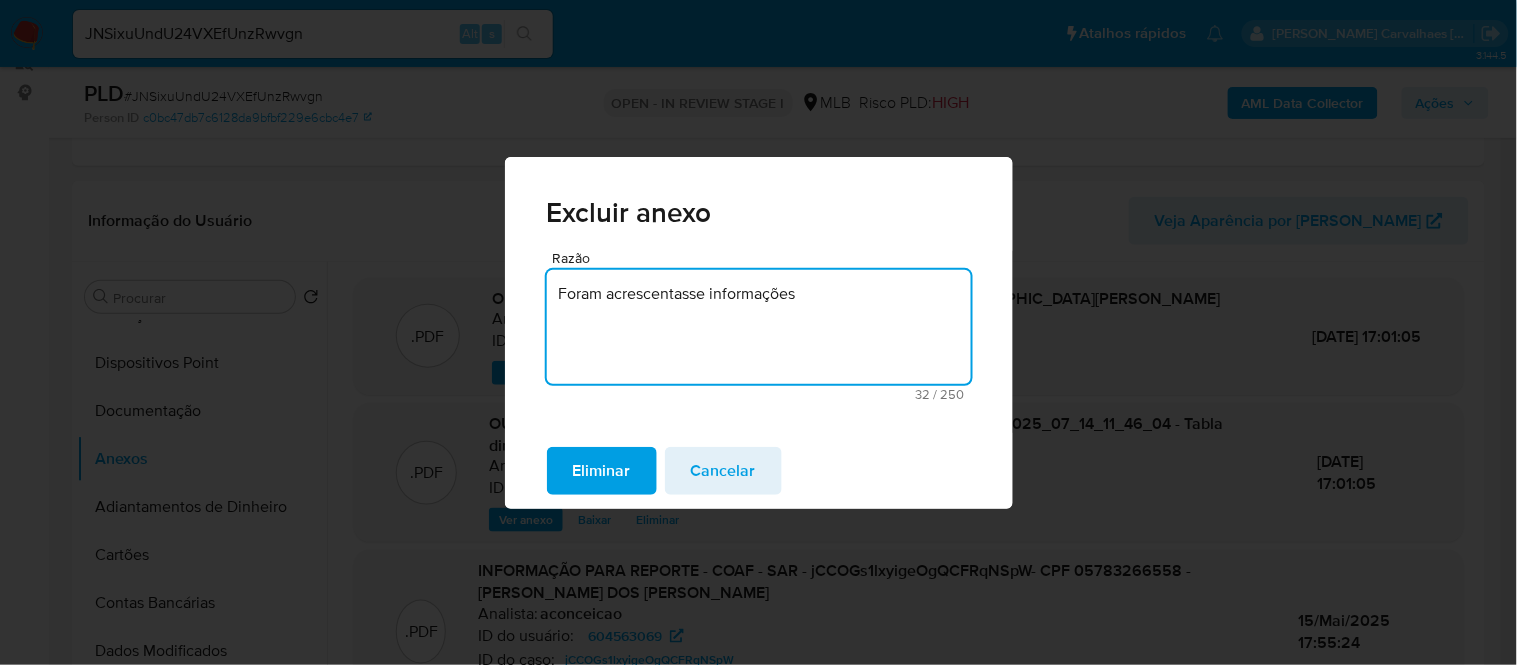 click on "Eliminar" at bounding box center [602, 471] 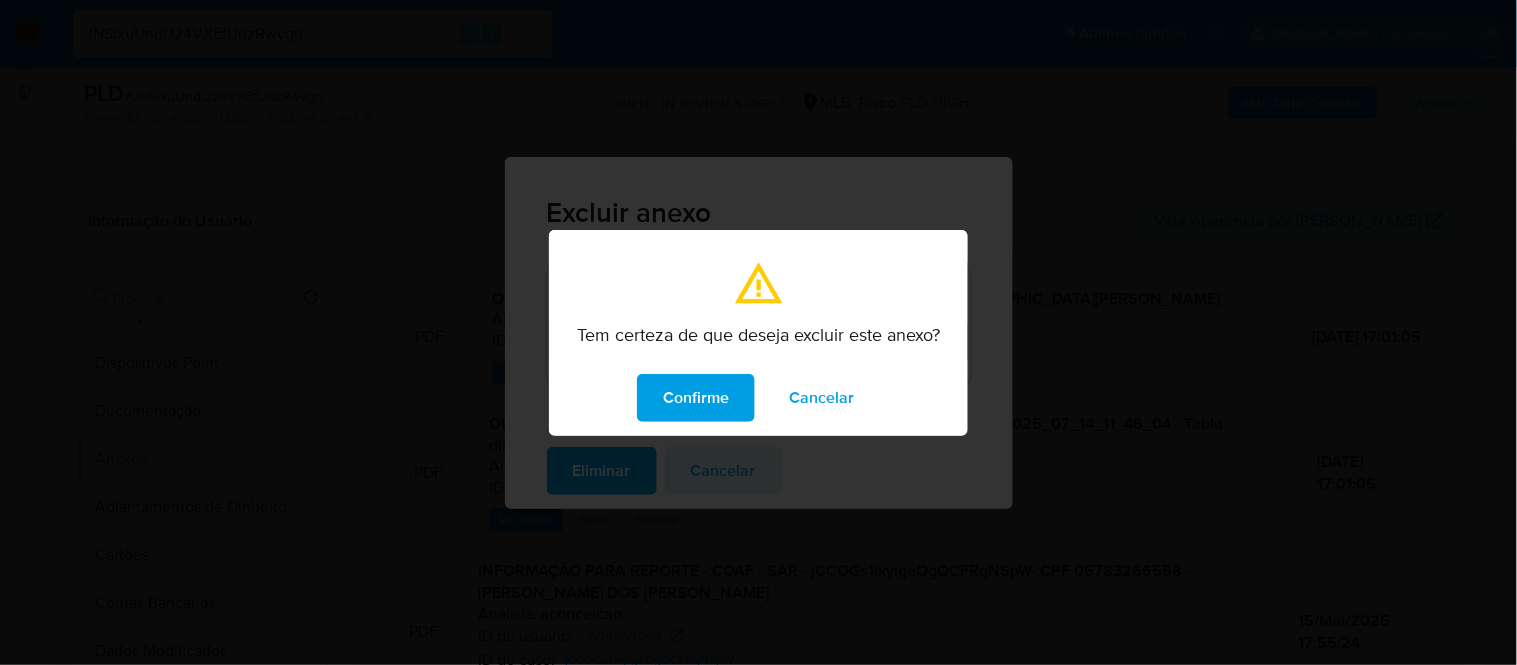 click on "Confirme" at bounding box center [696, 398] 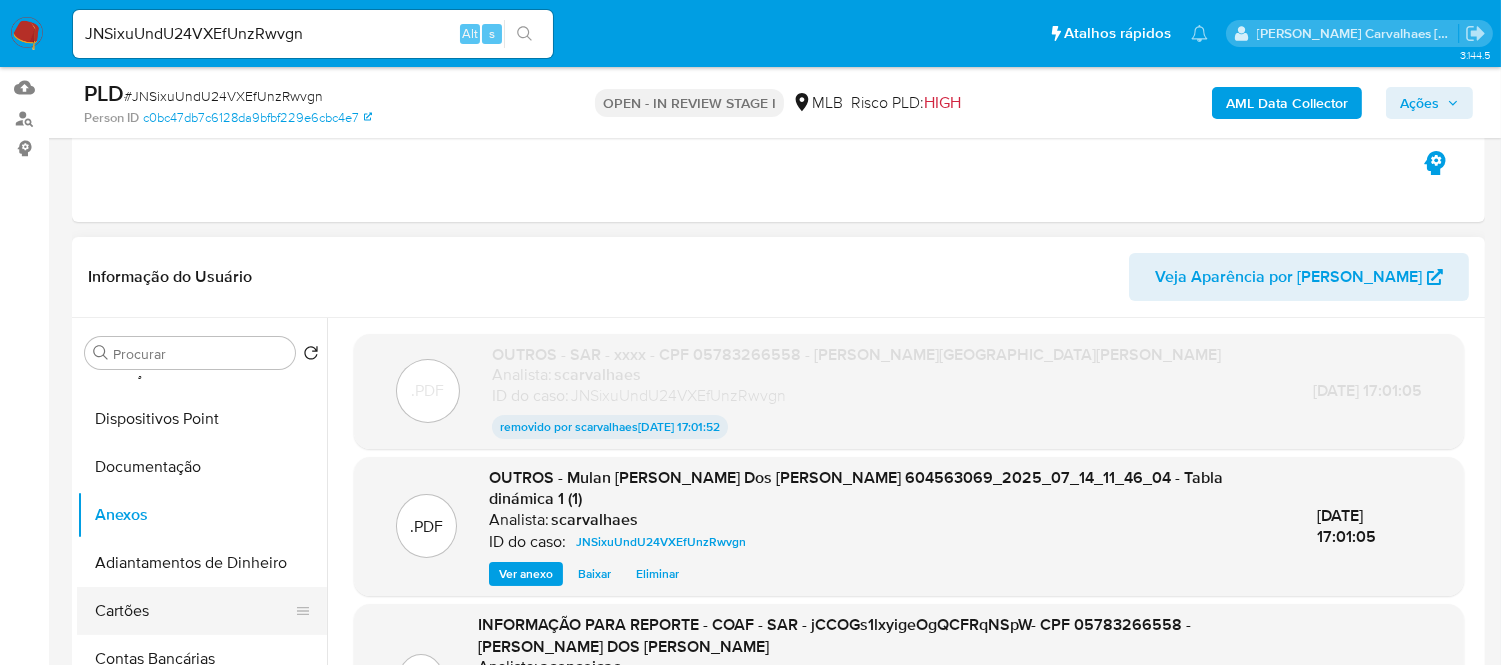 scroll, scrollTop: 444, scrollLeft: 0, axis: vertical 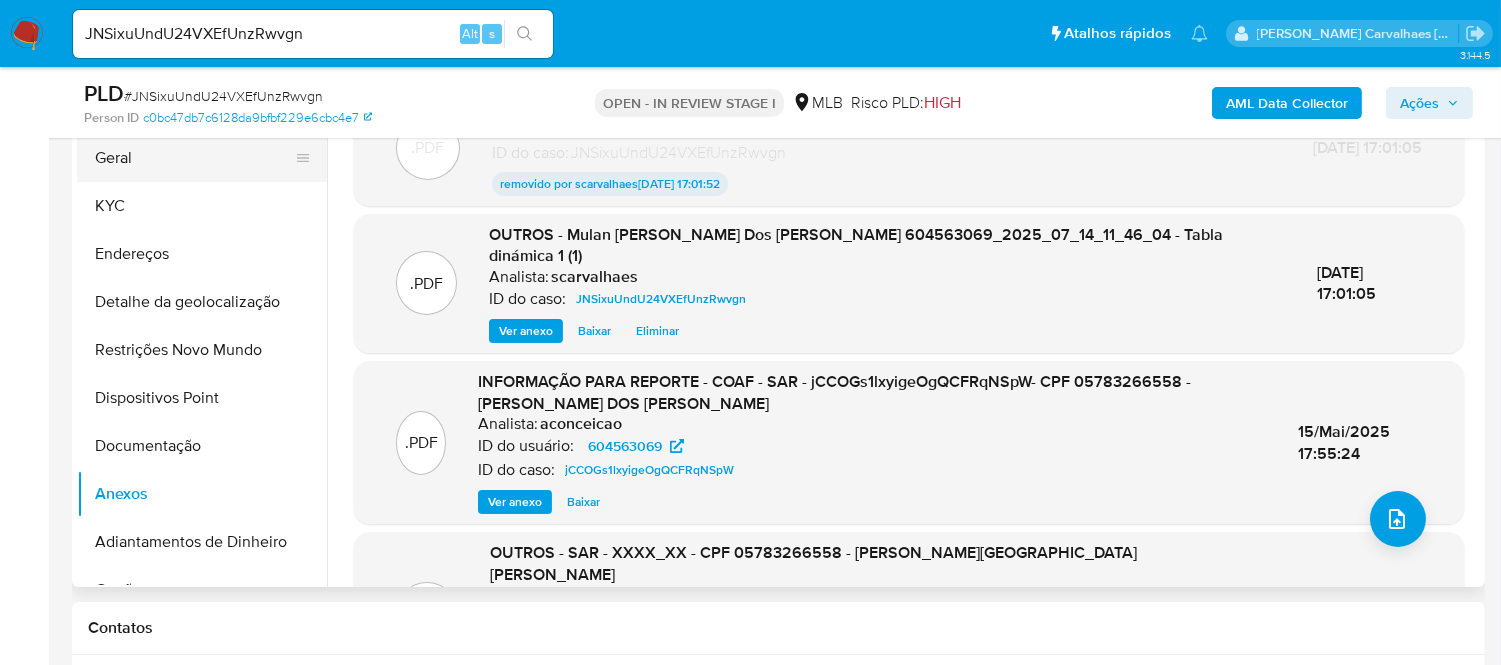 drag, startPoint x: 152, startPoint y: 164, endPoint x: 166, endPoint y: 160, distance: 14.56022 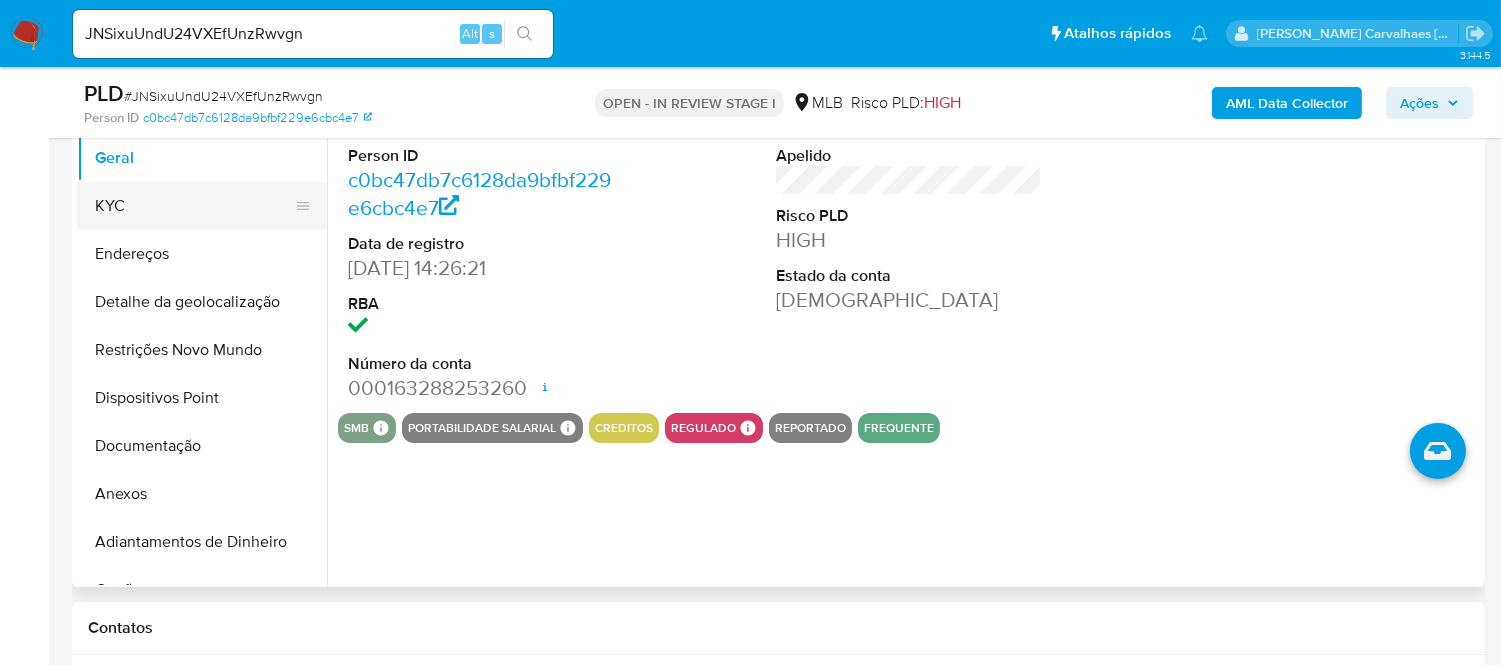 click on "KYC" at bounding box center [194, 206] 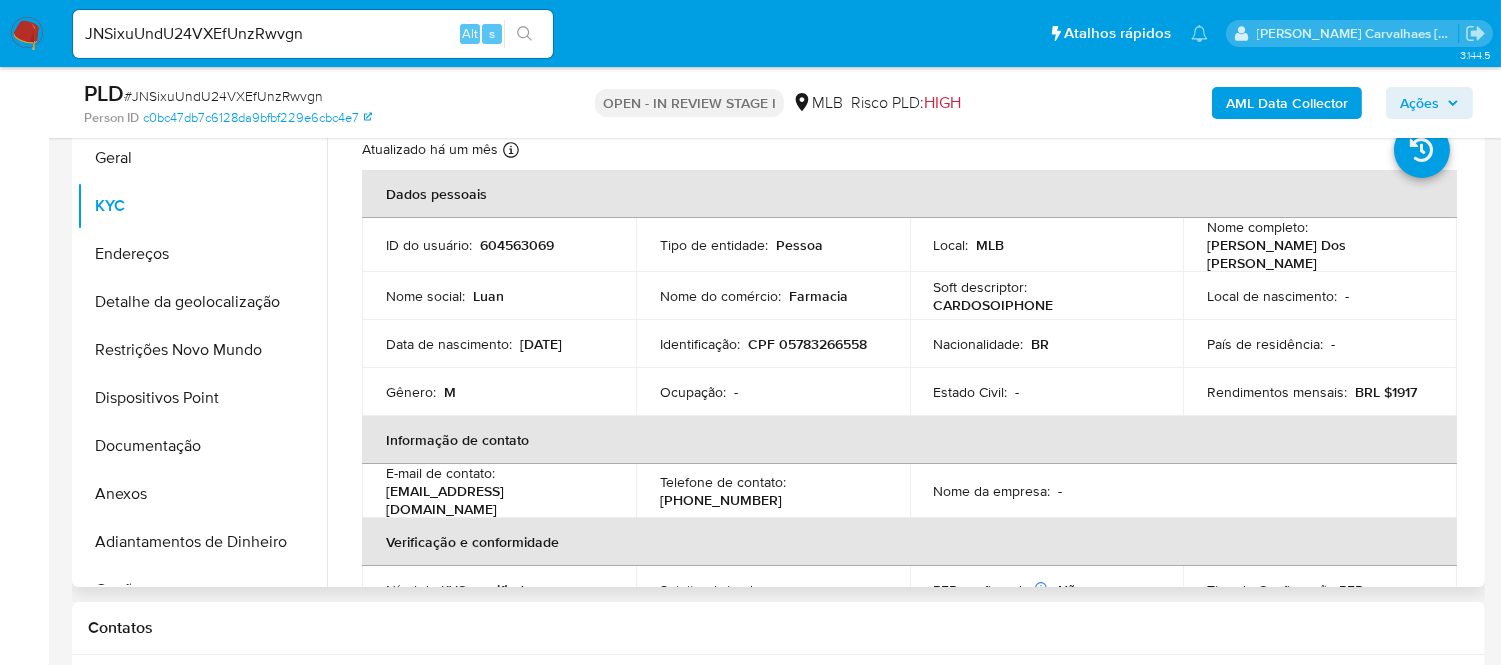 scroll, scrollTop: 111, scrollLeft: 0, axis: vertical 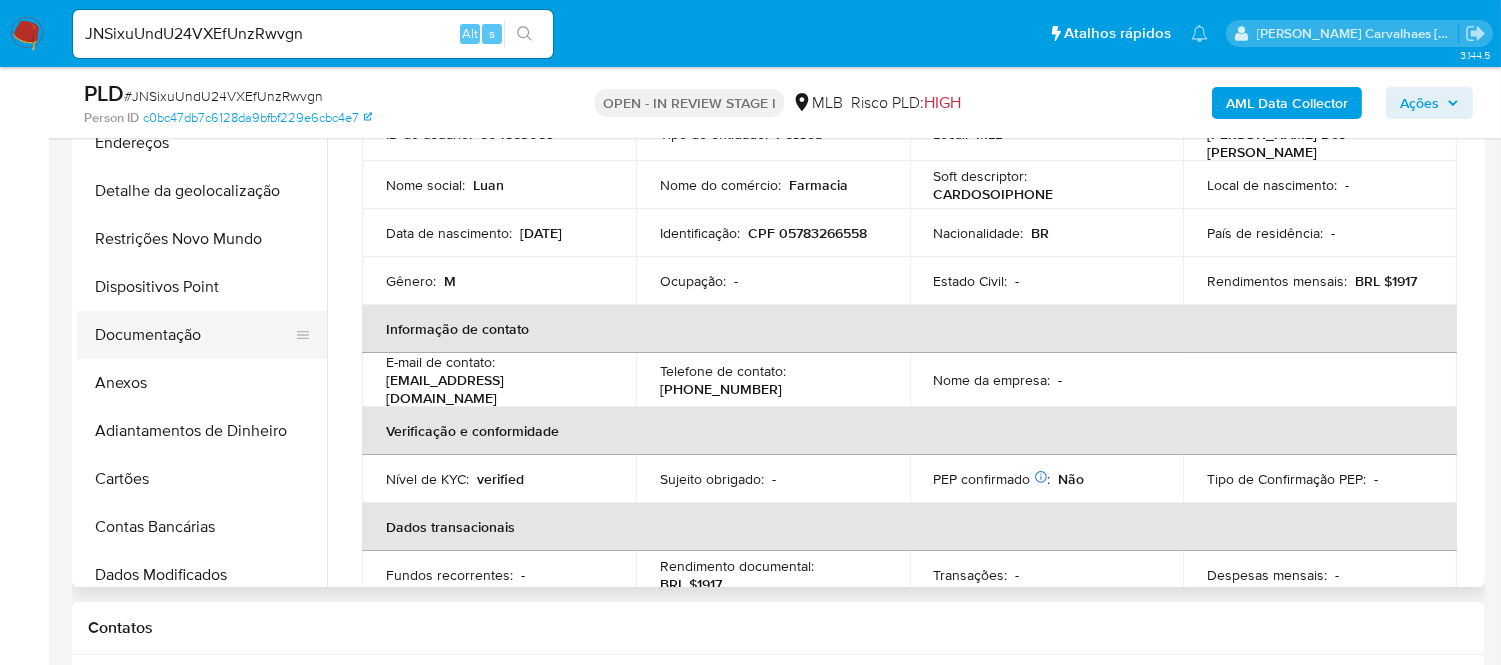 click on "Documentação" at bounding box center [194, 335] 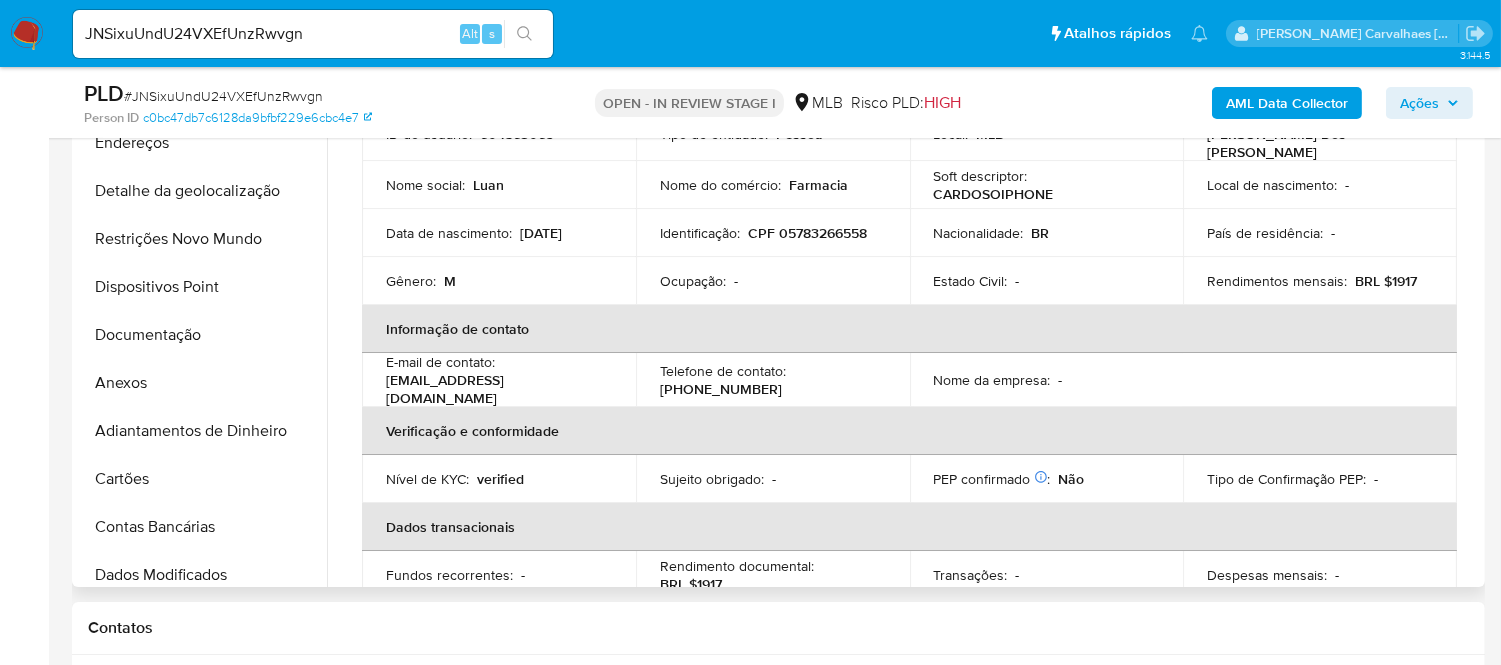 scroll, scrollTop: 0, scrollLeft: 0, axis: both 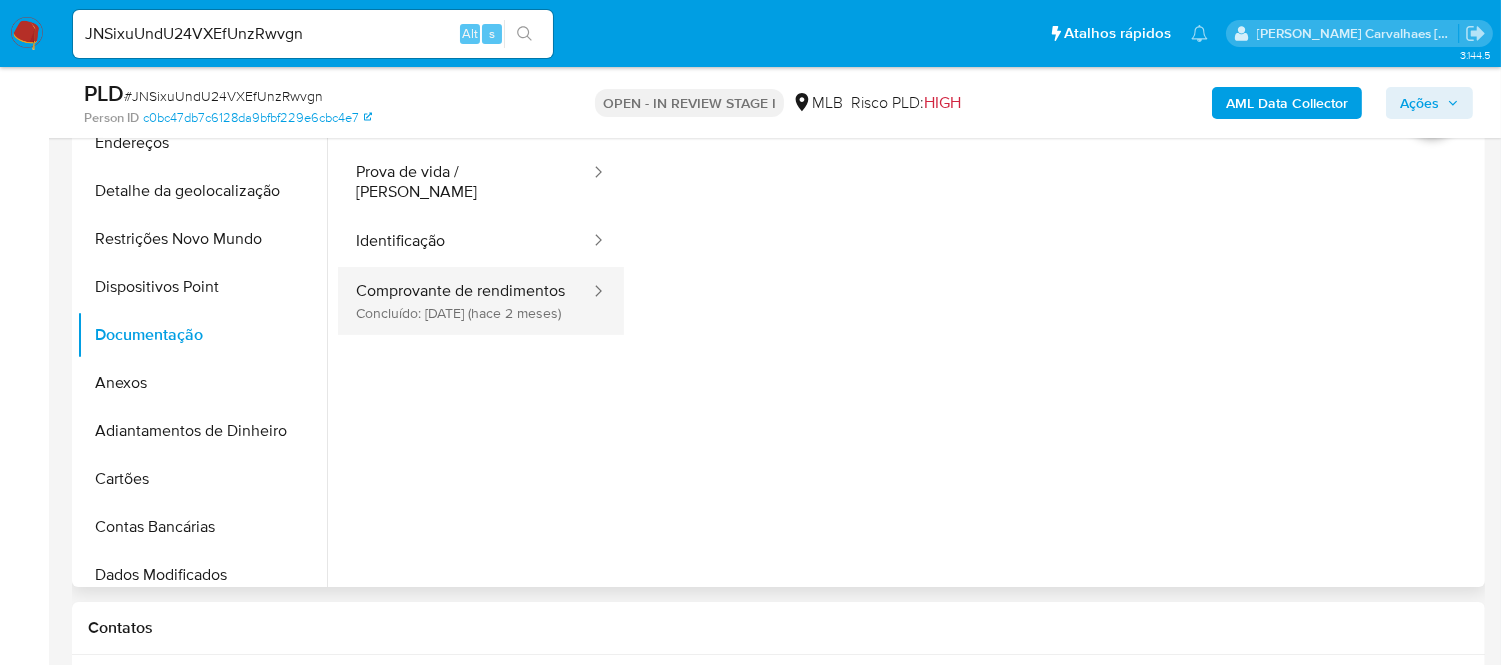 click on "Comprovante de rendimentos Concluído: 13/05/2025 (hace 2 meses)" at bounding box center [465, 301] 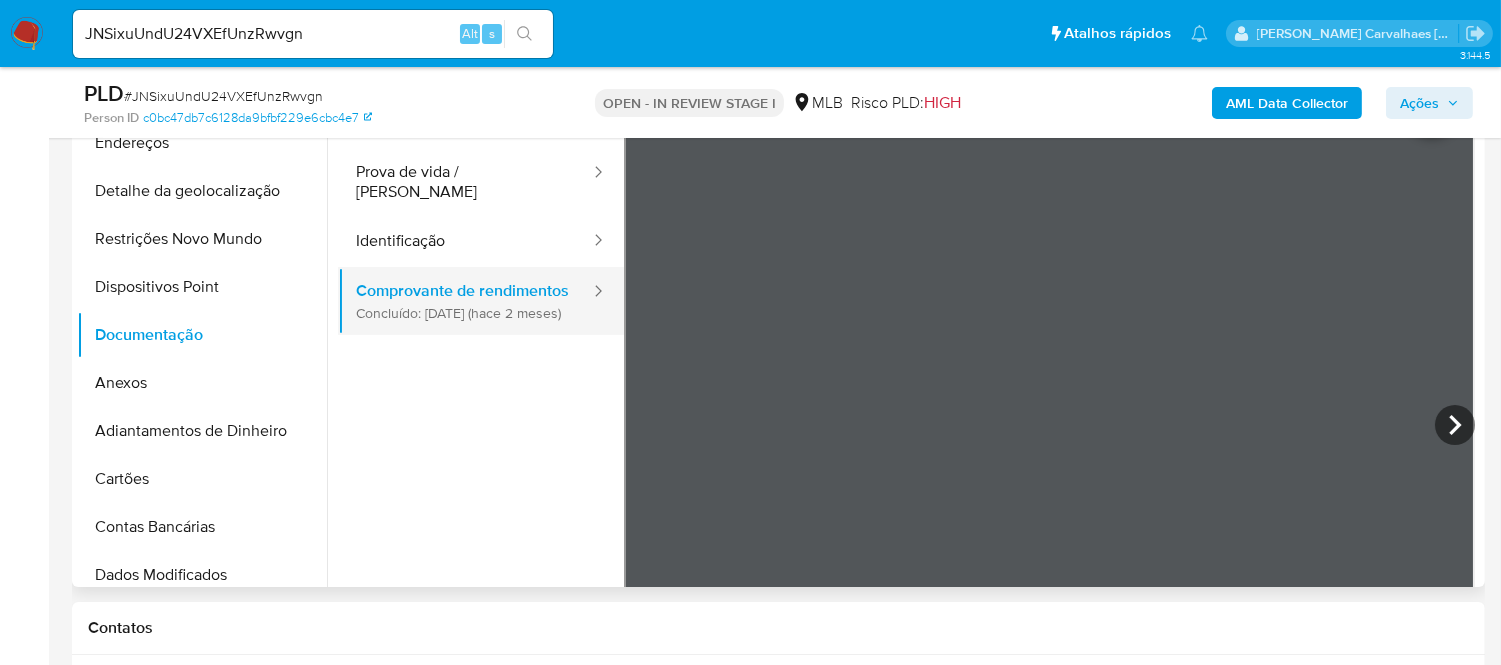 scroll, scrollTop: 0, scrollLeft: 0, axis: both 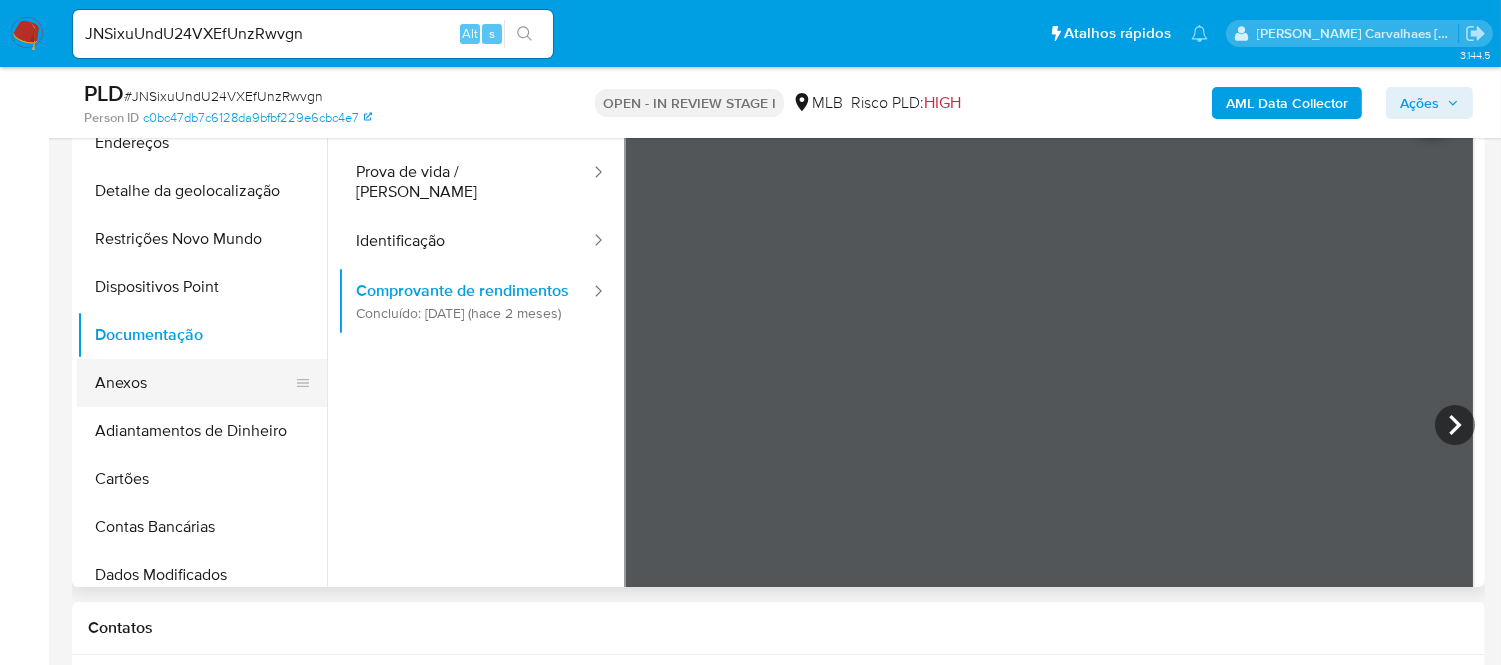 click on "Anexos" at bounding box center [194, 383] 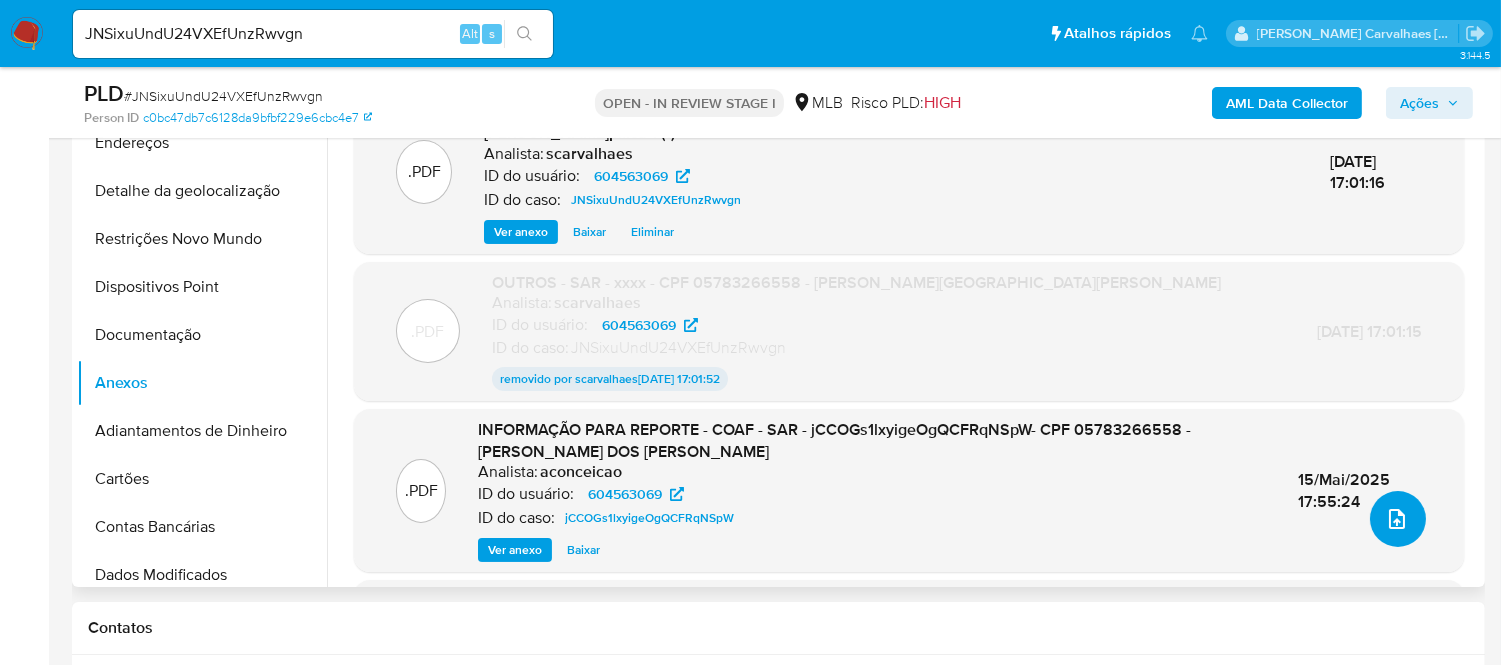 click at bounding box center (1398, 519) 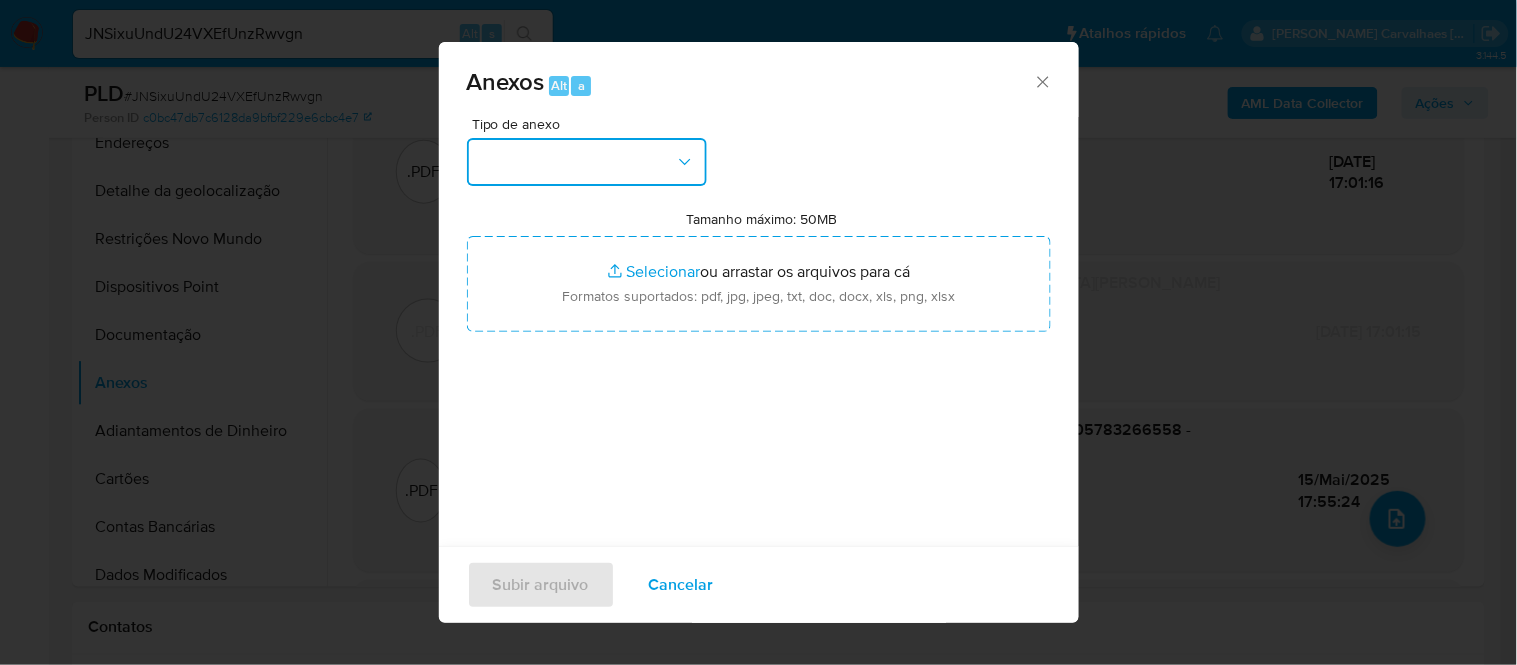 click 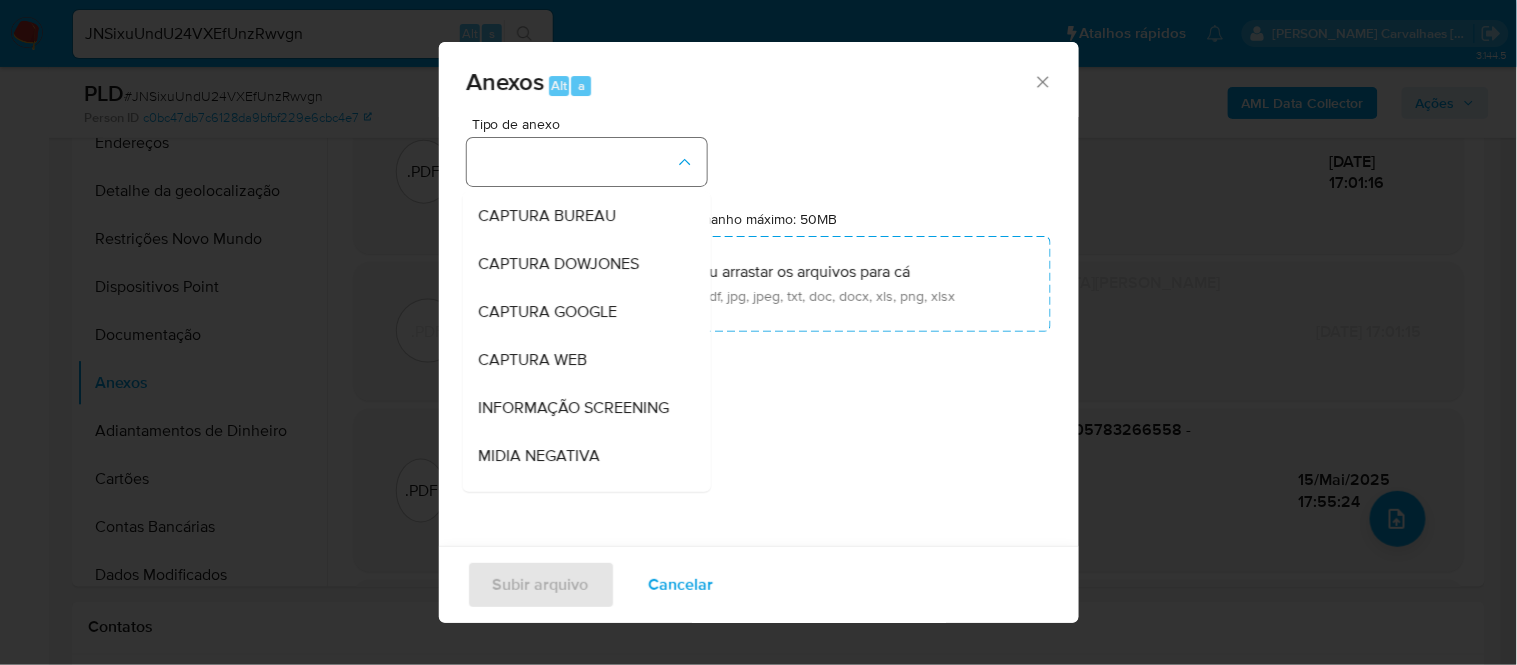 type 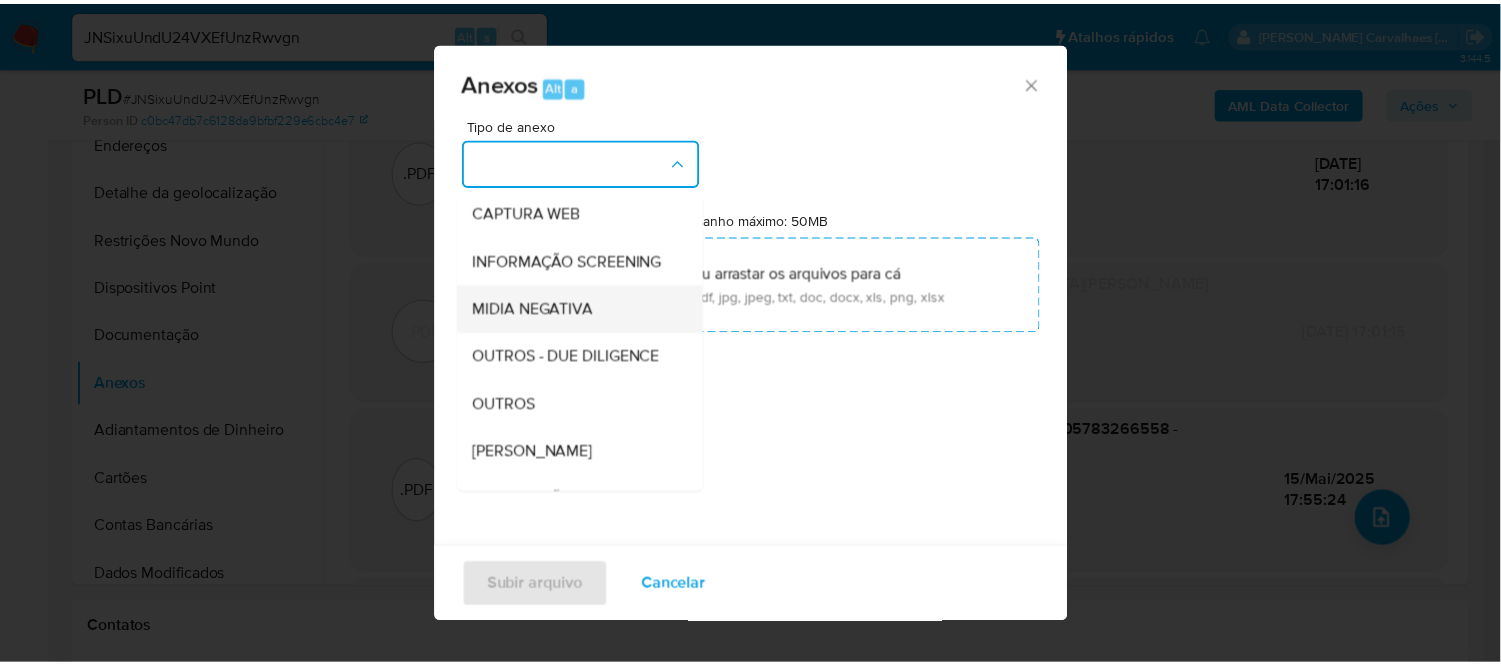scroll, scrollTop: 186, scrollLeft: 0, axis: vertical 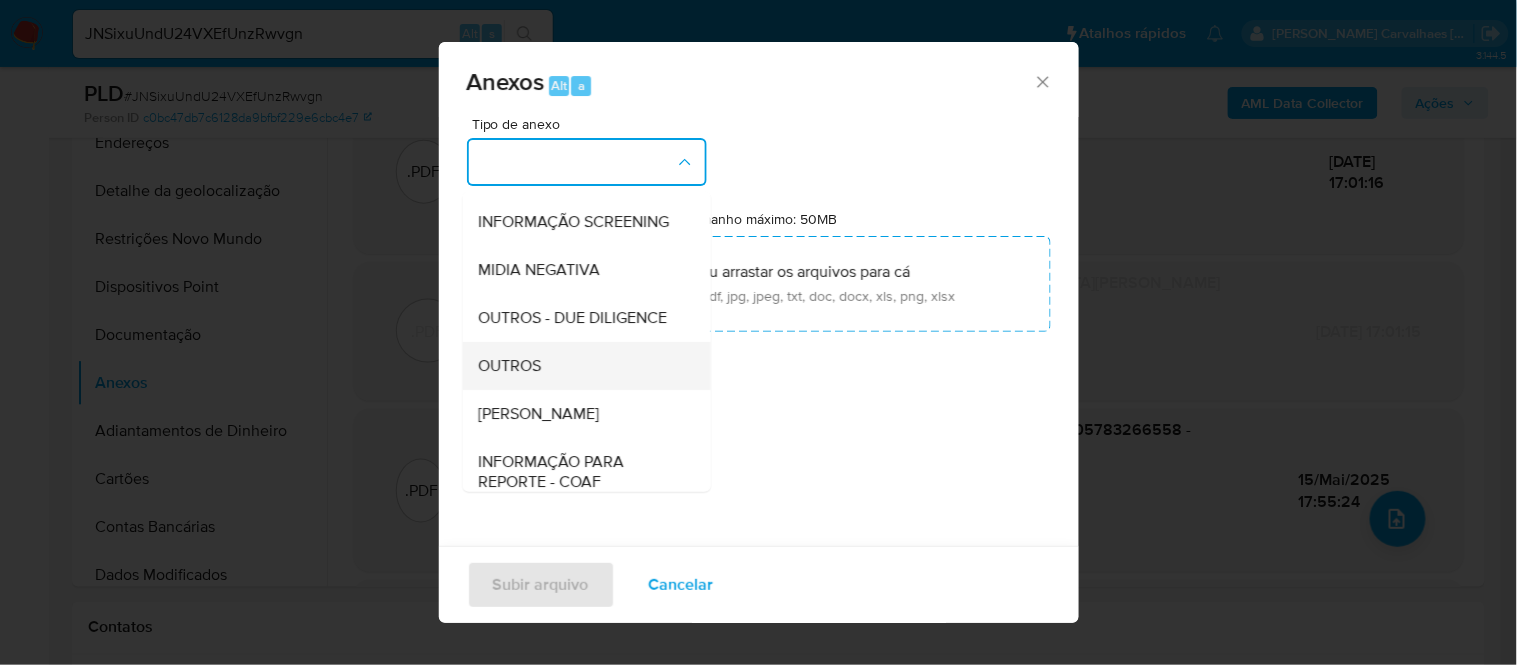 click on "OUTROS" at bounding box center (580, 365) 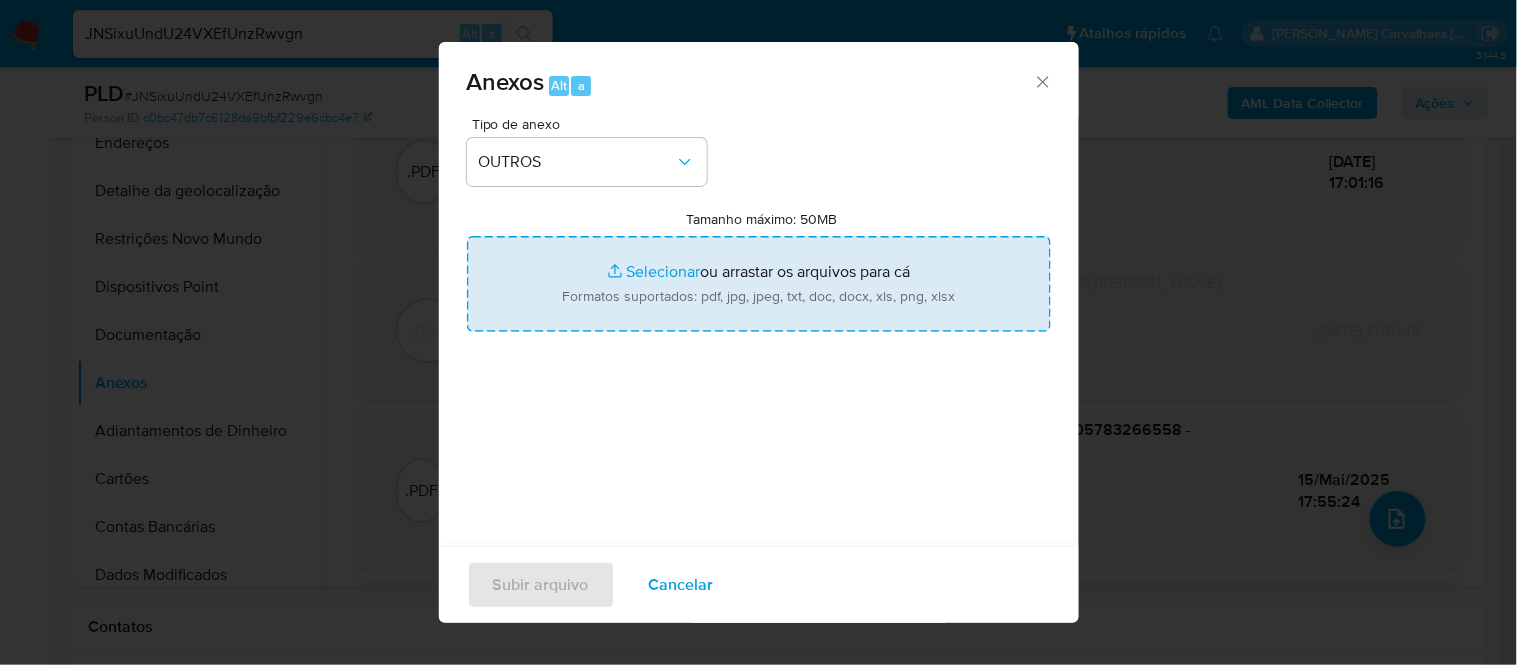 click on "Tamanho máximo: 50MB Selecionar arquivos" at bounding box center (759, 284) 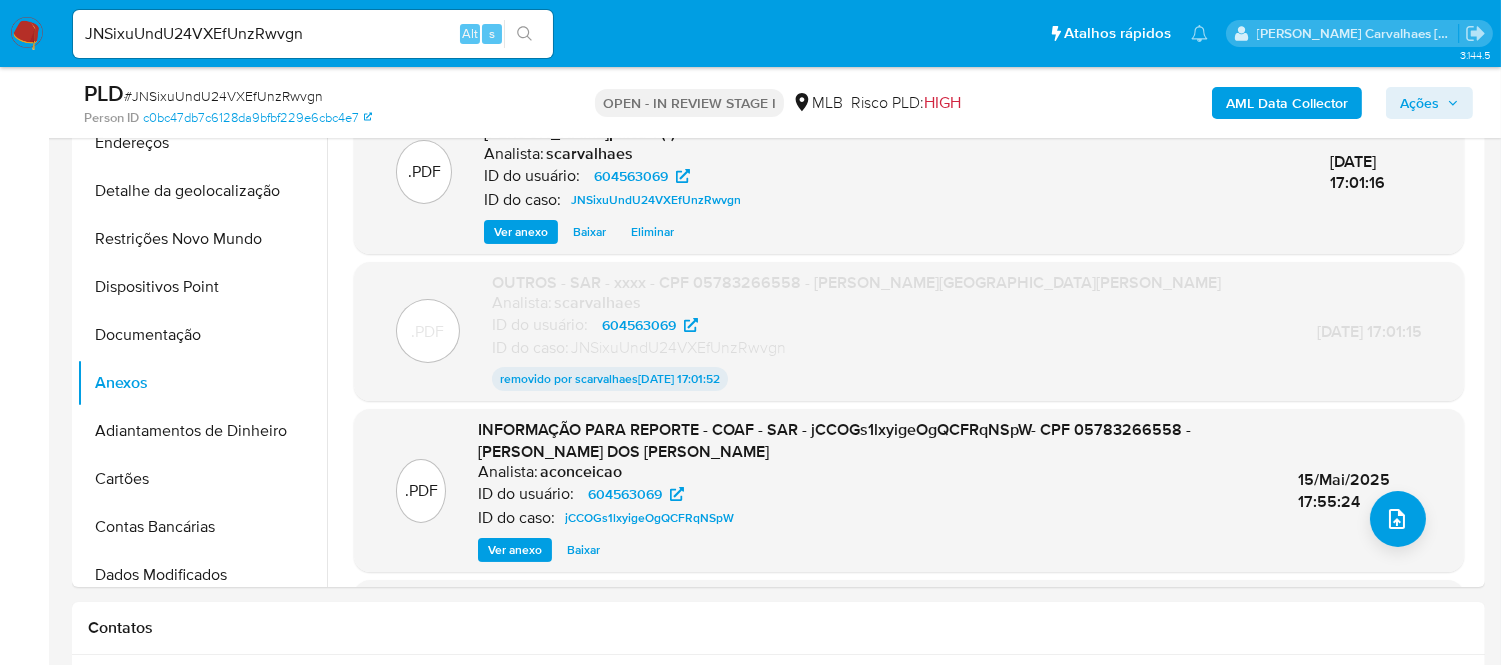 click on "Ações" at bounding box center [1419, 103] 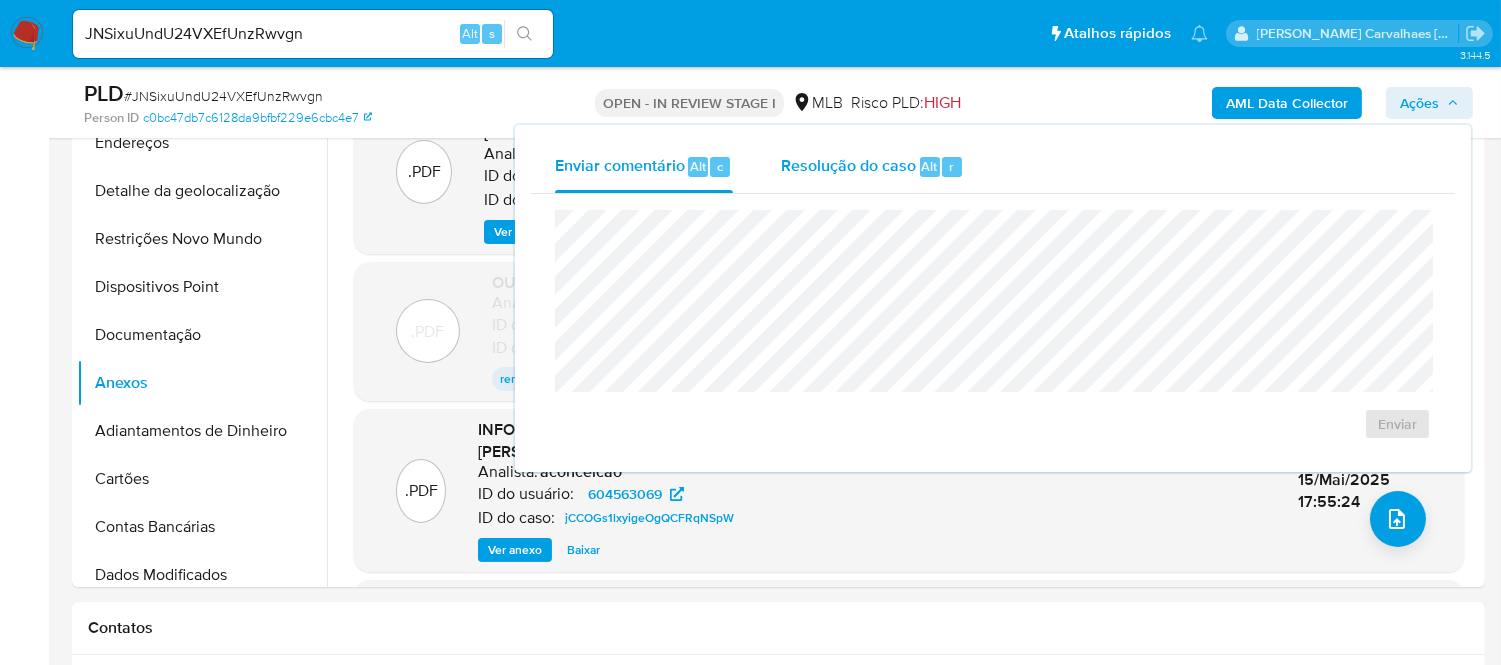 drag, startPoint x: 867, startPoint y: 205, endPoint x: 845, endPoint y: 150, distance: 59.236813 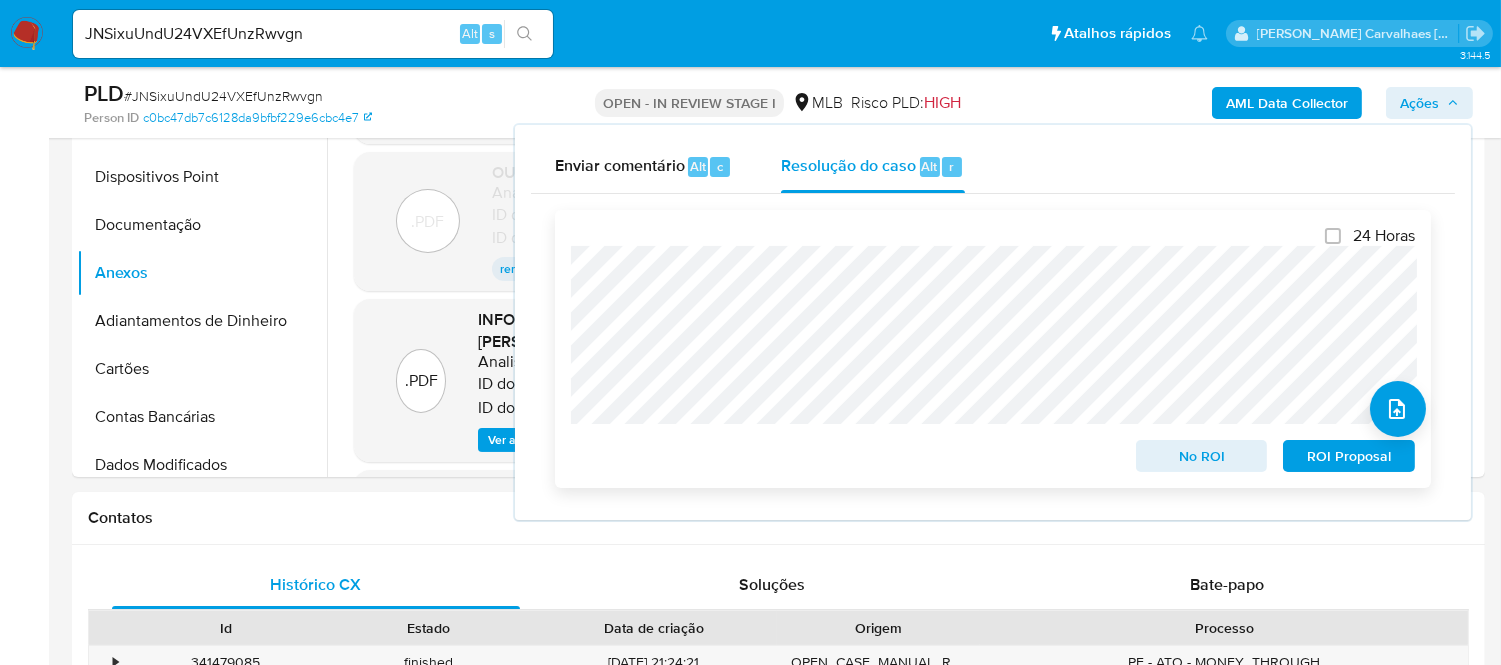 scroll, scrollTop: 555, scrollLeft: 0, axis: vertical 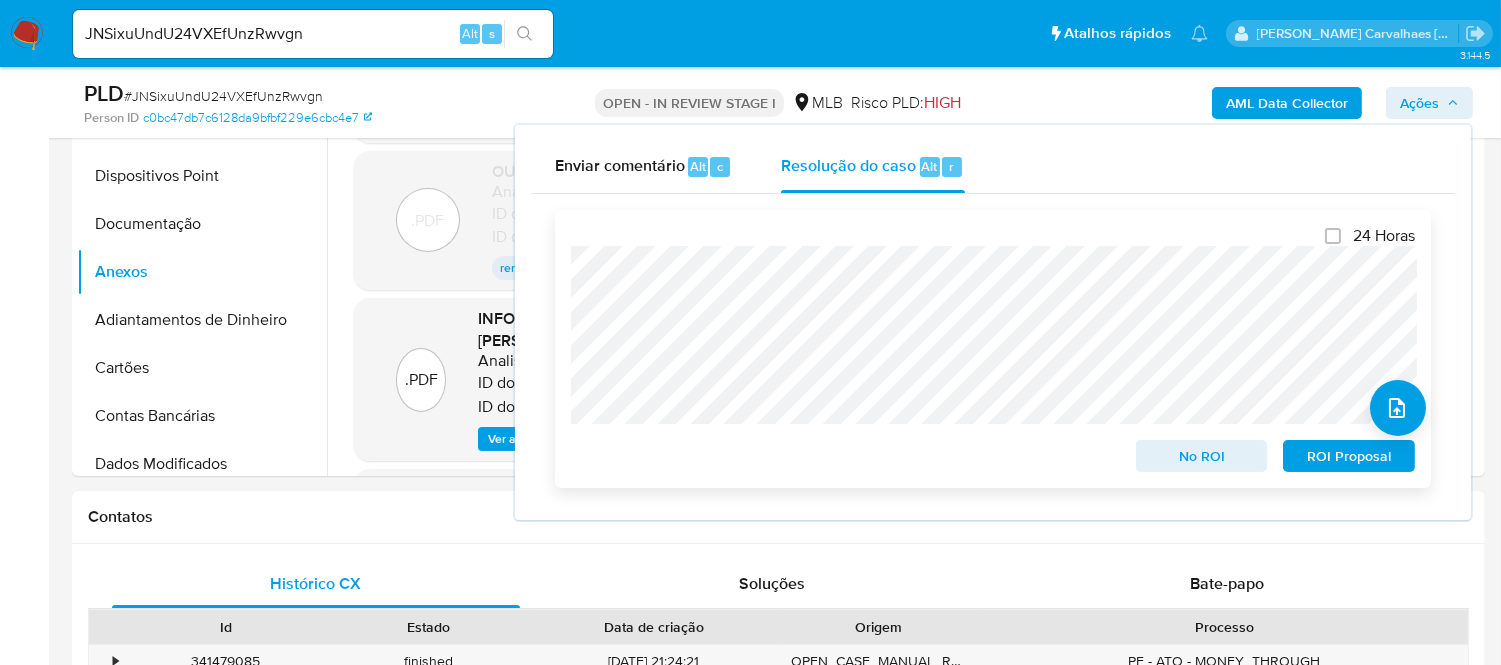 click on "ROI Proposal" at bounding box center (1349, 456) 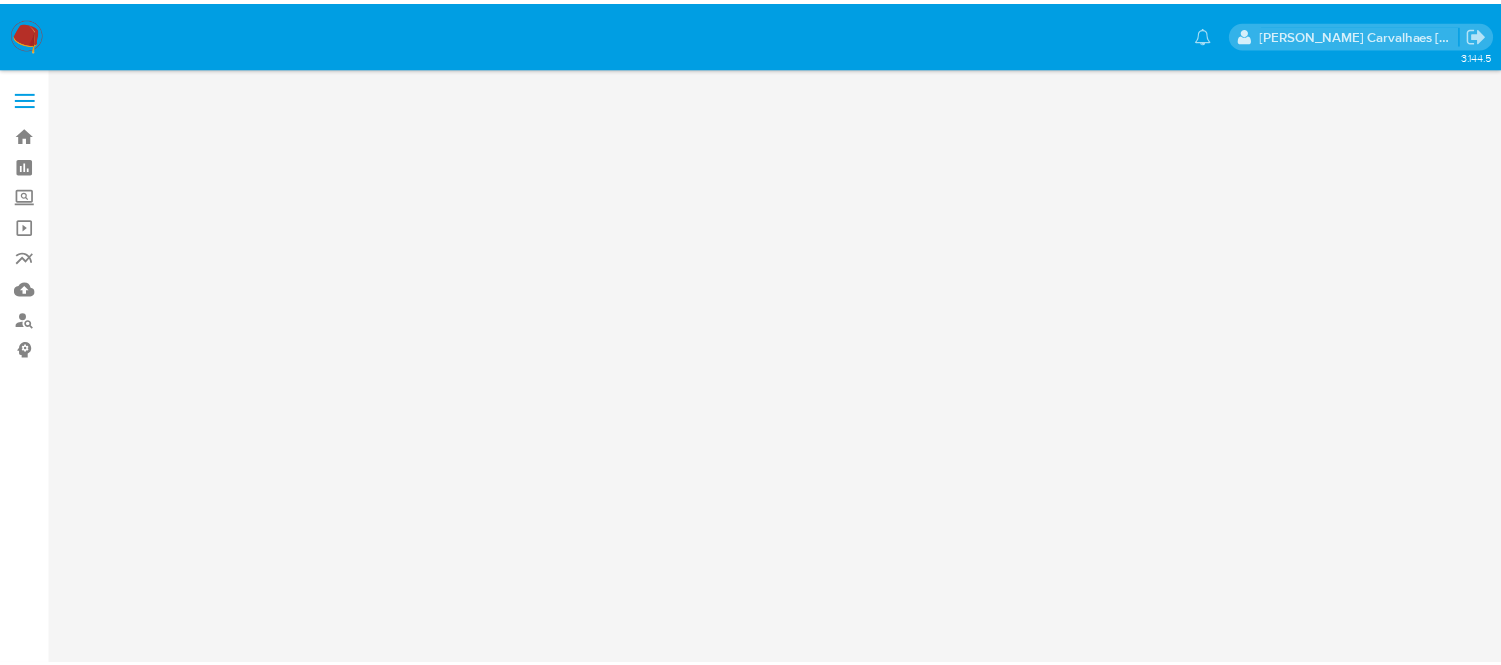 scroll, scrollTop: 0, scrollLeft: 0, axis: both 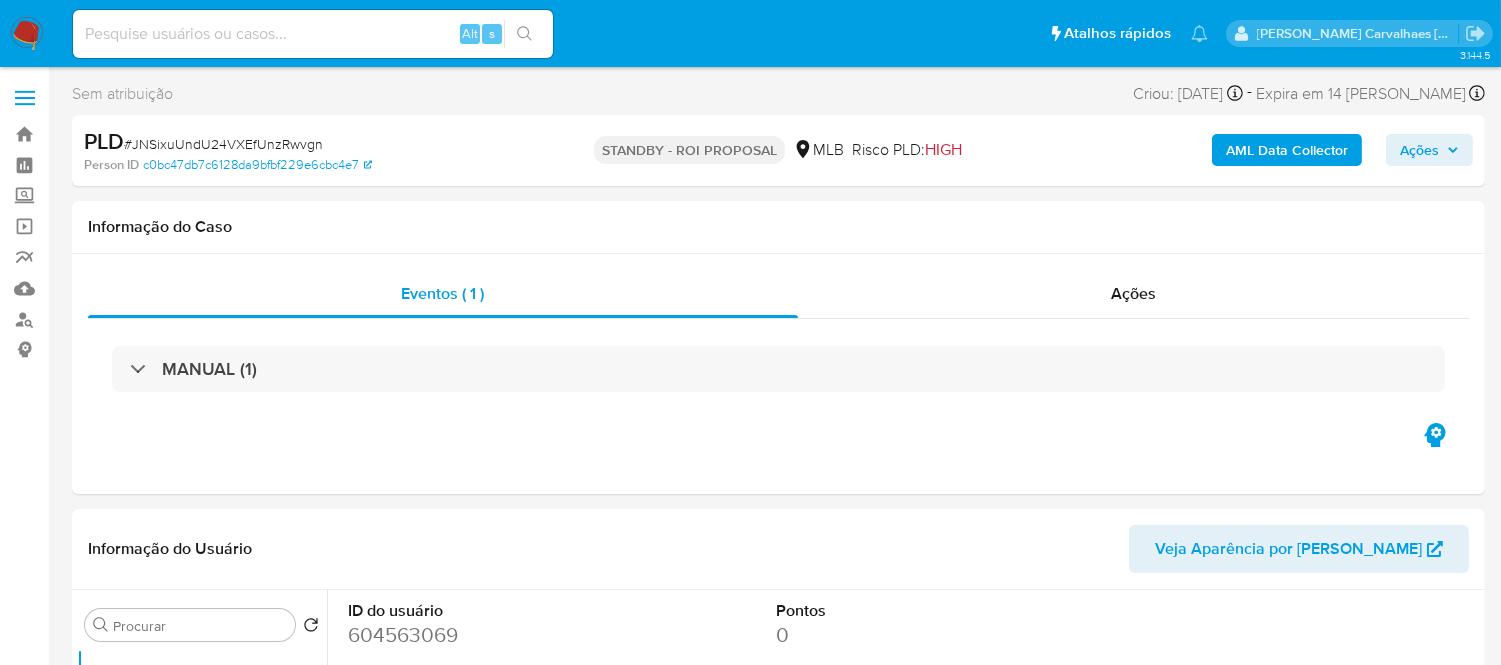 select on "10" 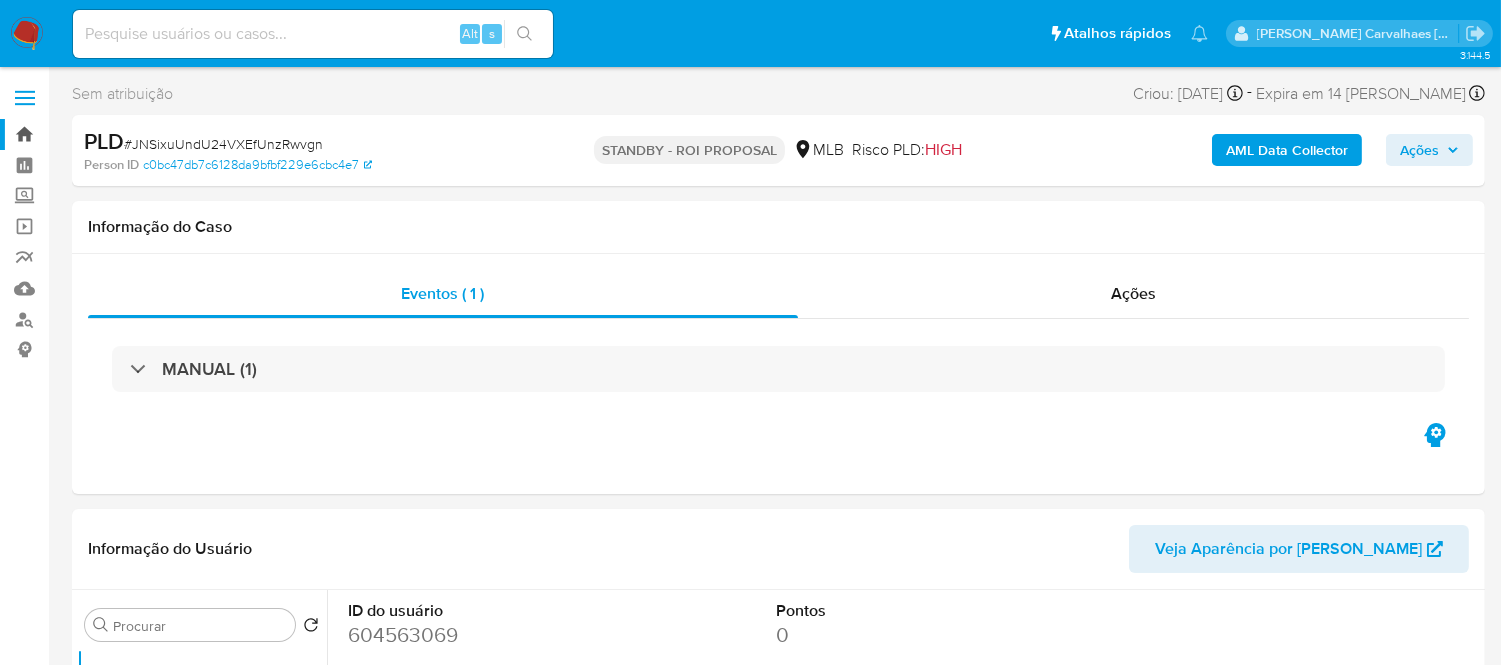 click on "Bandeja" at bounding box center [119, 134] 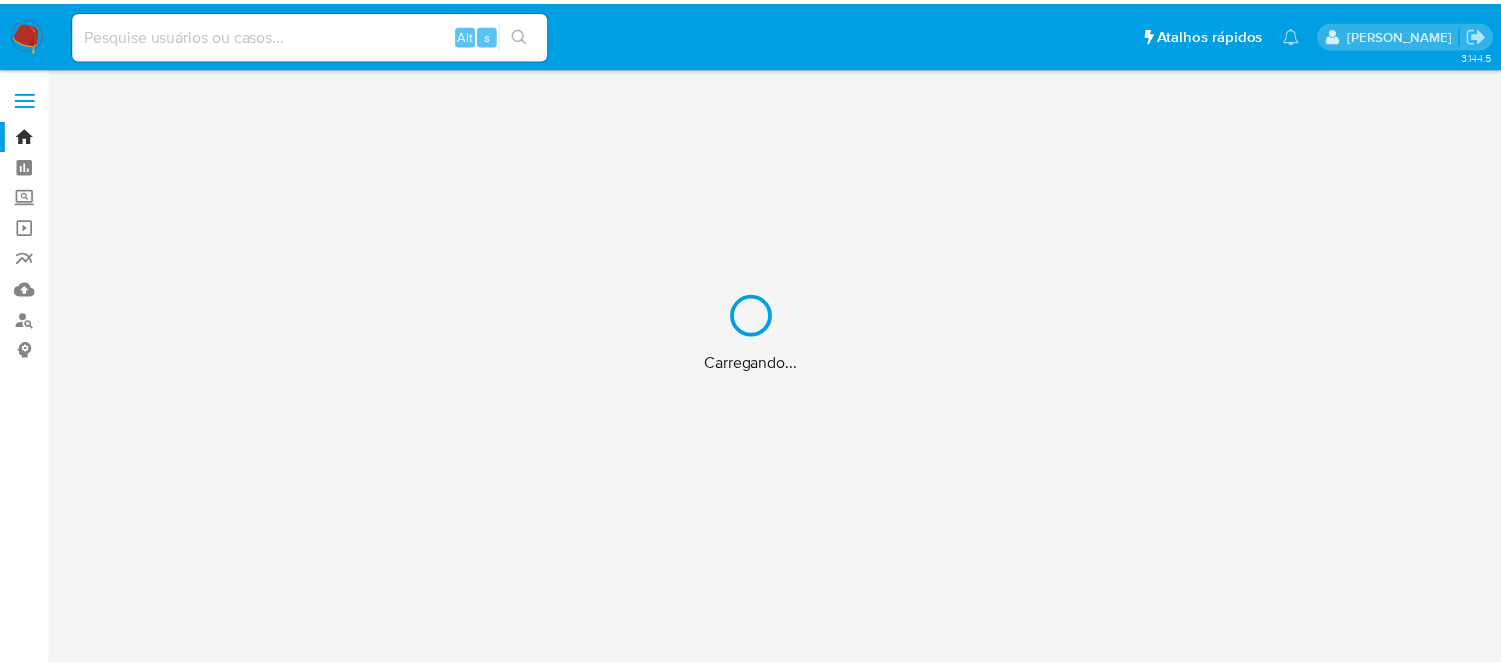 scroll, scrollTop: 0, scrollLeft: 0, axis: both 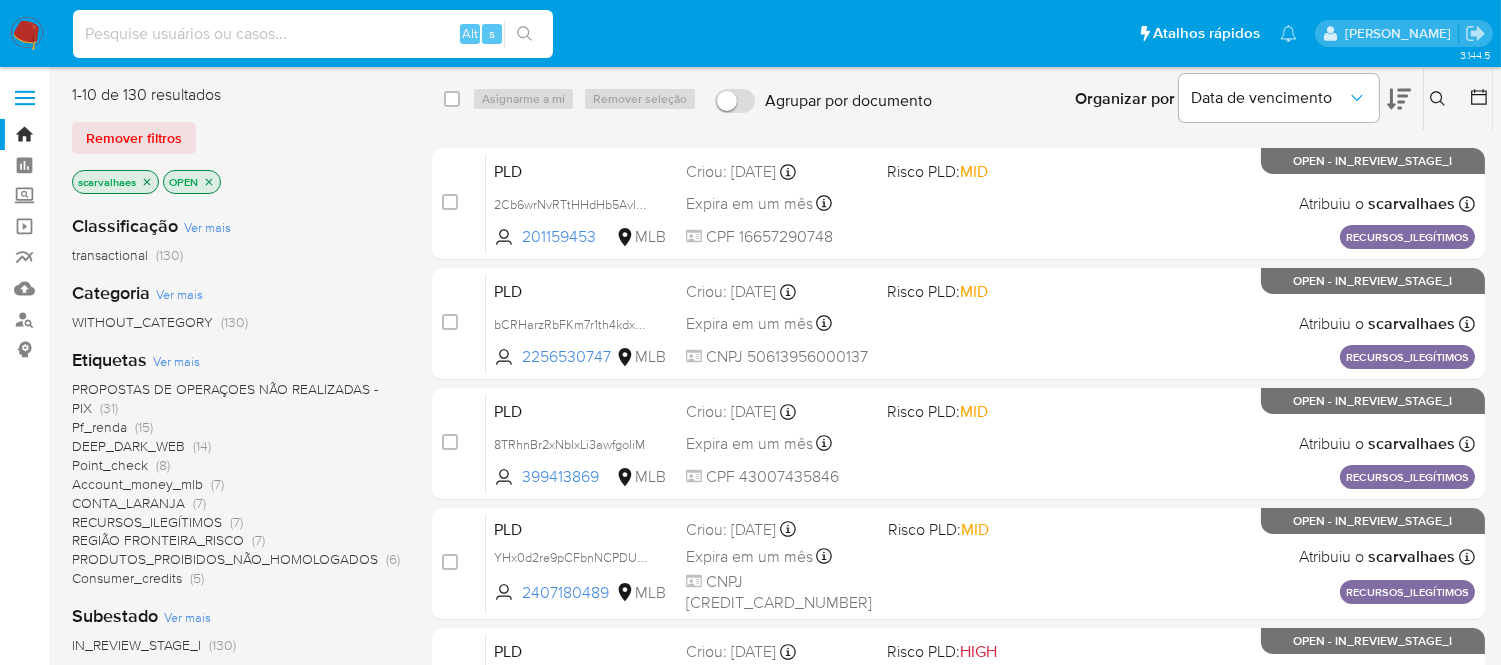 paste on "YLZi6IbHW8XiNamlMF35CMuB" 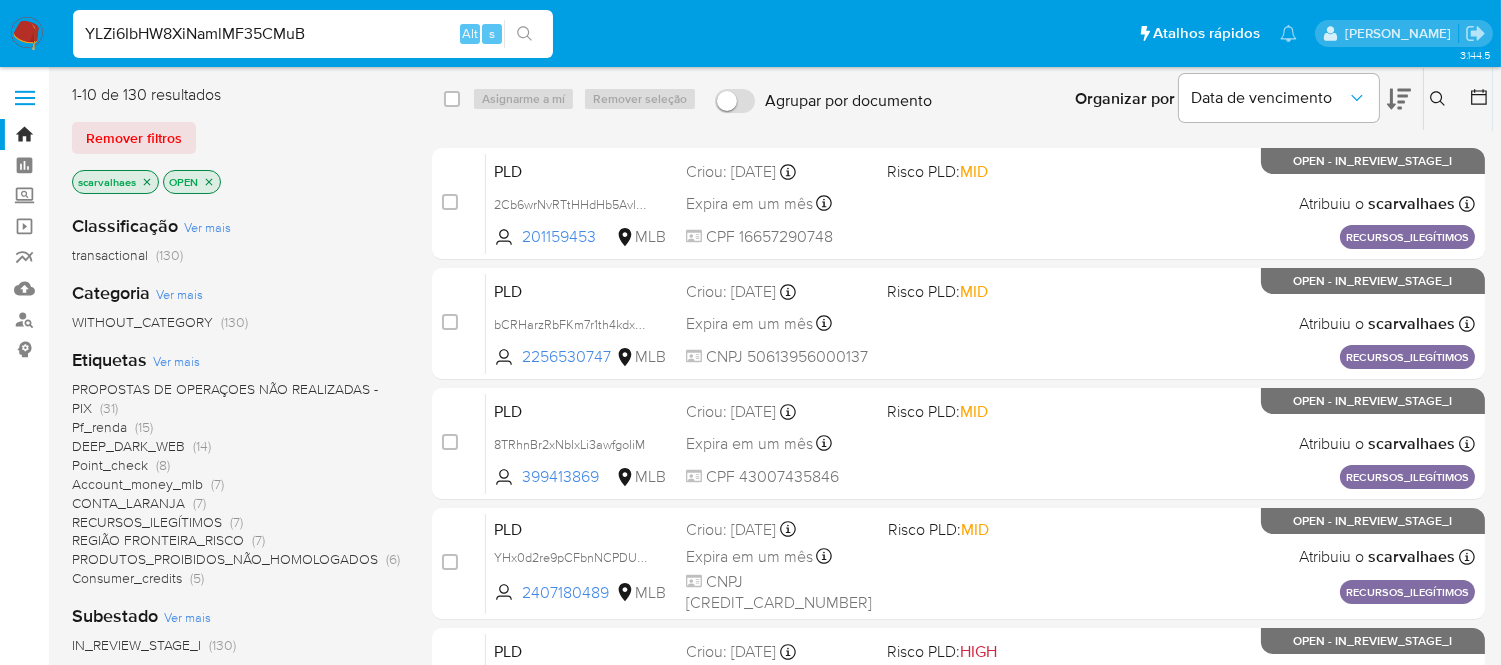 type on "YLZi6IbHW8XiNamlMF35CMuB" 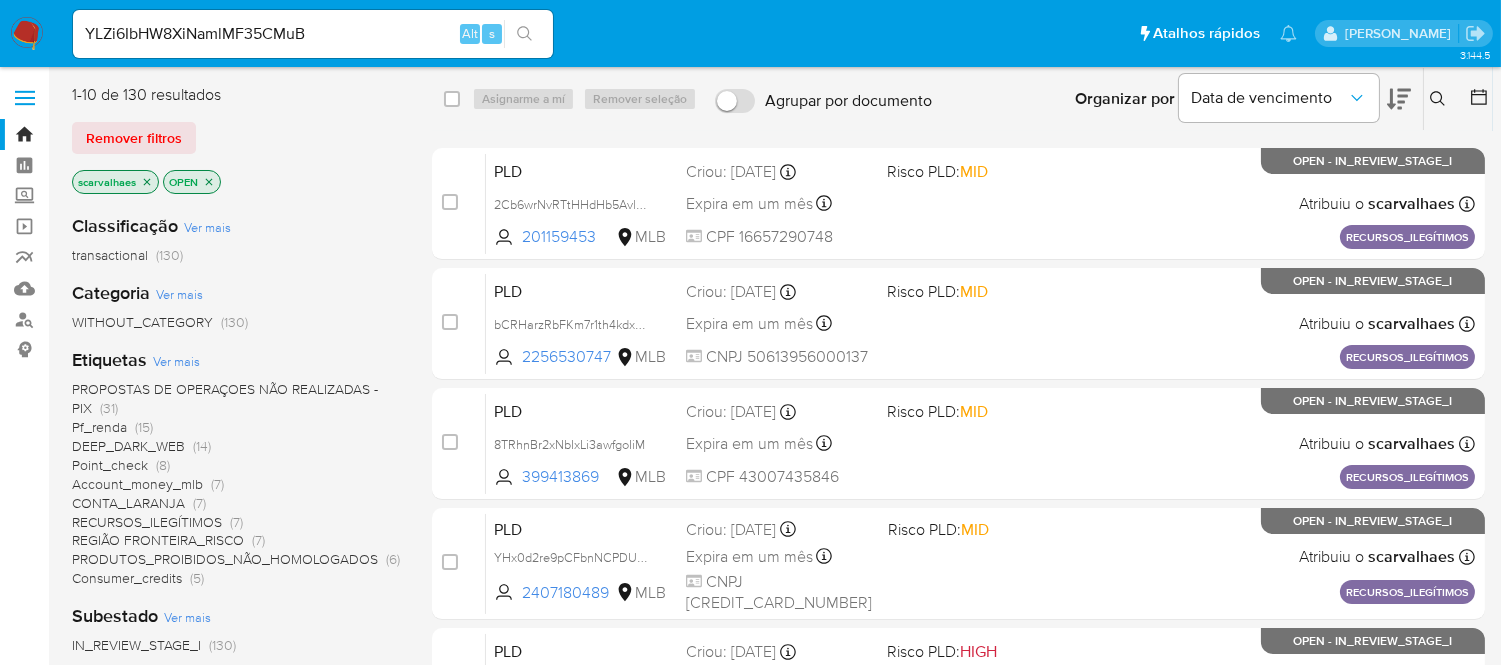 click 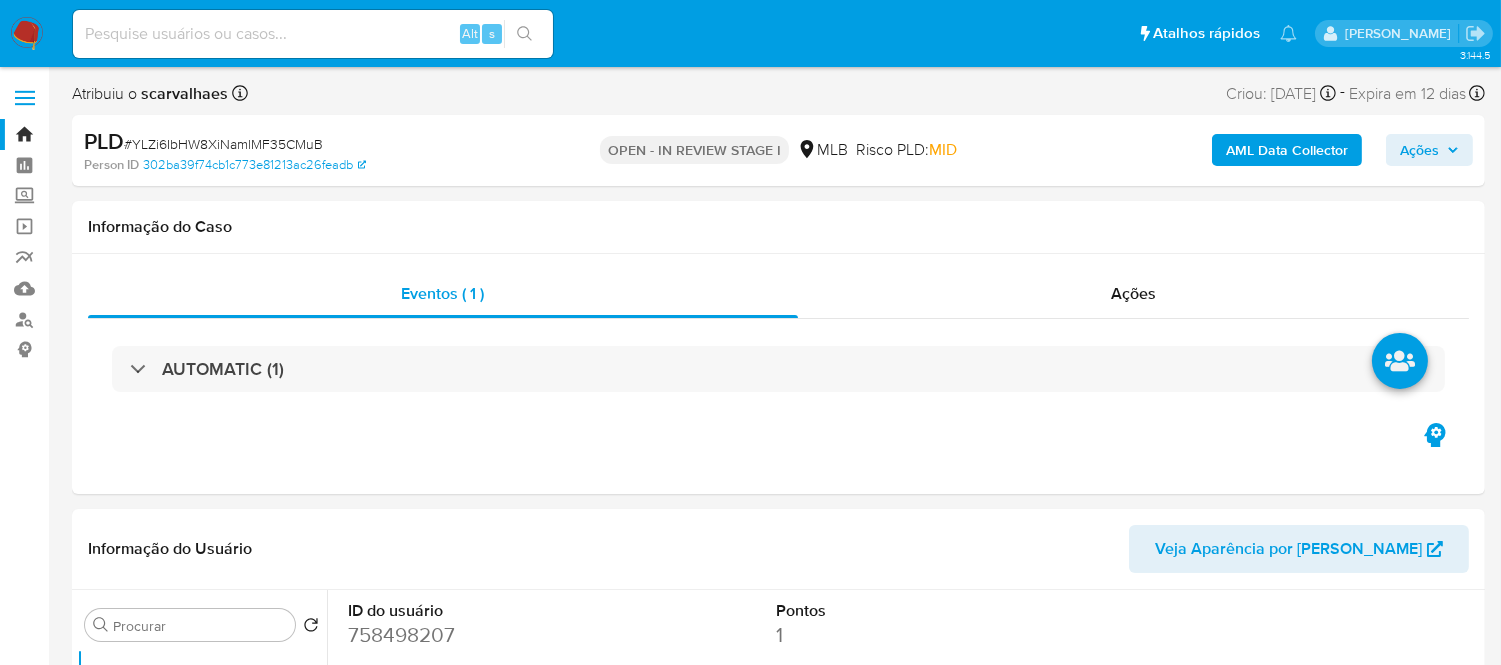 select on "10" 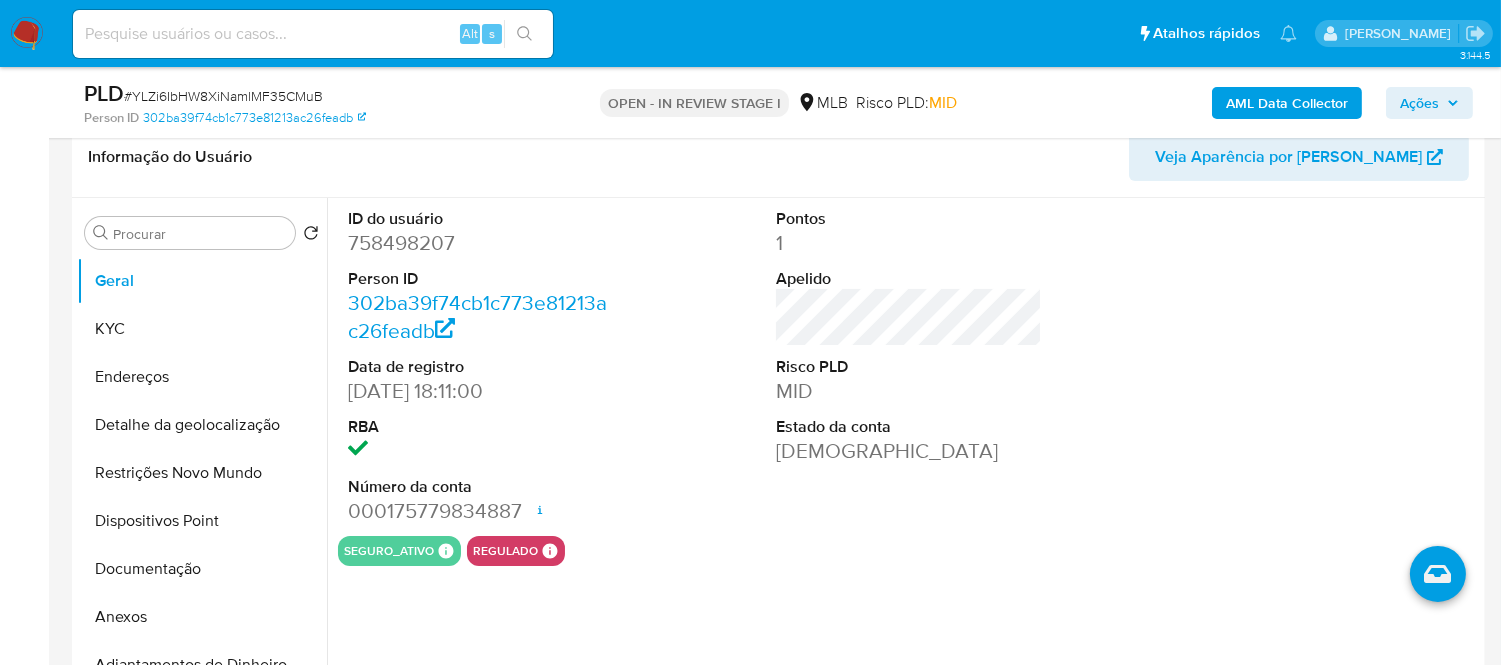 scroll, scrollTop: 333, scrollLeft: 0, axis: vertical 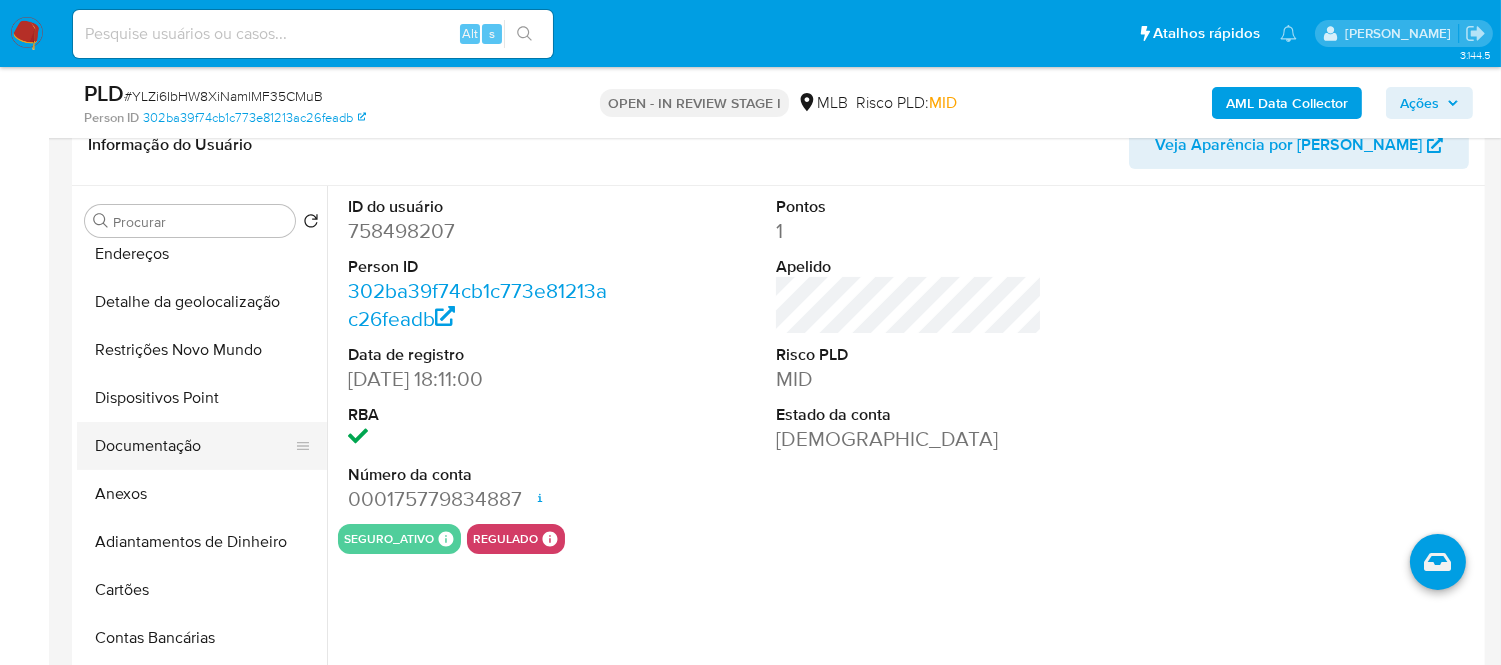 click on "Documentação" at bounding box center (194, 446) 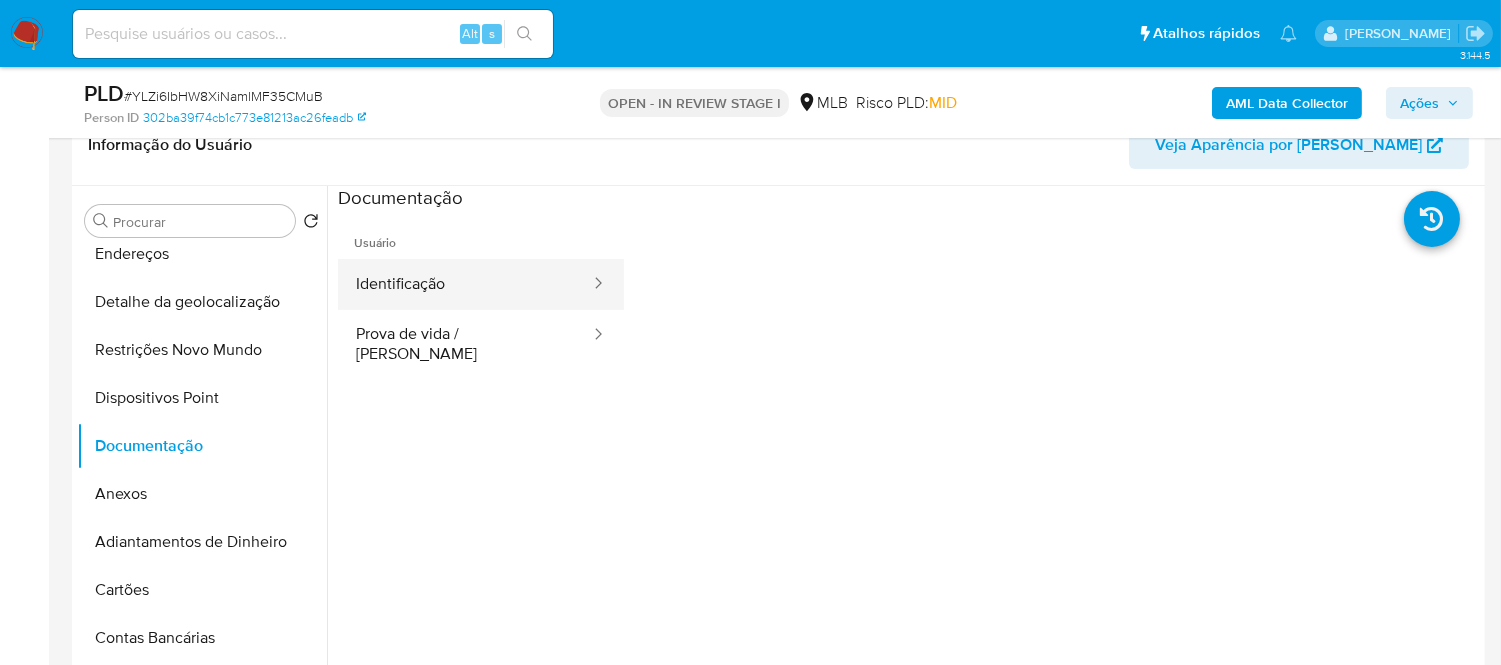 click on "Identificação" at bounding box center [465, 284] 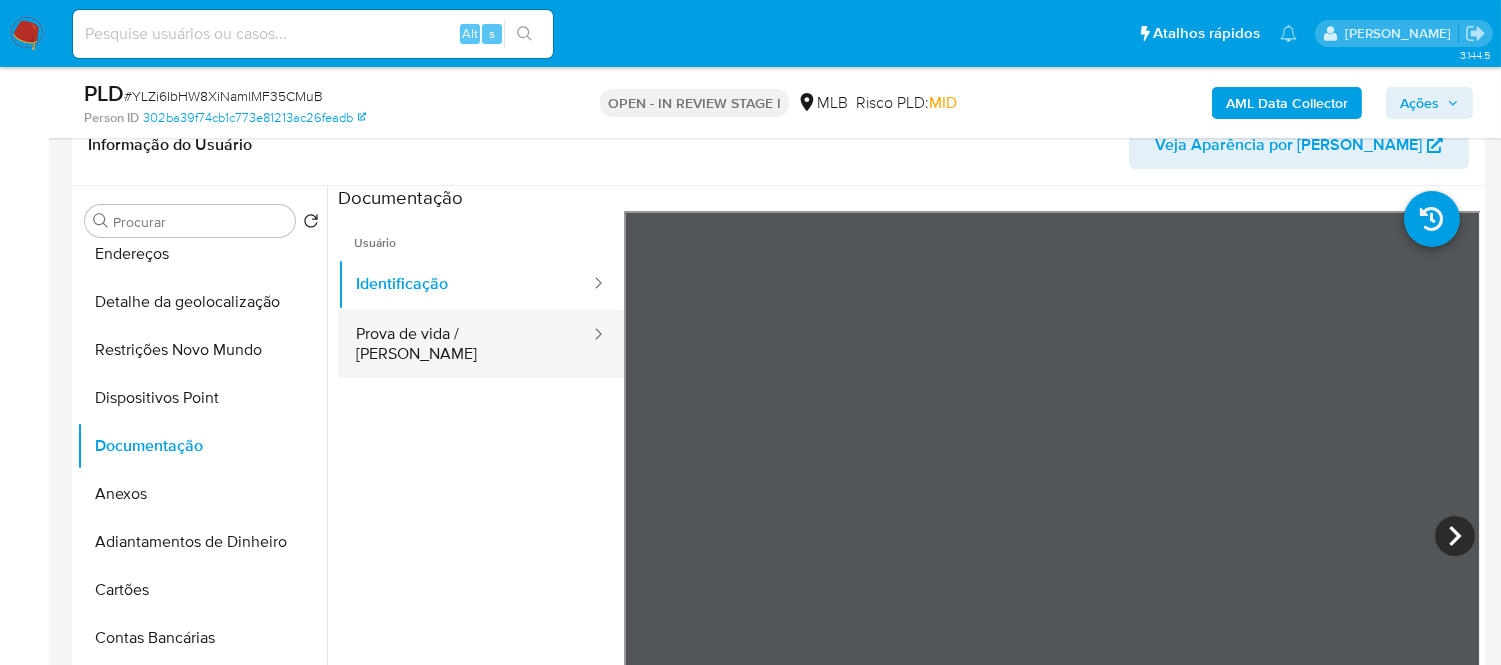 click on "Prova de vida / Selfie" at bounding box center [465, 344] 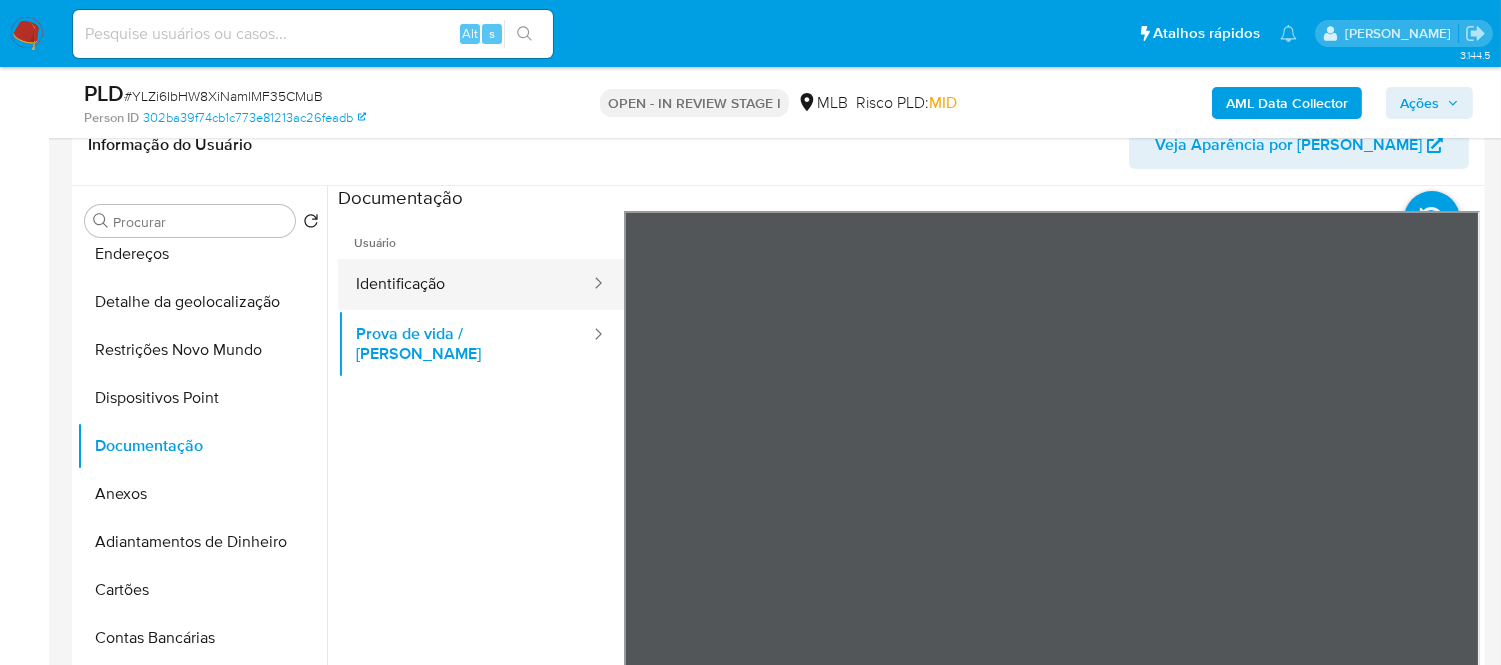 click on "Identificação" at bounding box center [465, 284] 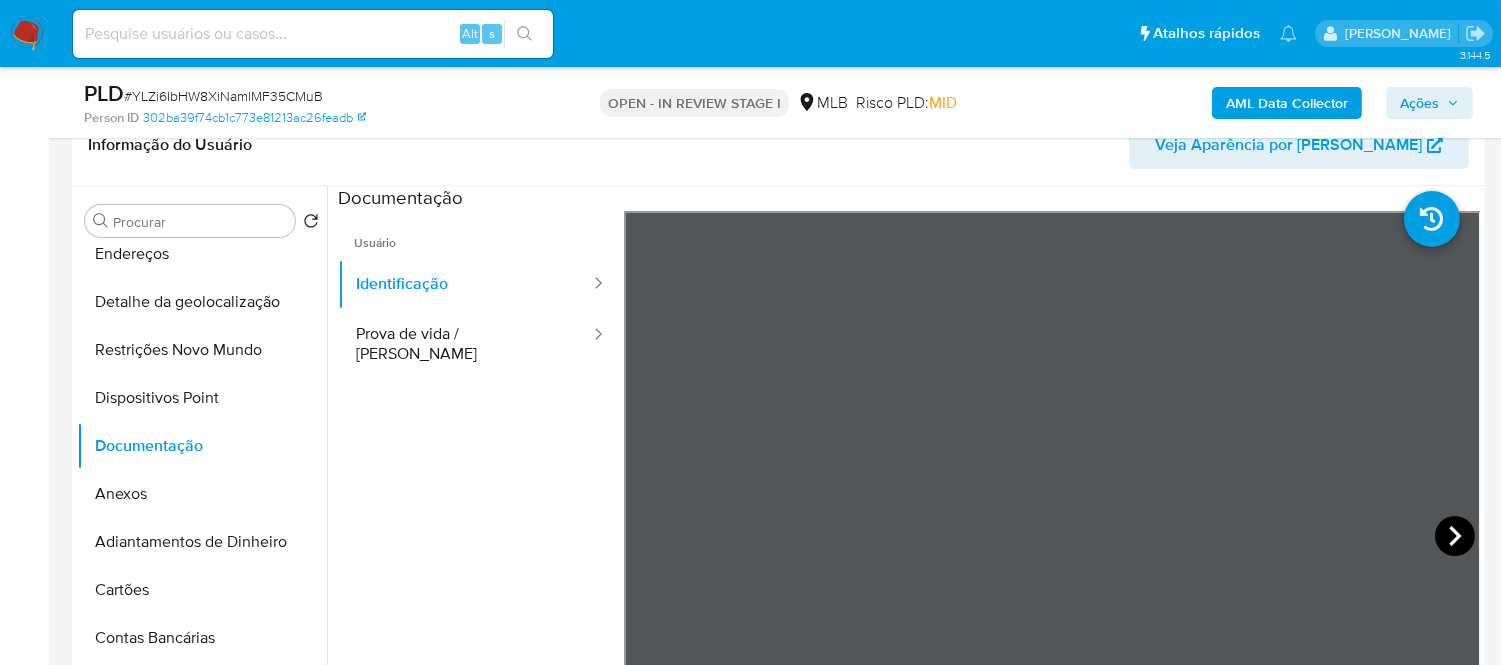 click 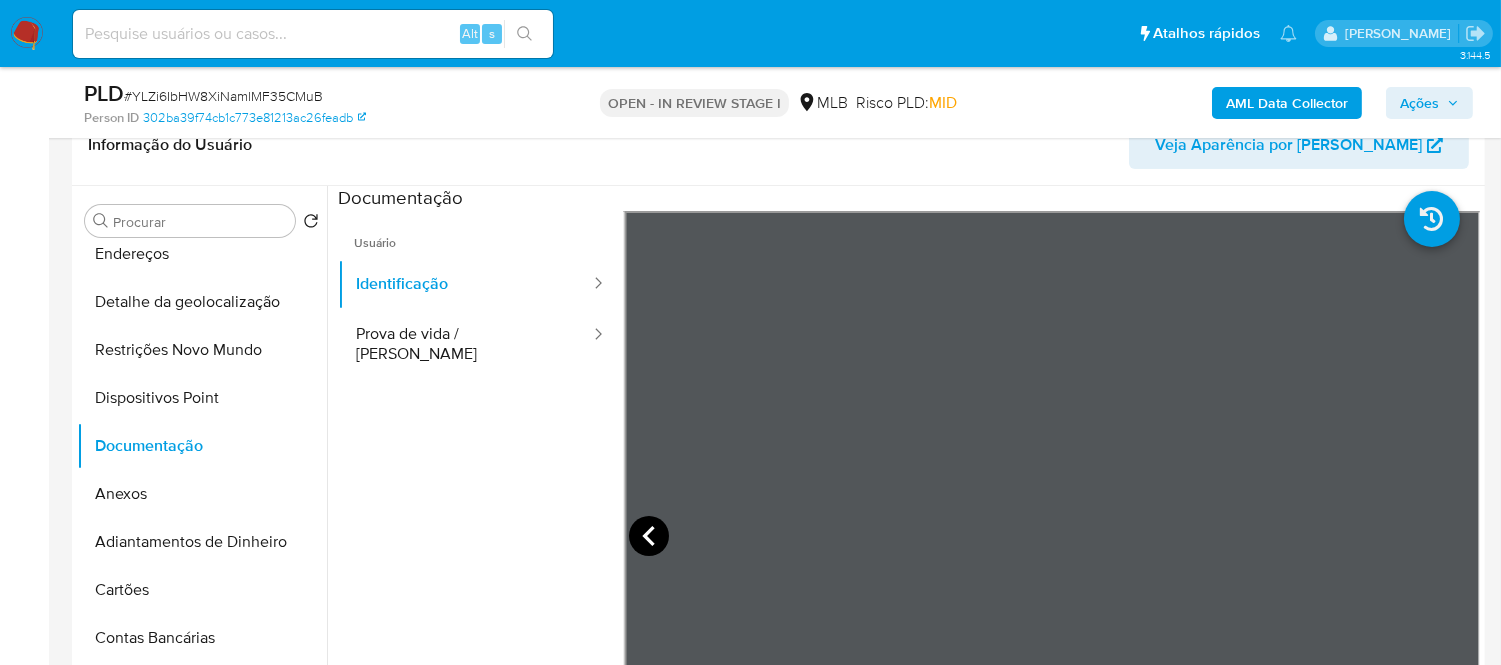 click on "Usuário Identificação Prova de vida / Selfie" at bounding box center (909, 531) 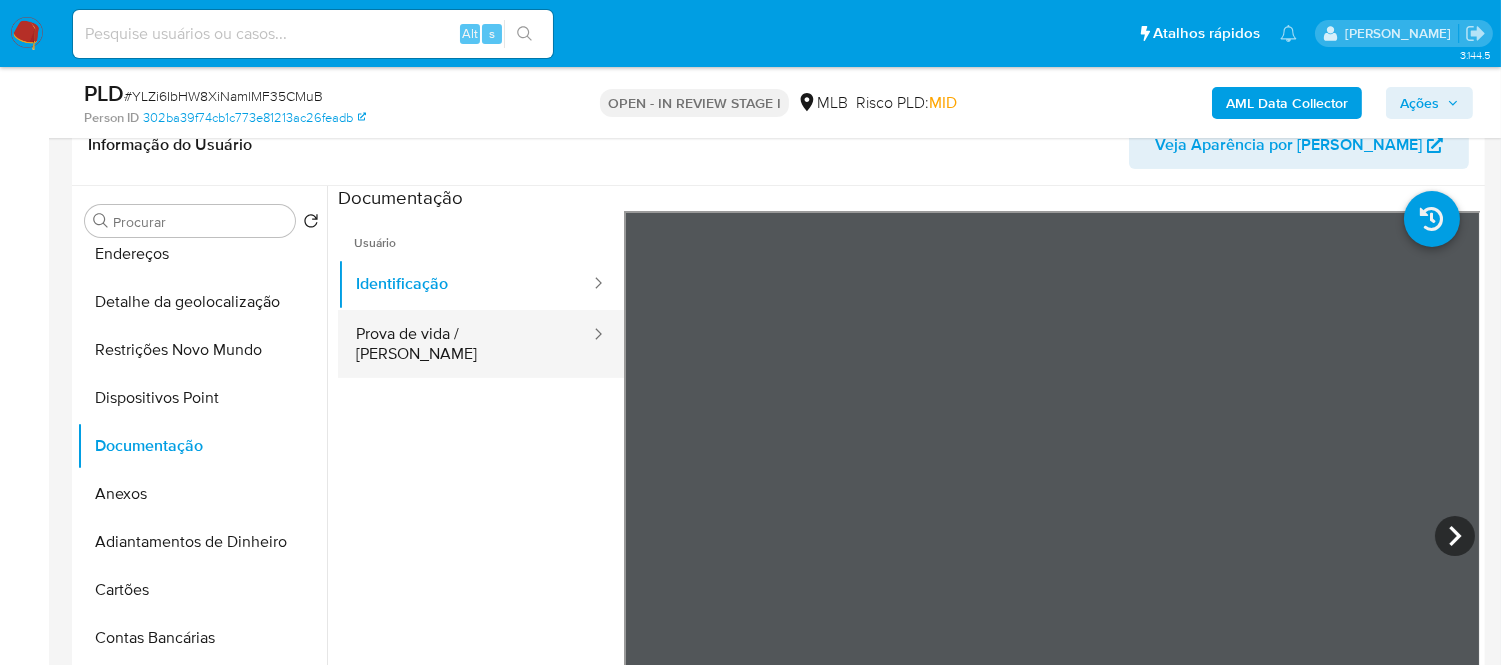 click on "Prova de vida / Selfie" at bounding box center [465, 344] 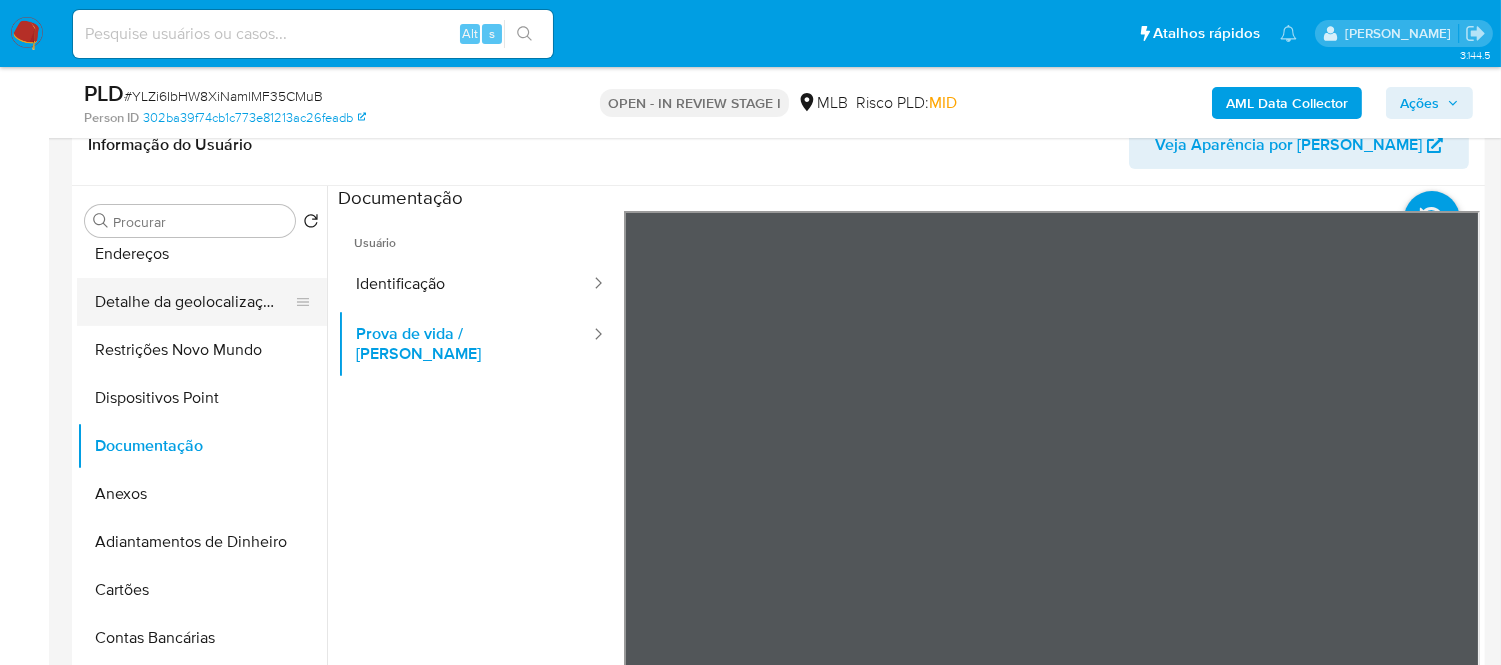 scroll, scrollTop: 0, scrollLeft: 0, axis: both 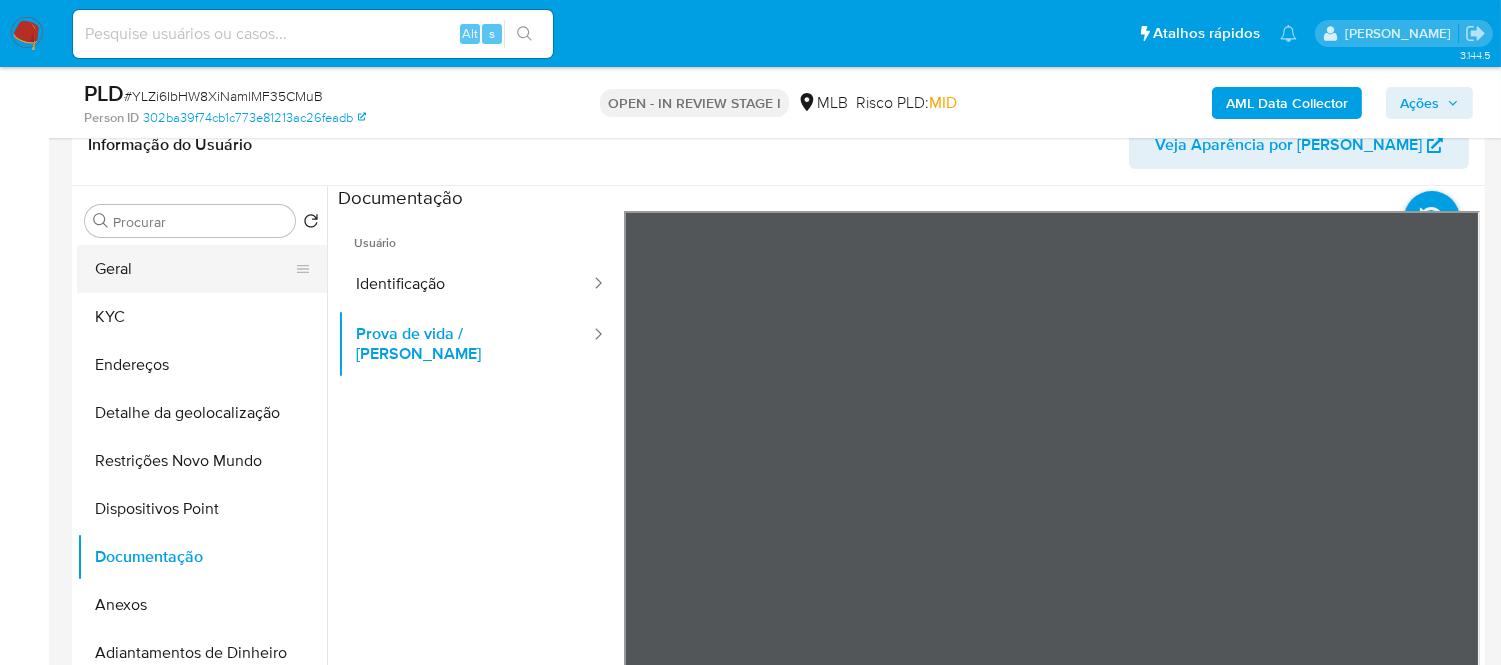 click on "Geral" at bounding box center [194, 269] 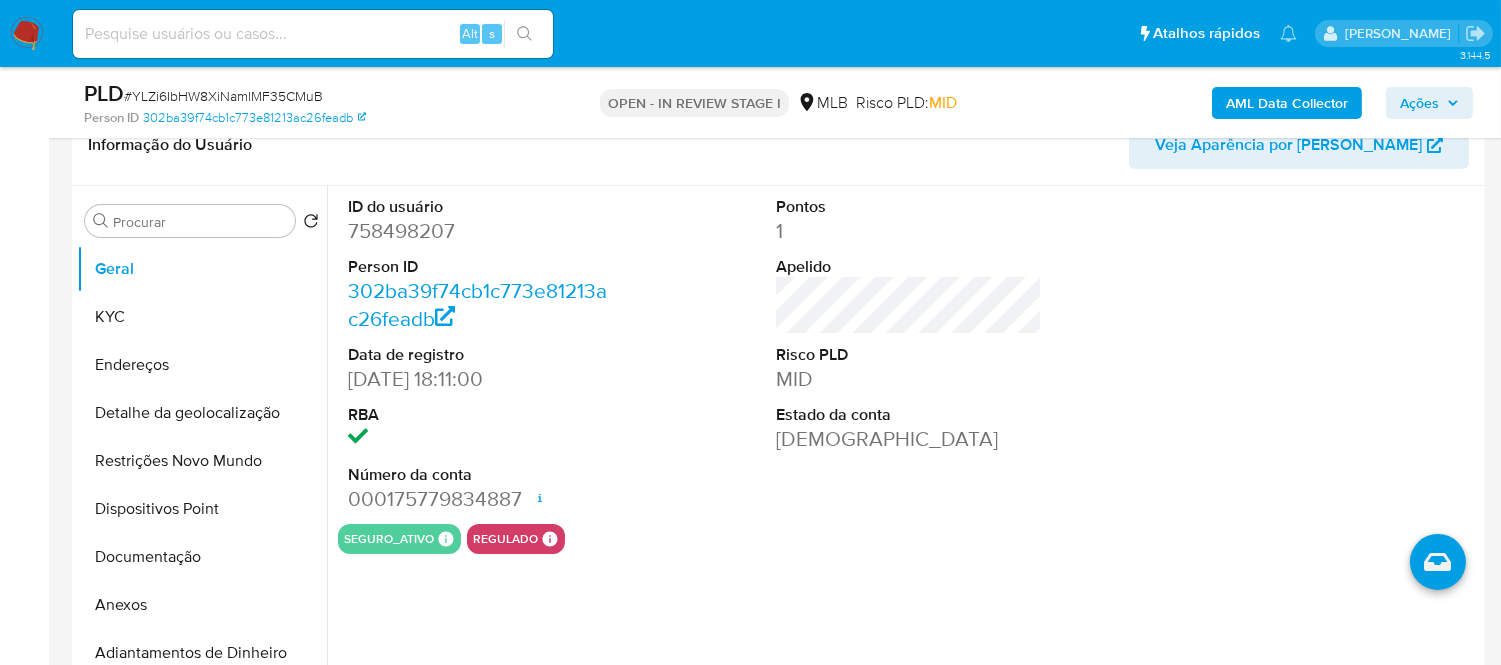 type 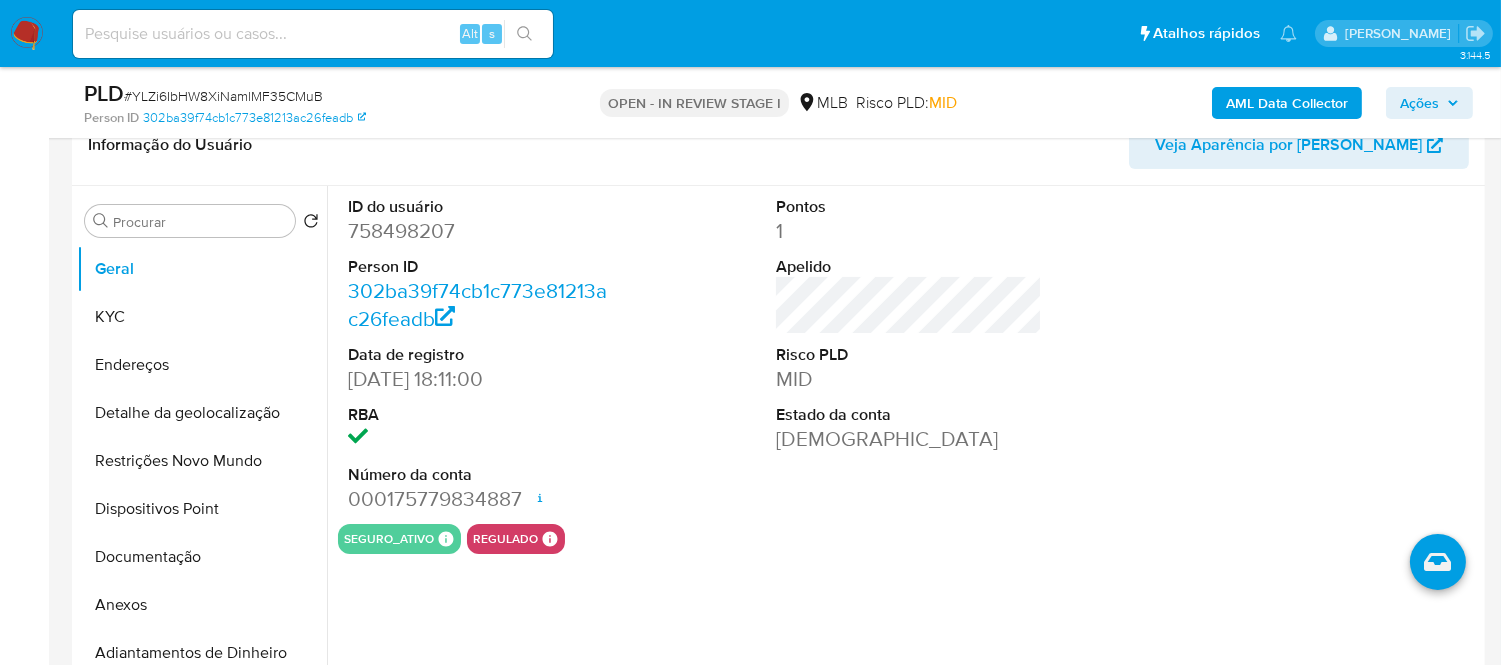 click on "seguro_ativo   Seguro Ativo Products Garex 2 Total Protection 1 regulado   Regulado MLB BACEN COMPLIES Mark Id MLB_BACEN Compliant is_compliant Created At 2024-10-11T00:48:40.531771046Z" at bounding box center (909, 539) 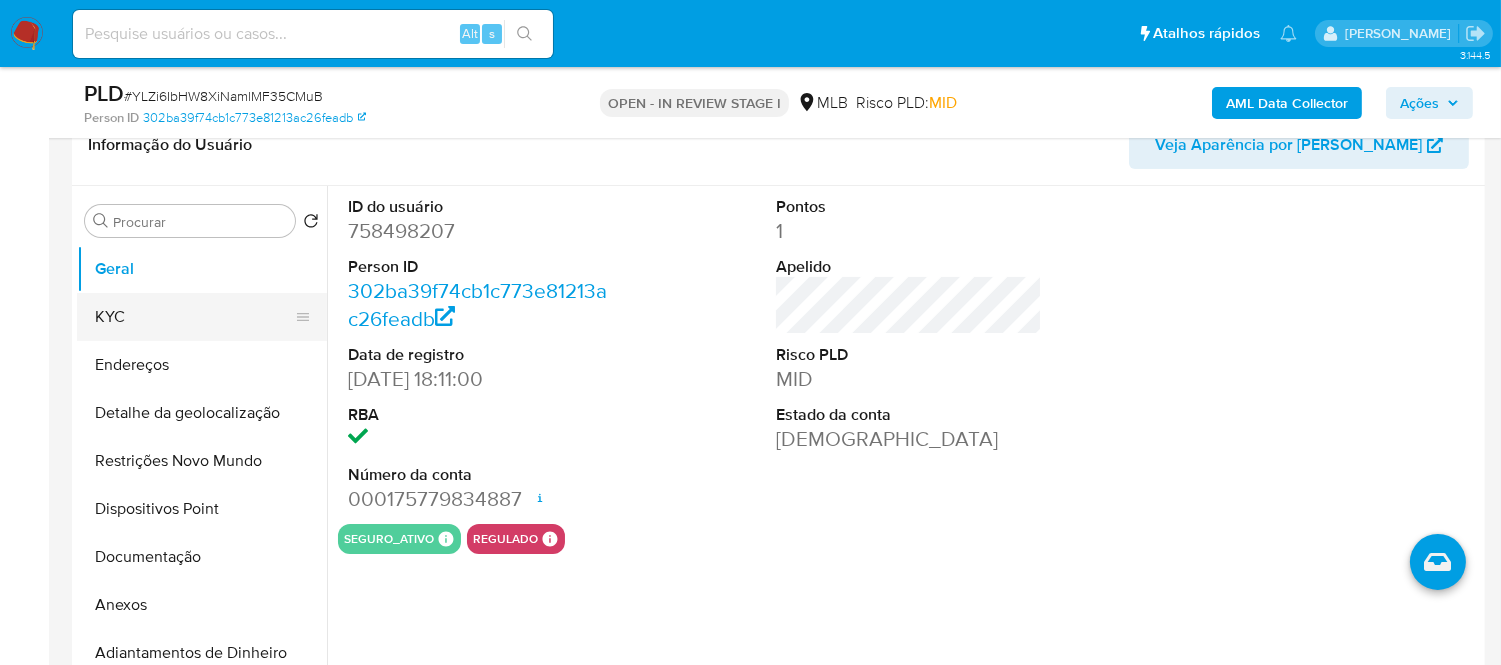 click on "KYC" at bounding box center (194, 317) 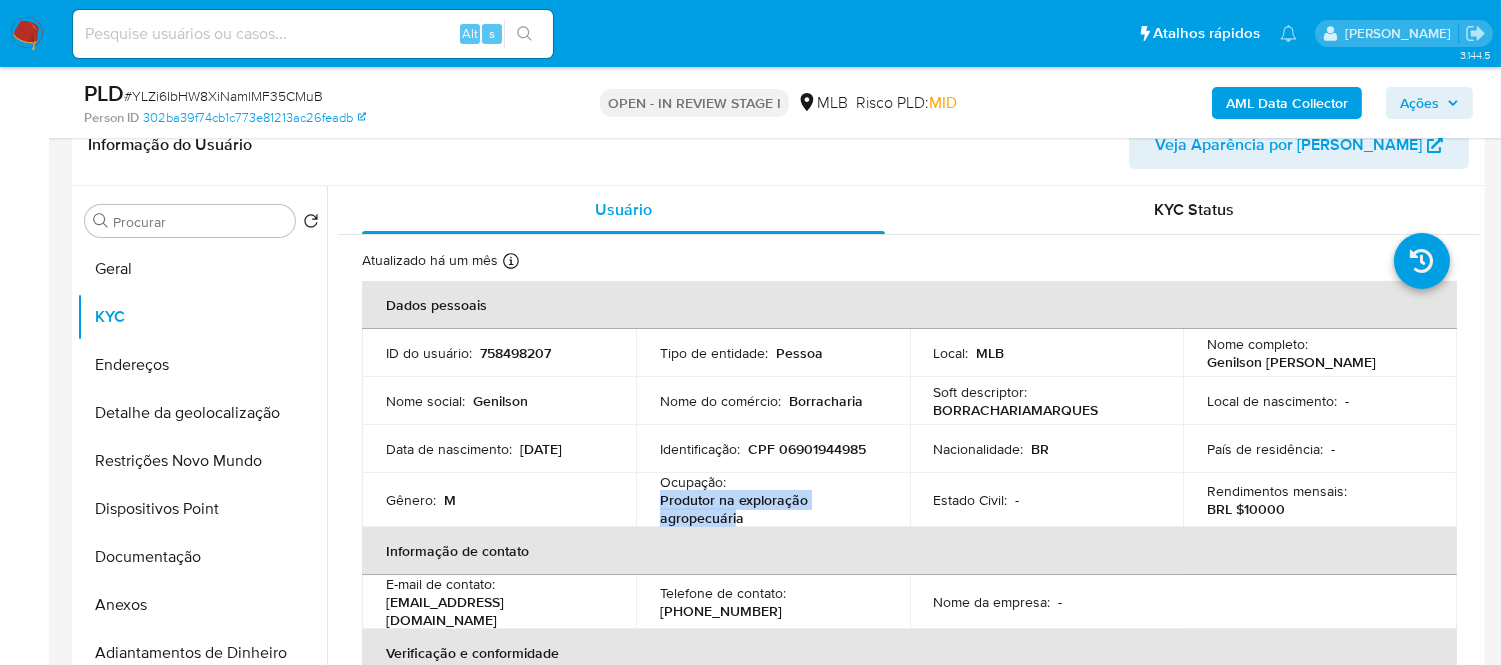 drag, startPoint x: 661, startPoint y: 498, endPoint x: 736, endPoint y: 513, distance: 76.48529 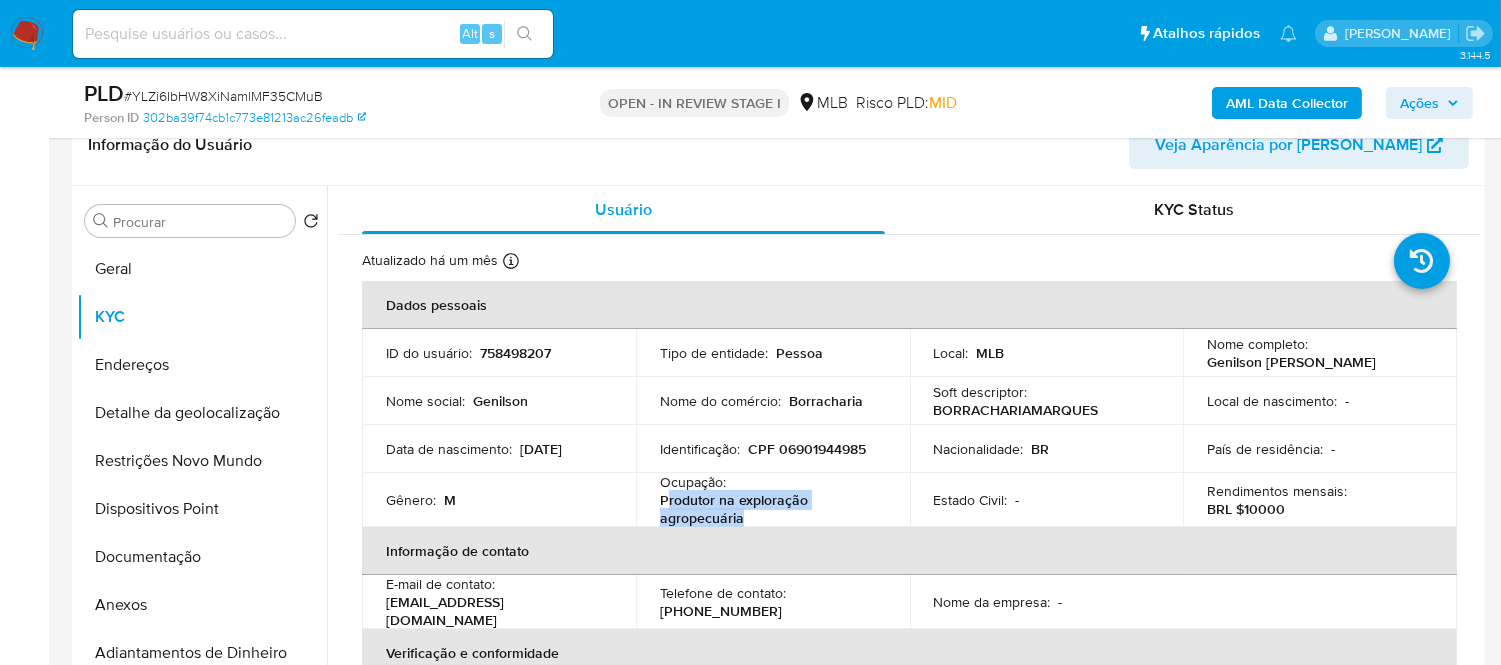 drag, startPoint x: 662, startPoint y: 500, endPoint x: 750, endPoint y: 522, distance: 90.70832 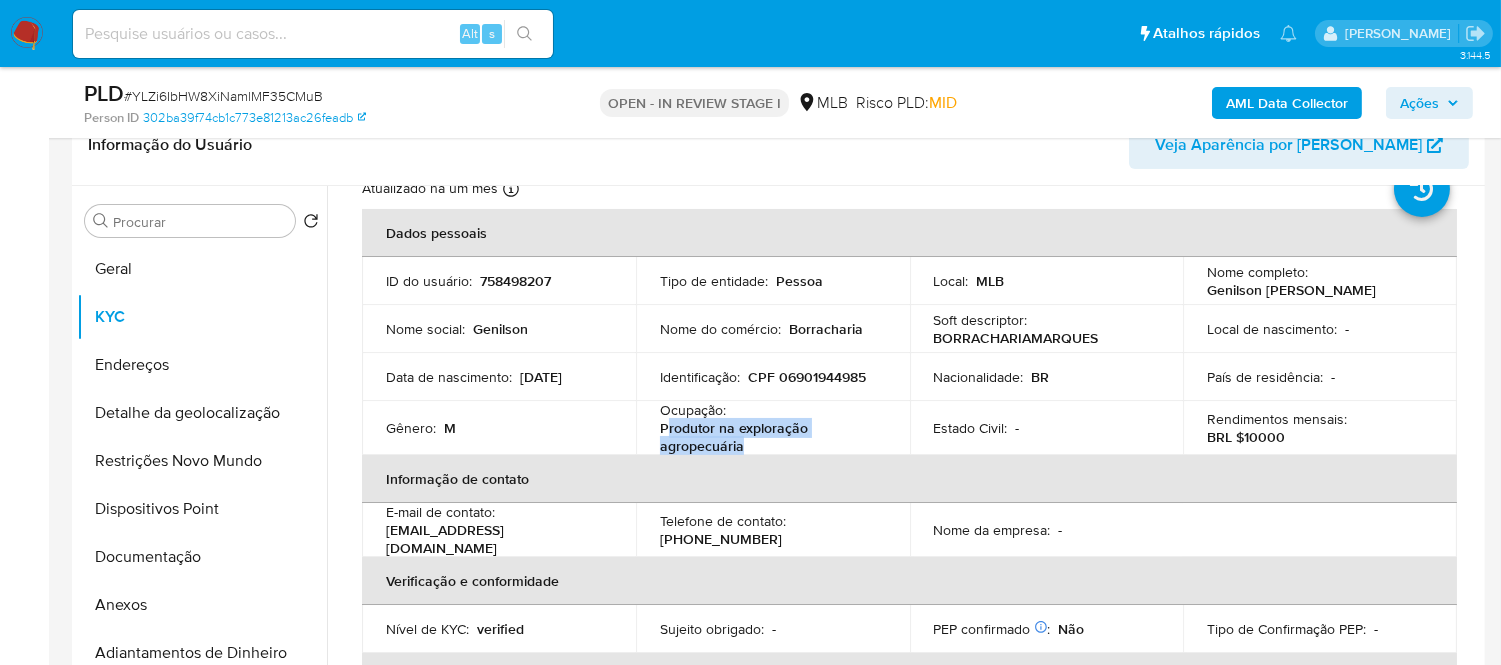 scroll, scrollTop: 111, scrollLeft: 0, axis: vertical 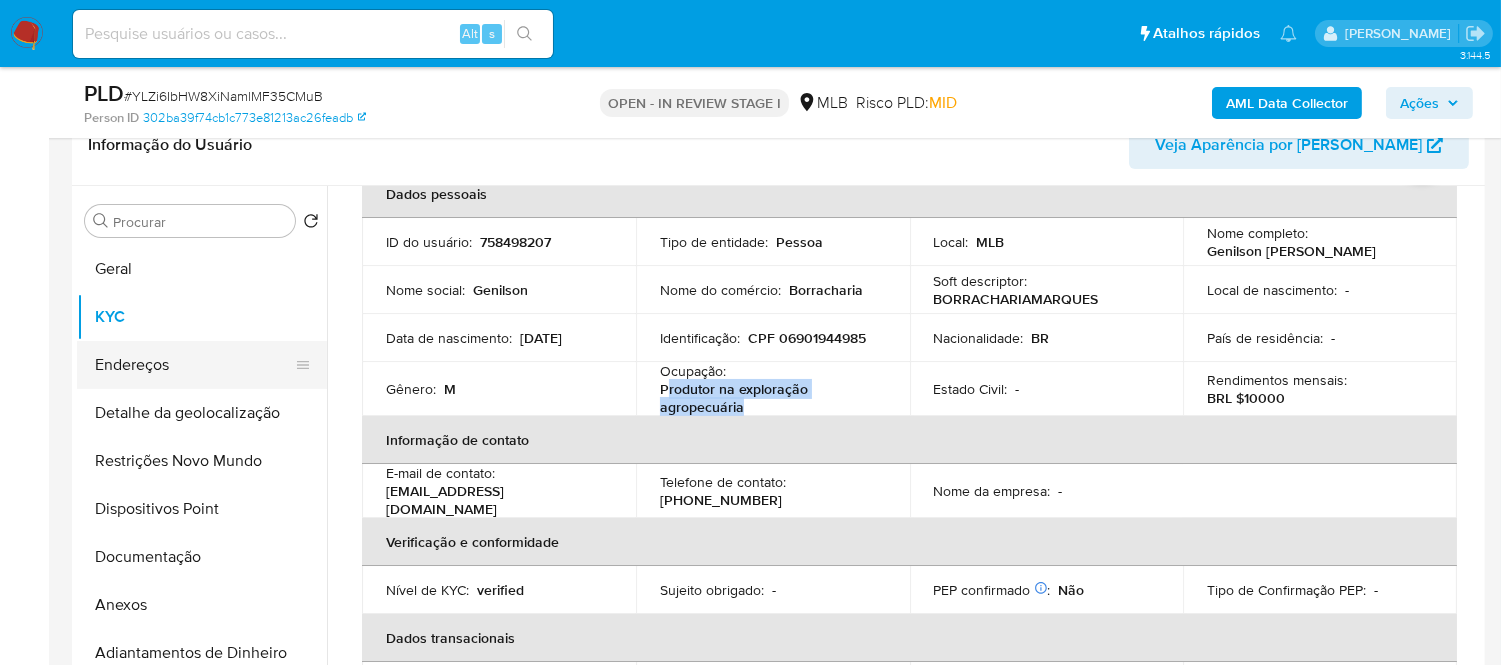 click on "Endereços" at bounding box center [194, 365] 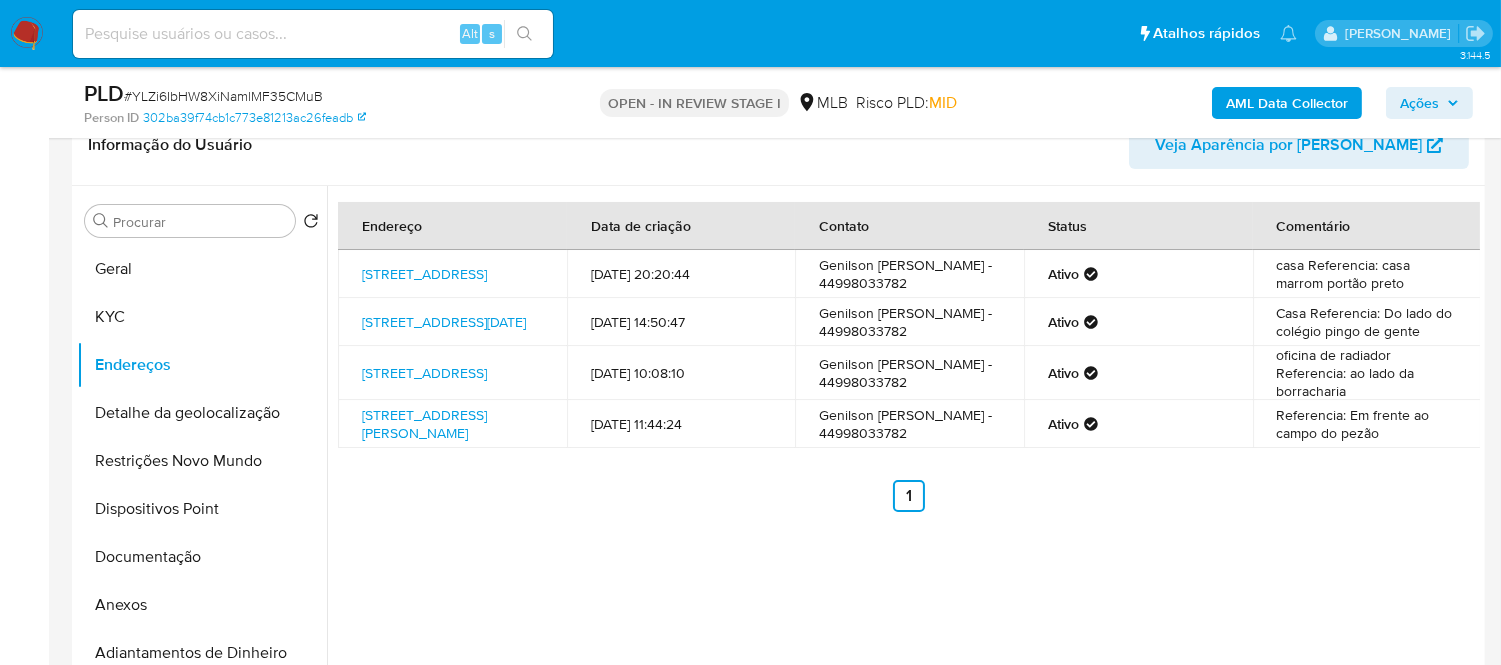 type 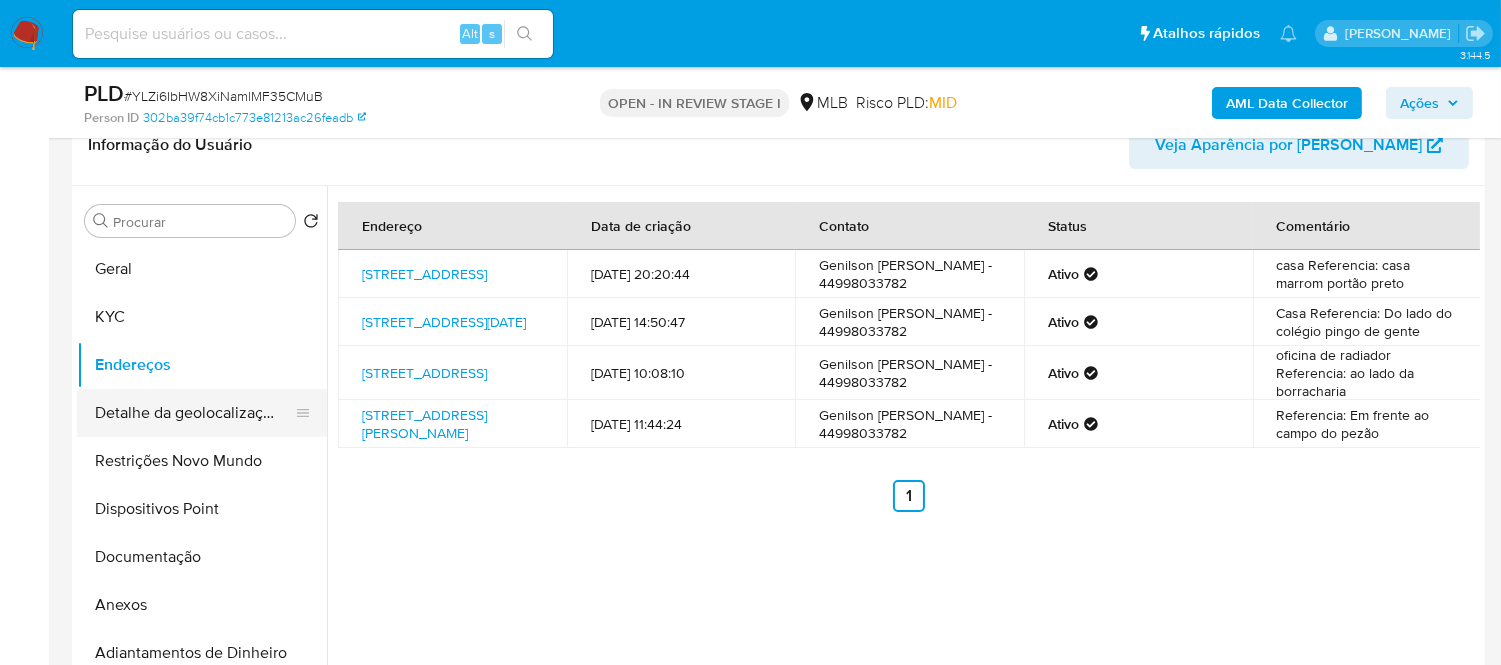 click on "Detalhe da geolocalização" at bounding box center [194, 413] 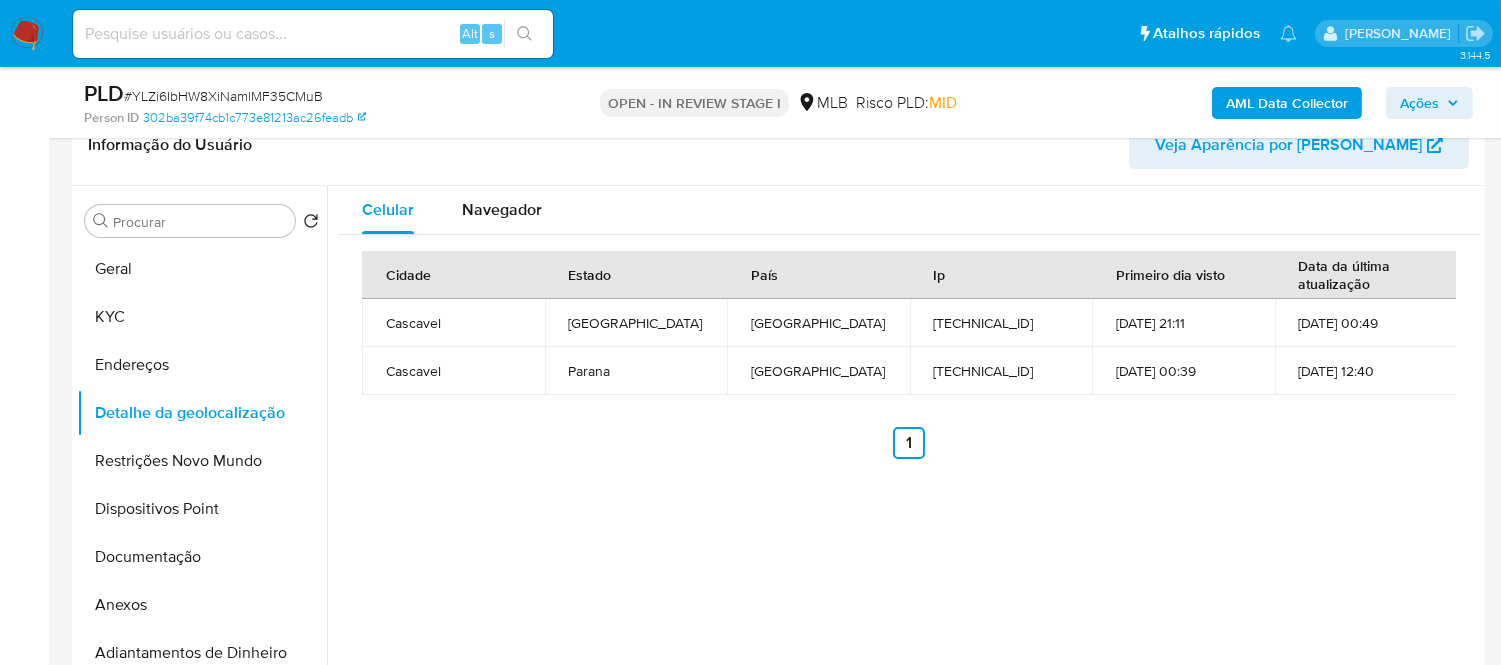 type 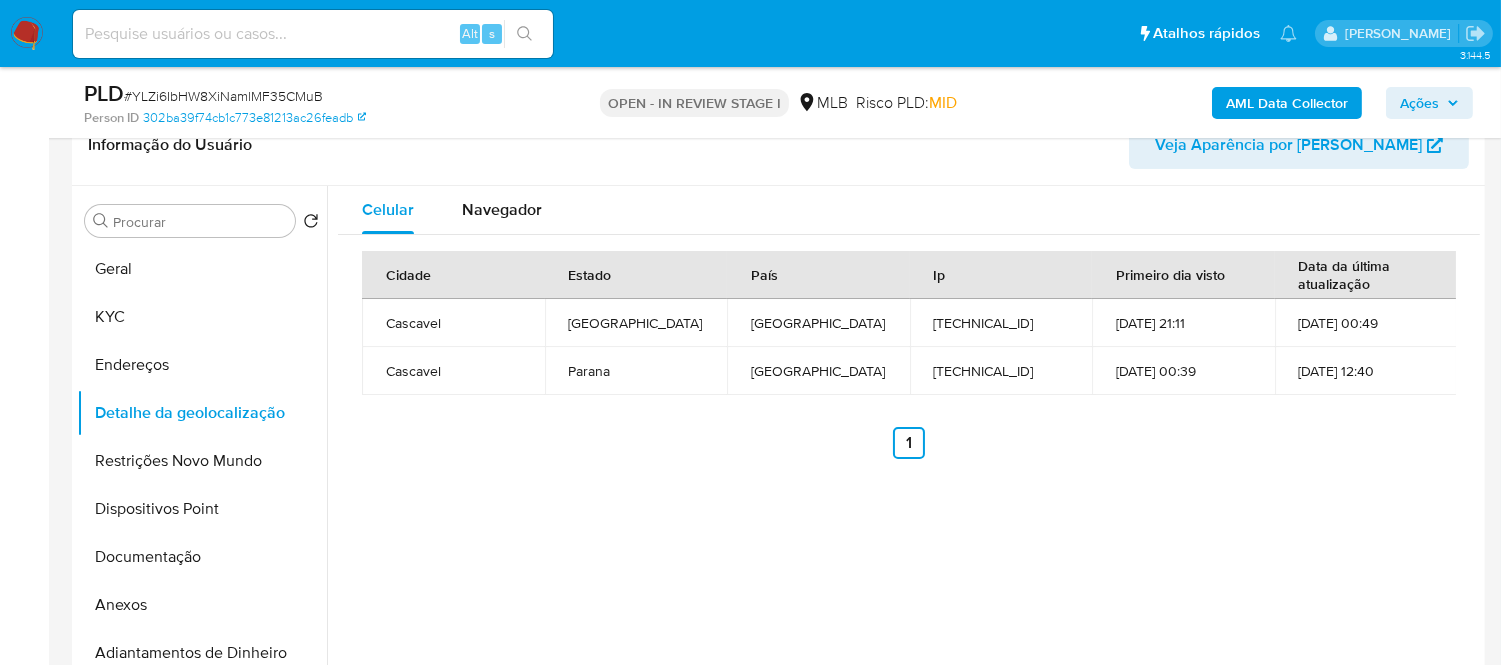 drag, startPoint x: 232, startPoint y: 464, endPoint x: 498, endPoint y: 455, distance: 266.15222 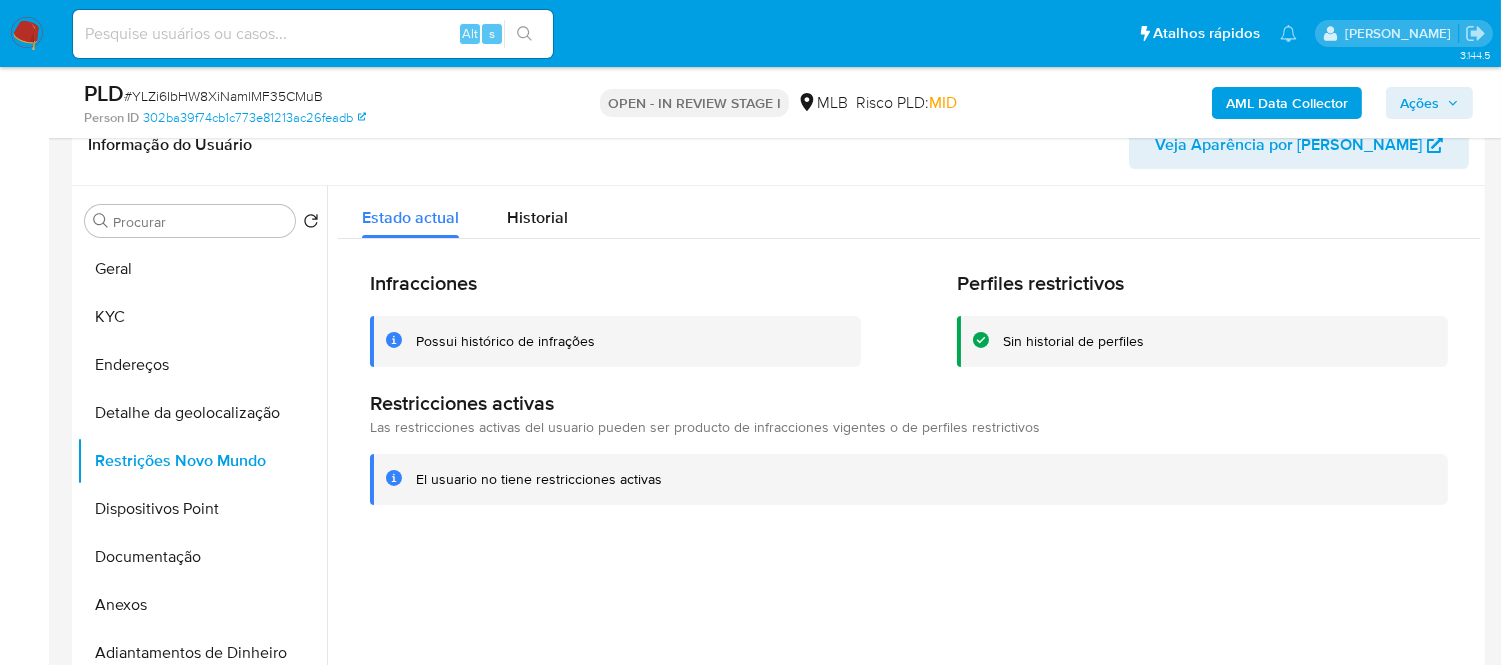 type 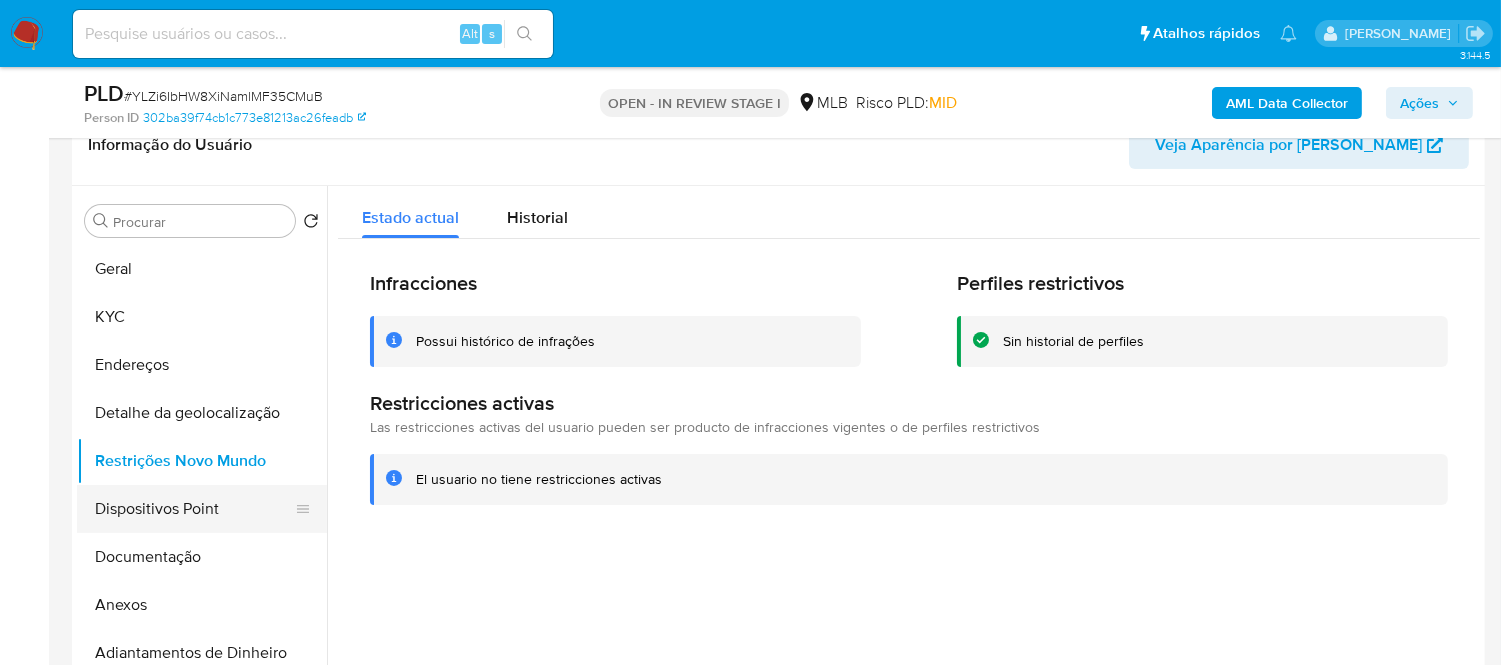click on "Dispositivos Point" at bounding box center (194, 509) 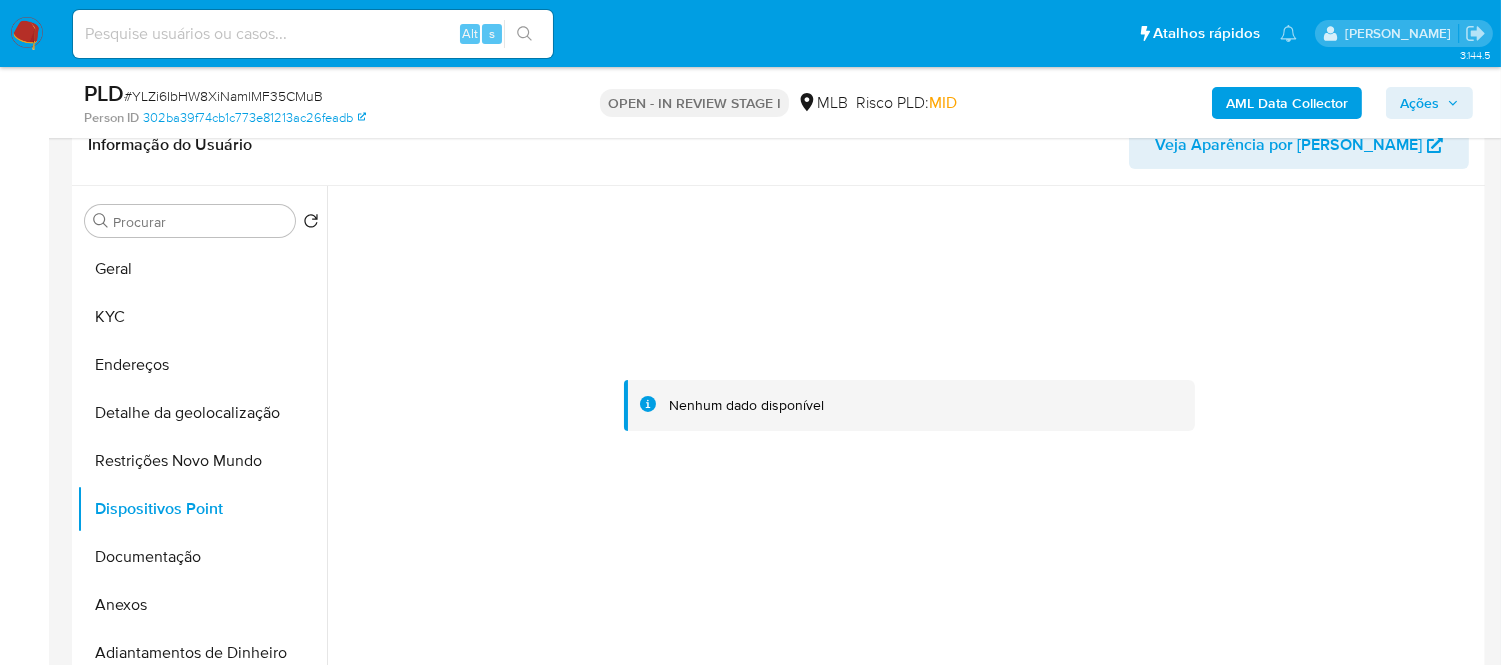 type 